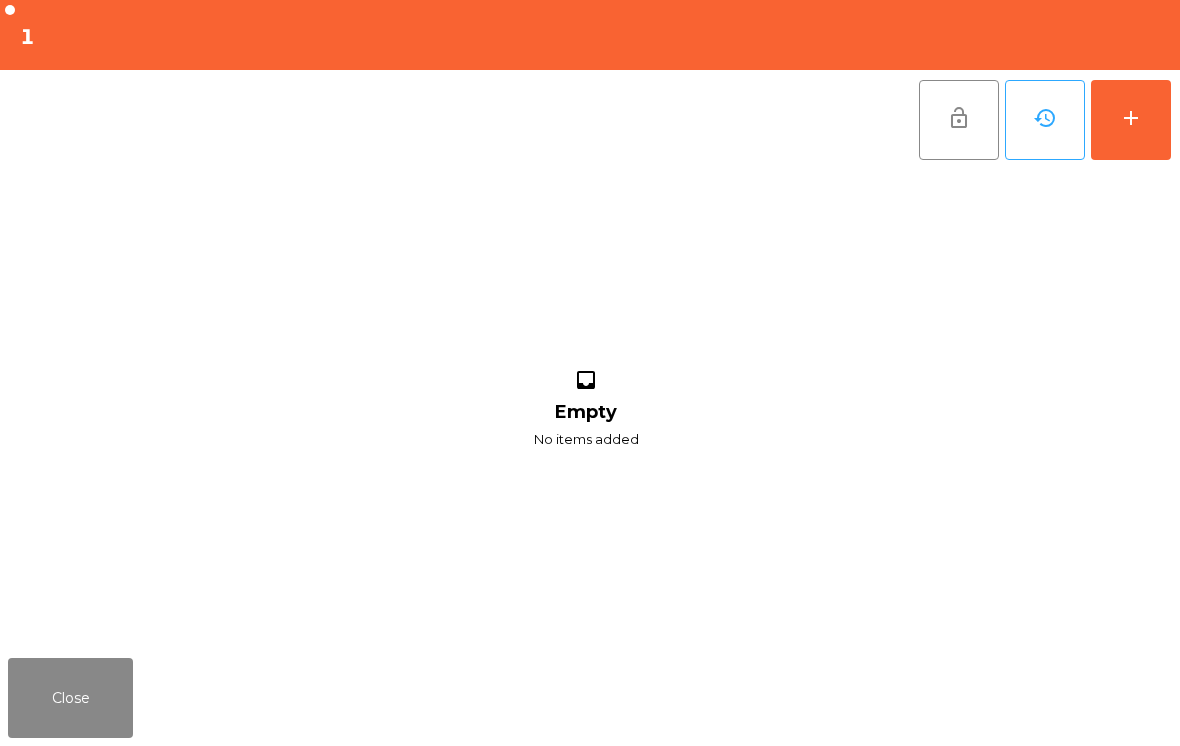 scroll, scrollTop: 0, scrollLeft: 0, axis: both 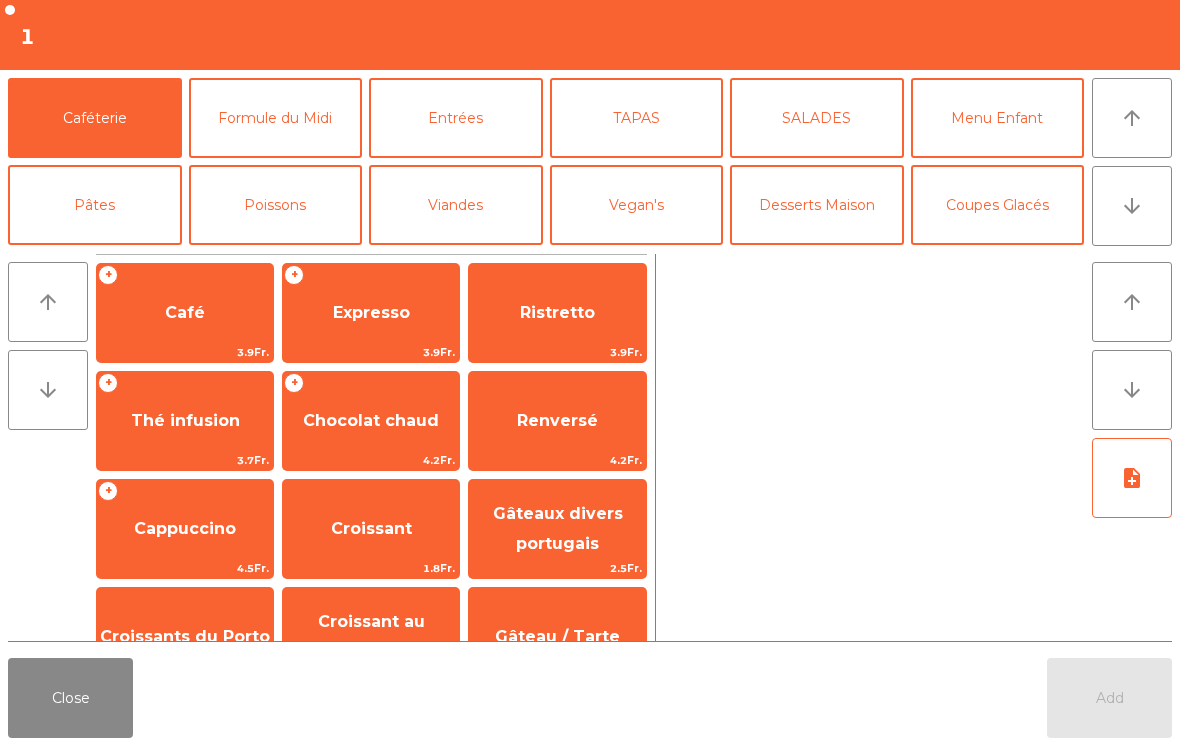 click on "arrow_downward" 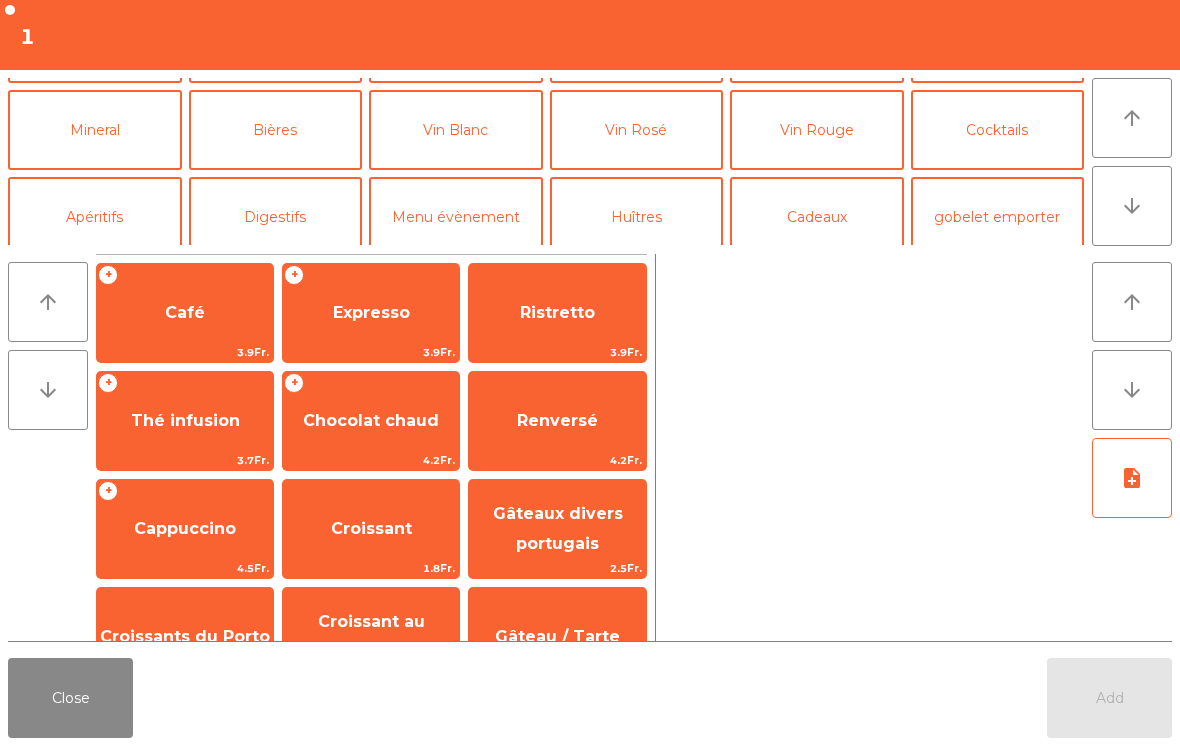 scroll, scrollTop: 174, scrollLeft: 0, axis: vertical 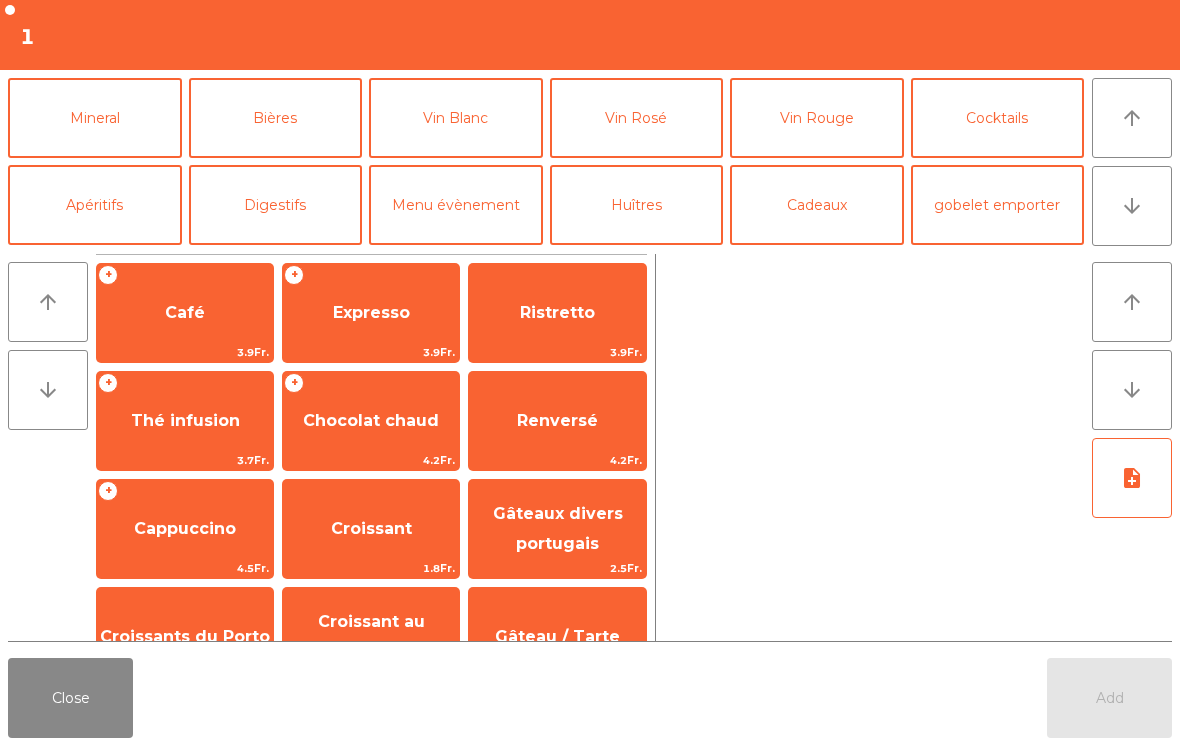 click on "Mineral" 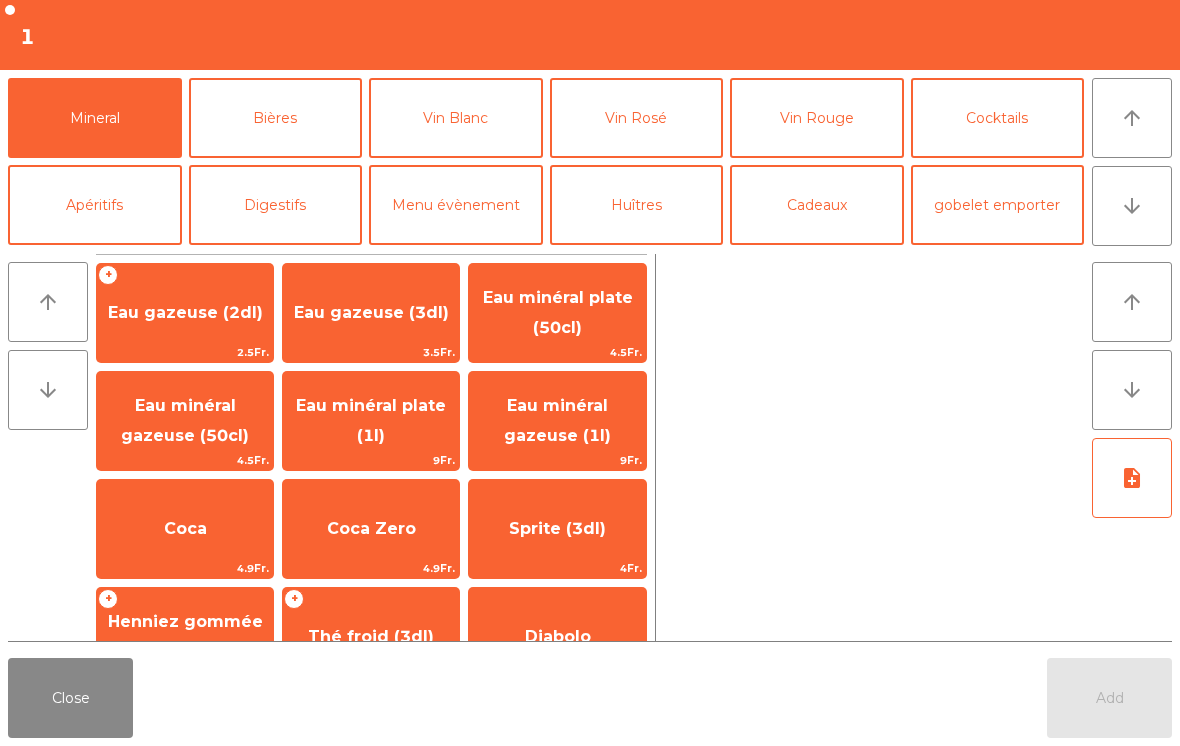 click on "Eau minéral plate (50cl)" 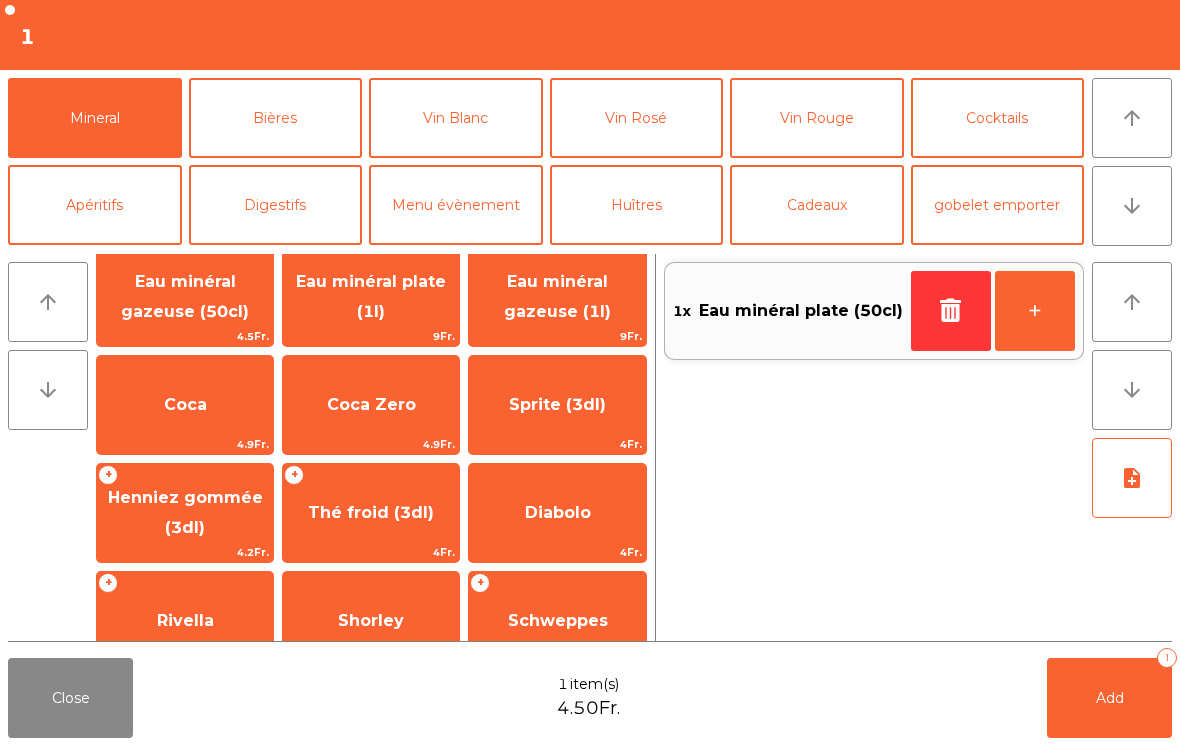 scroll, scrollTop: 124, scrollLeft: 0, axis: vertical 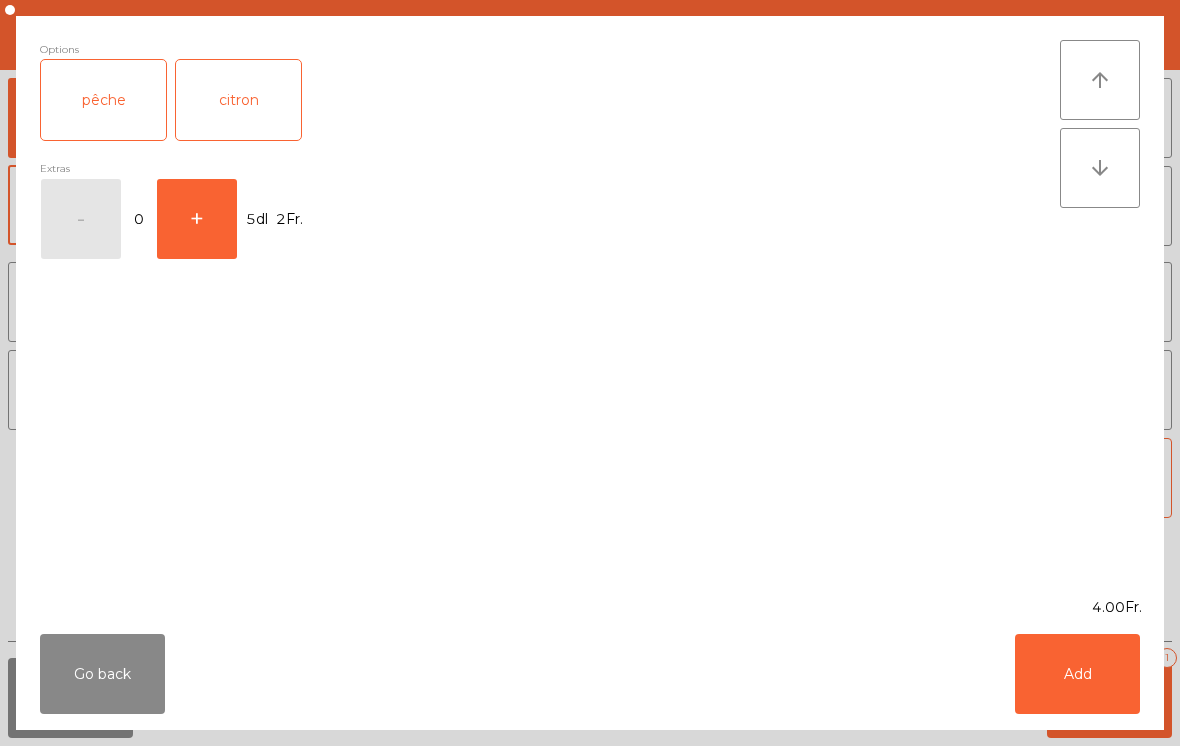 click on "Add" 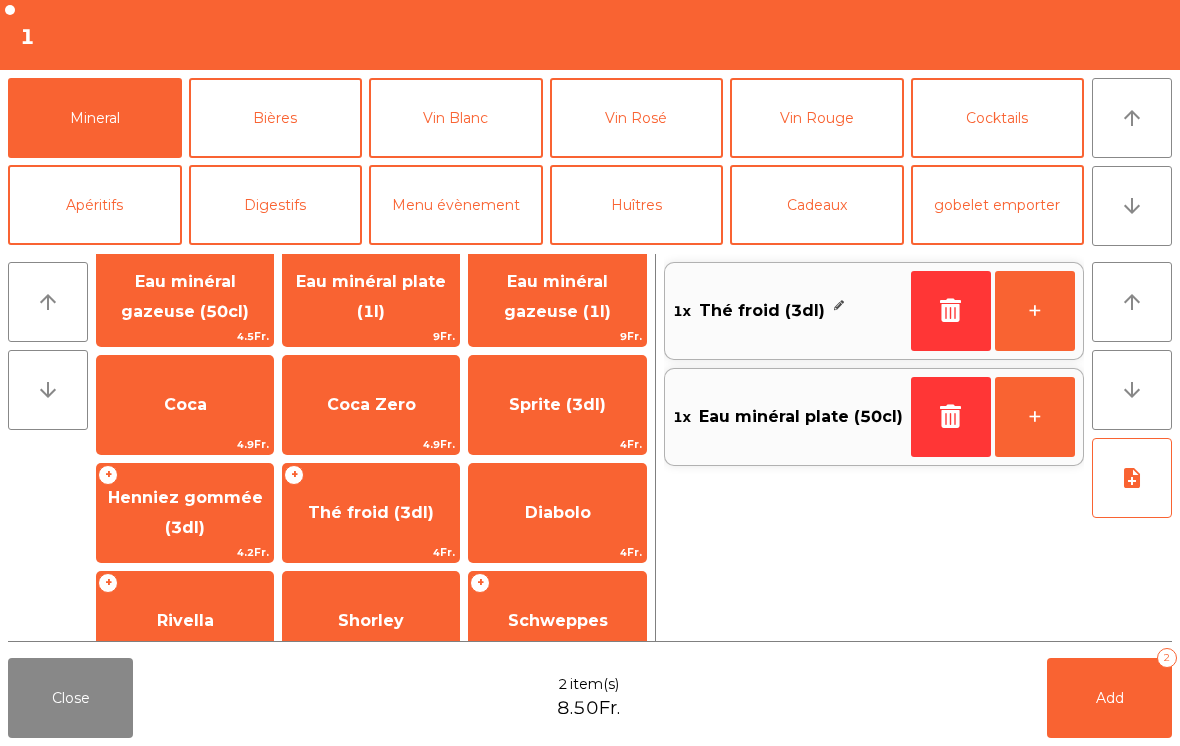 click on "Add   2" 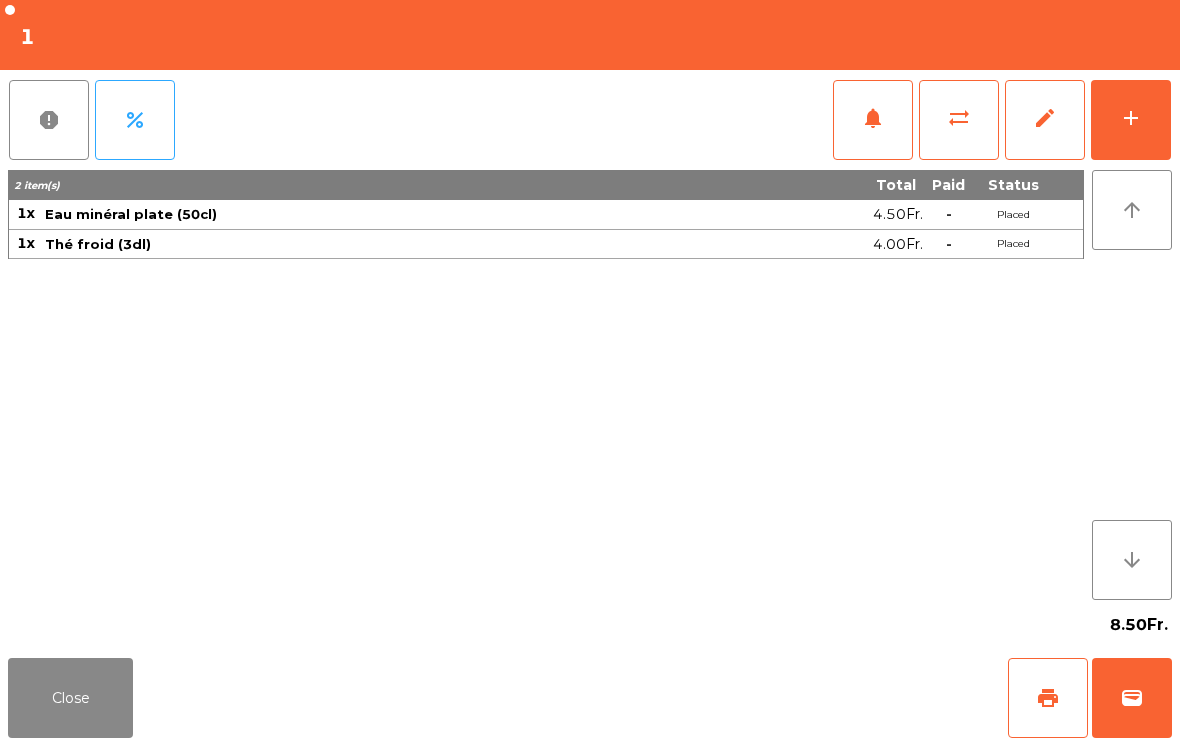 click on "Close" 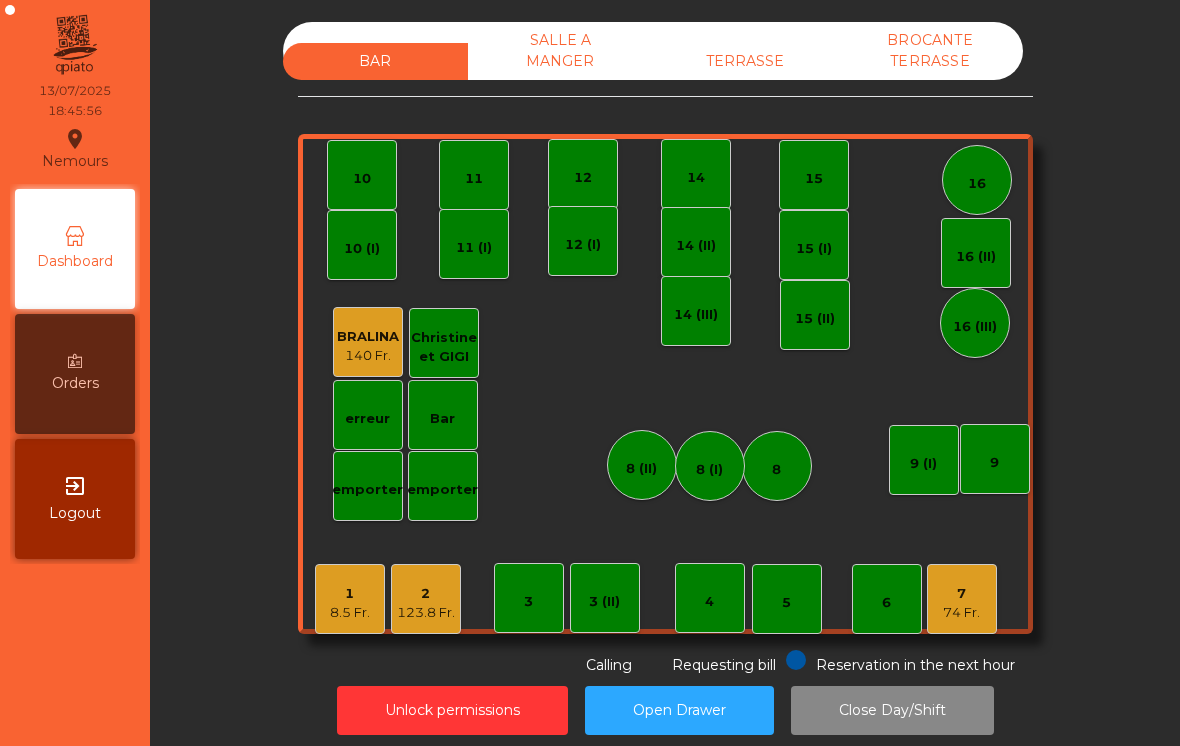click on "1" 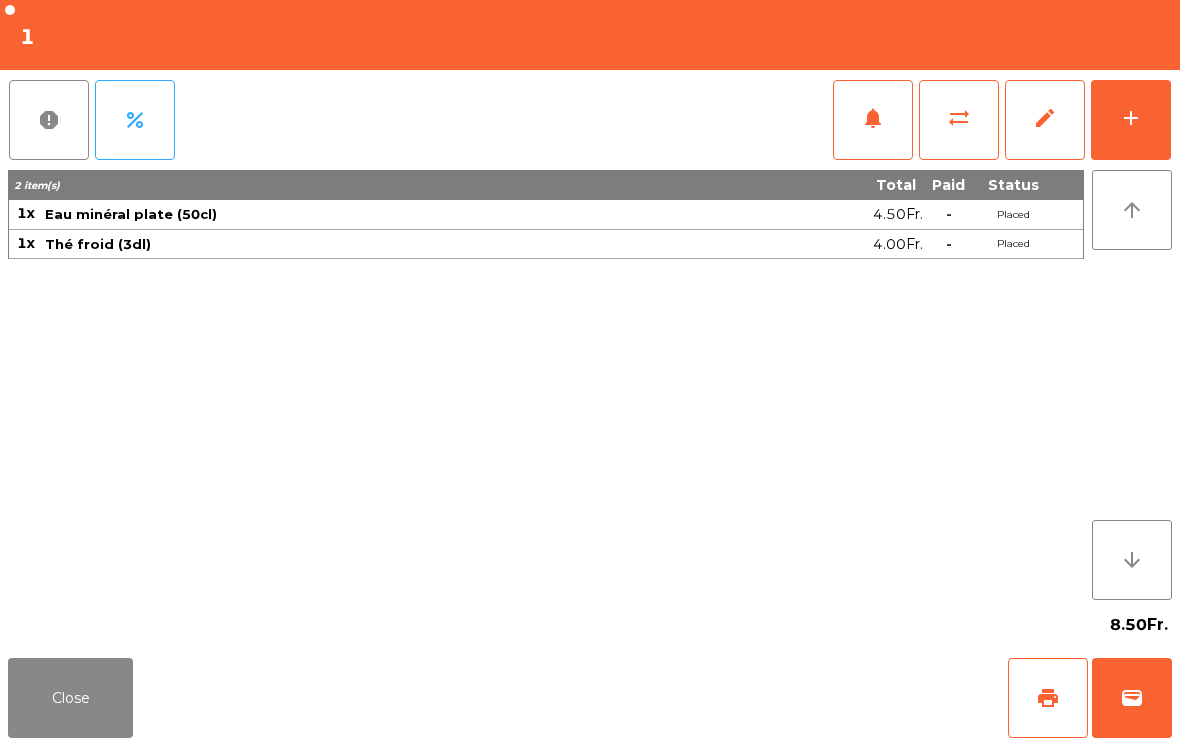 click on "add" 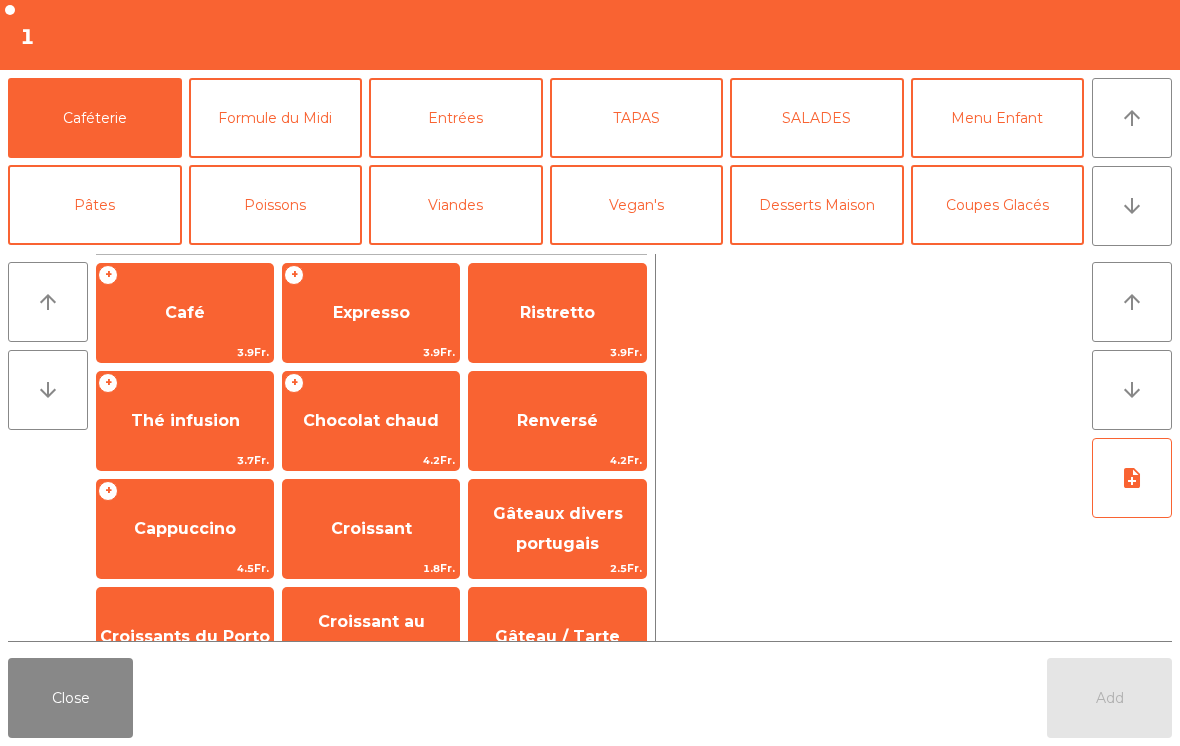 click on "Poissons" 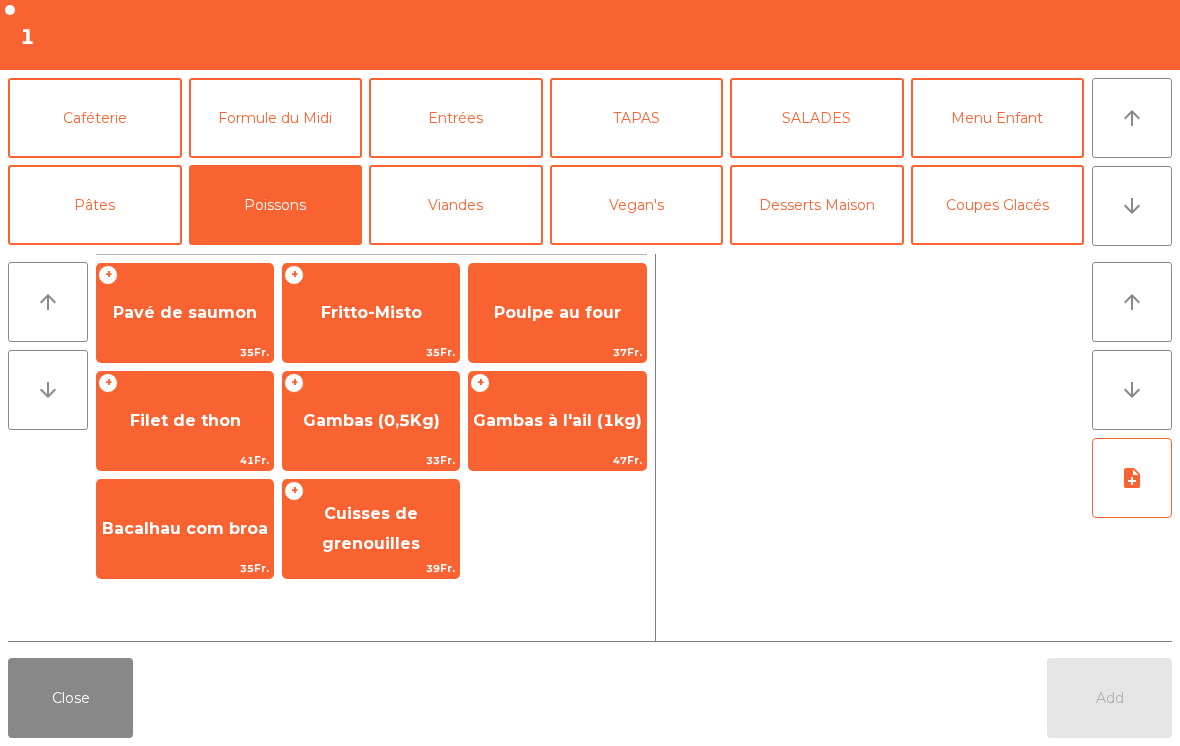 click on "Gambas à l'ail (1kg)" 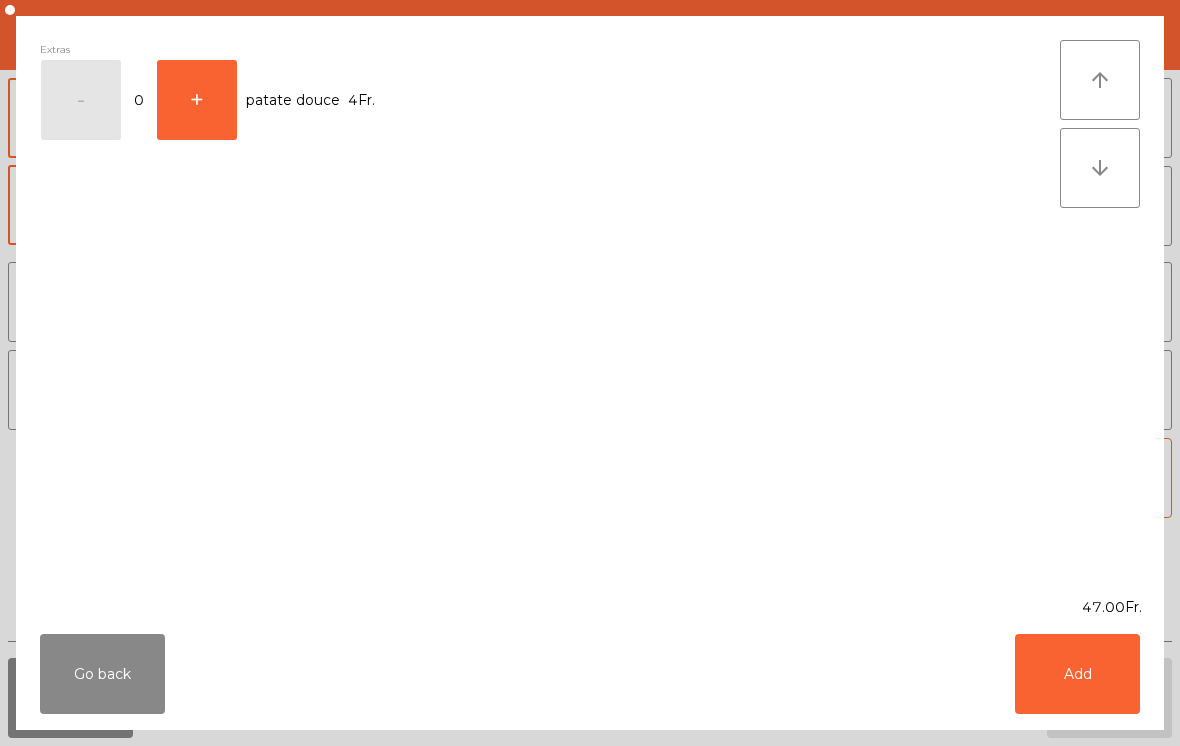 click on "Add" 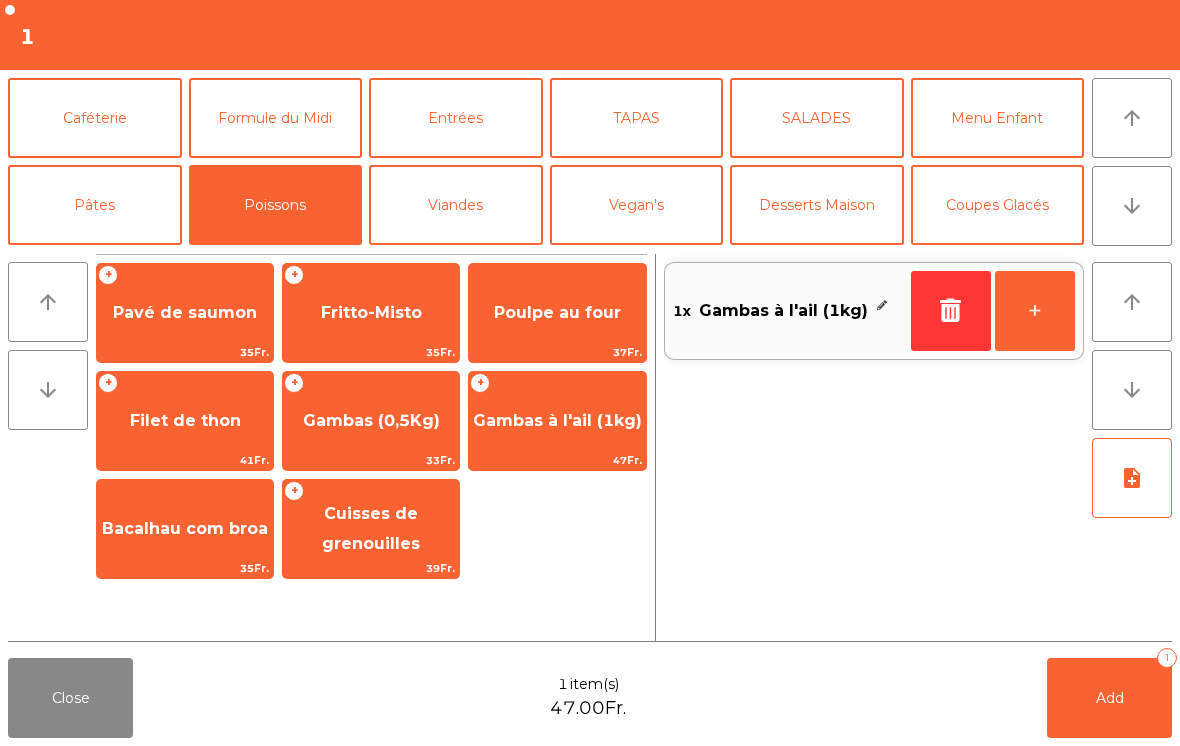 click on "Pâtes" 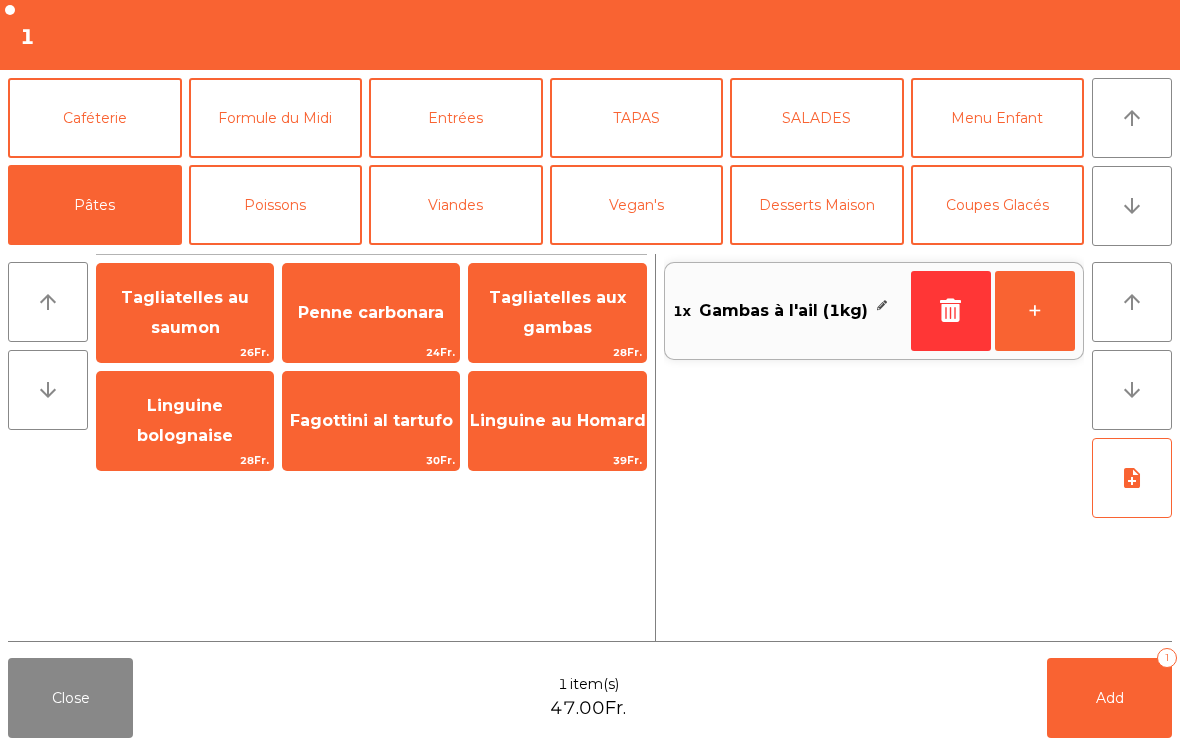 click on "Menu Enfant" 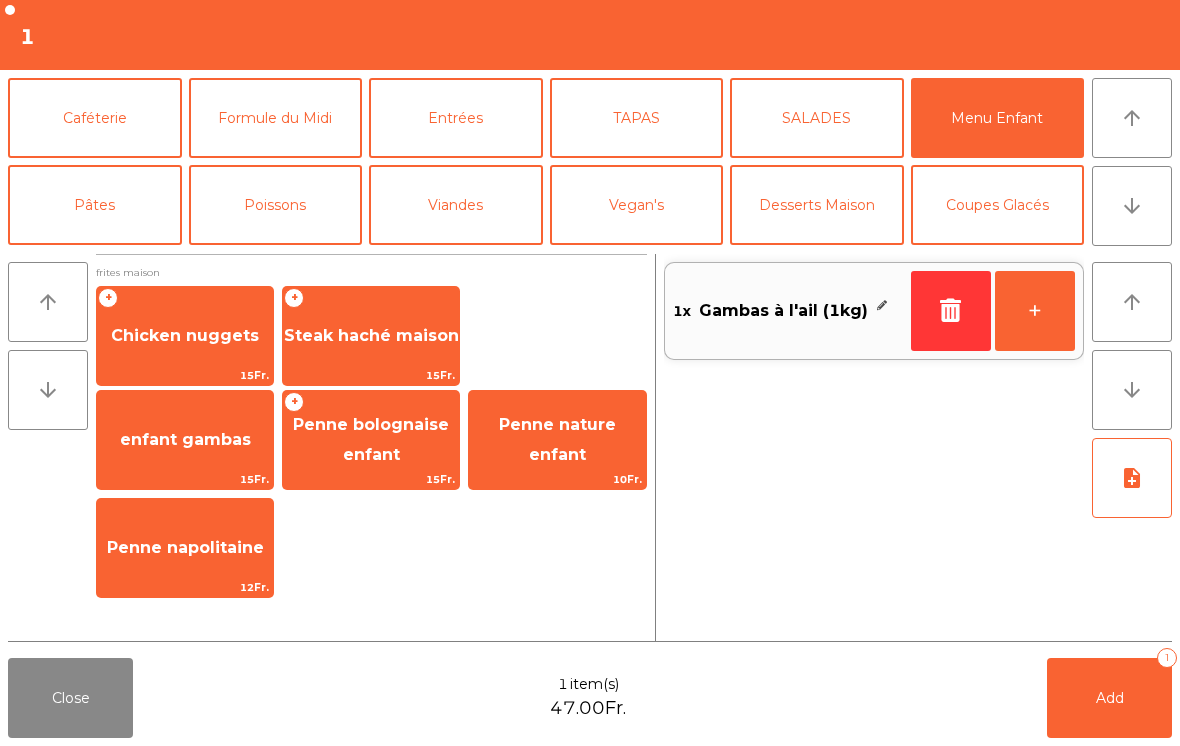 click on "Penne bolognaise enfant" 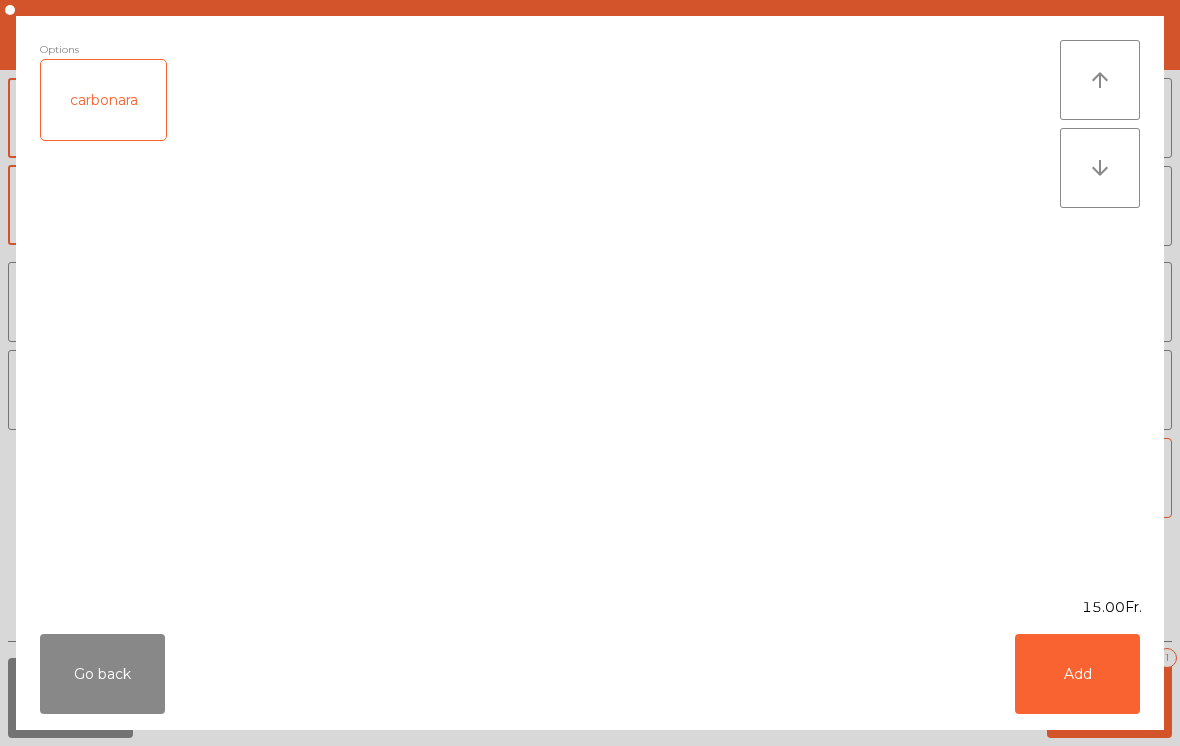 click on "carbonara" 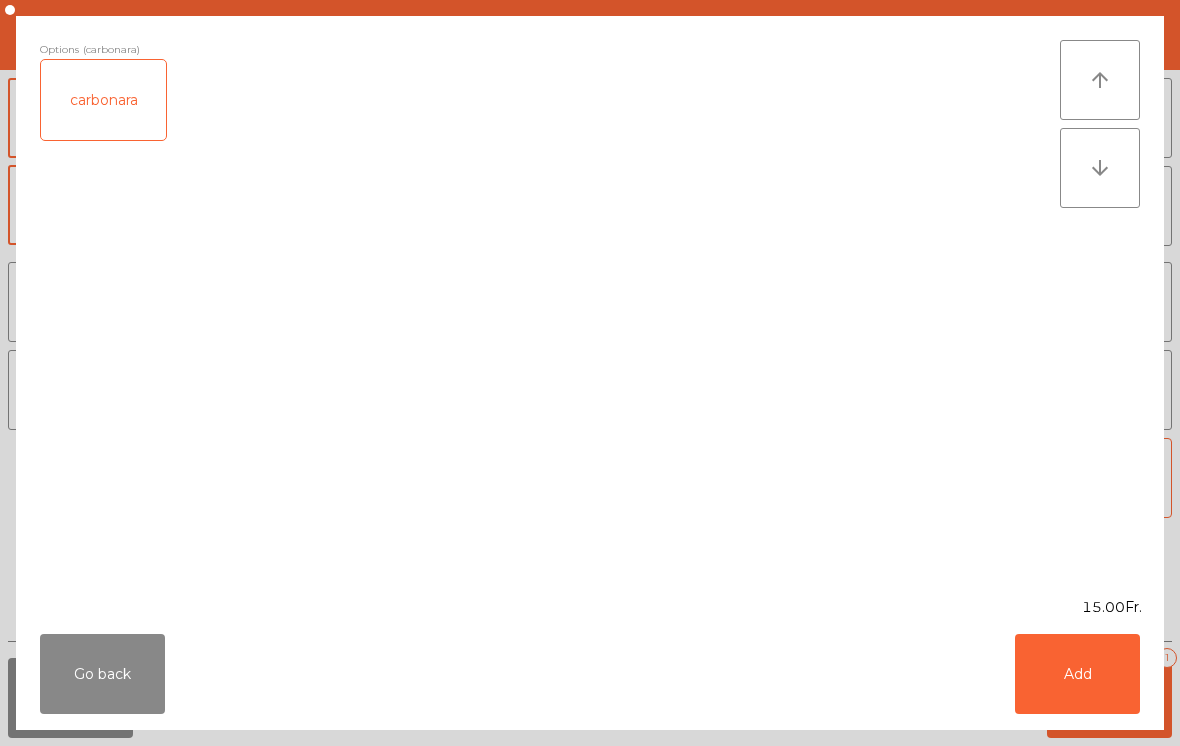 click on "Add" 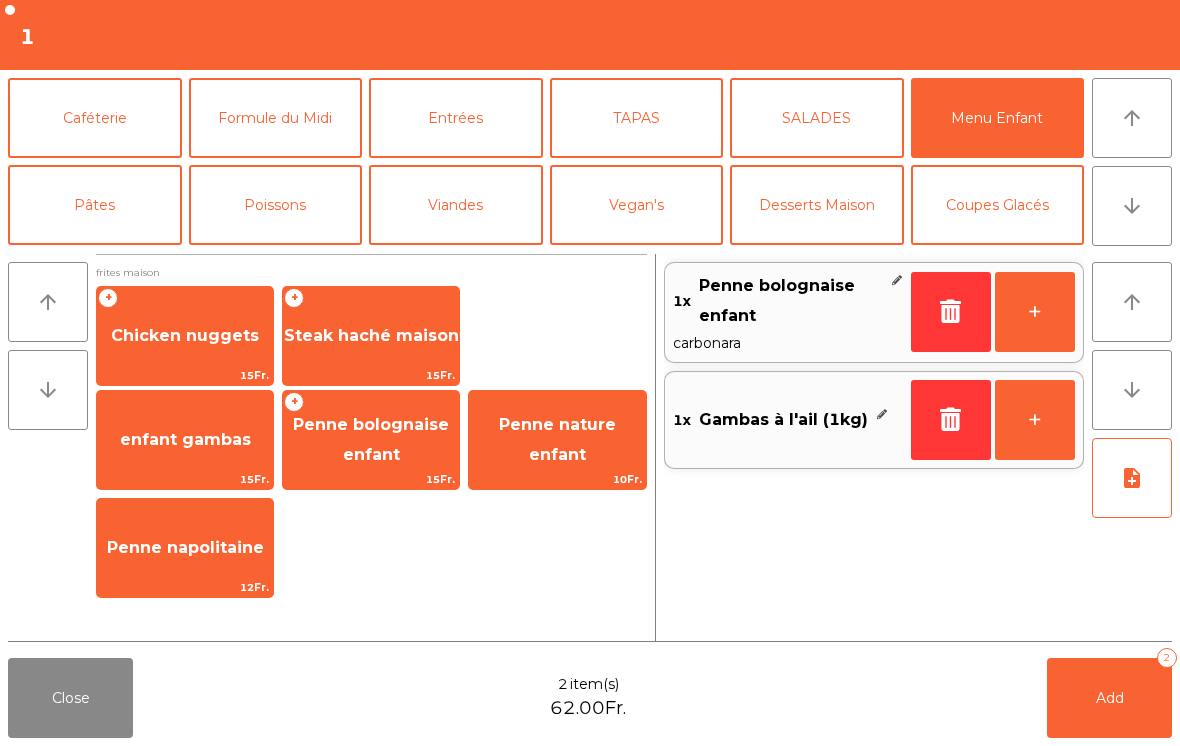 click on "note_add" 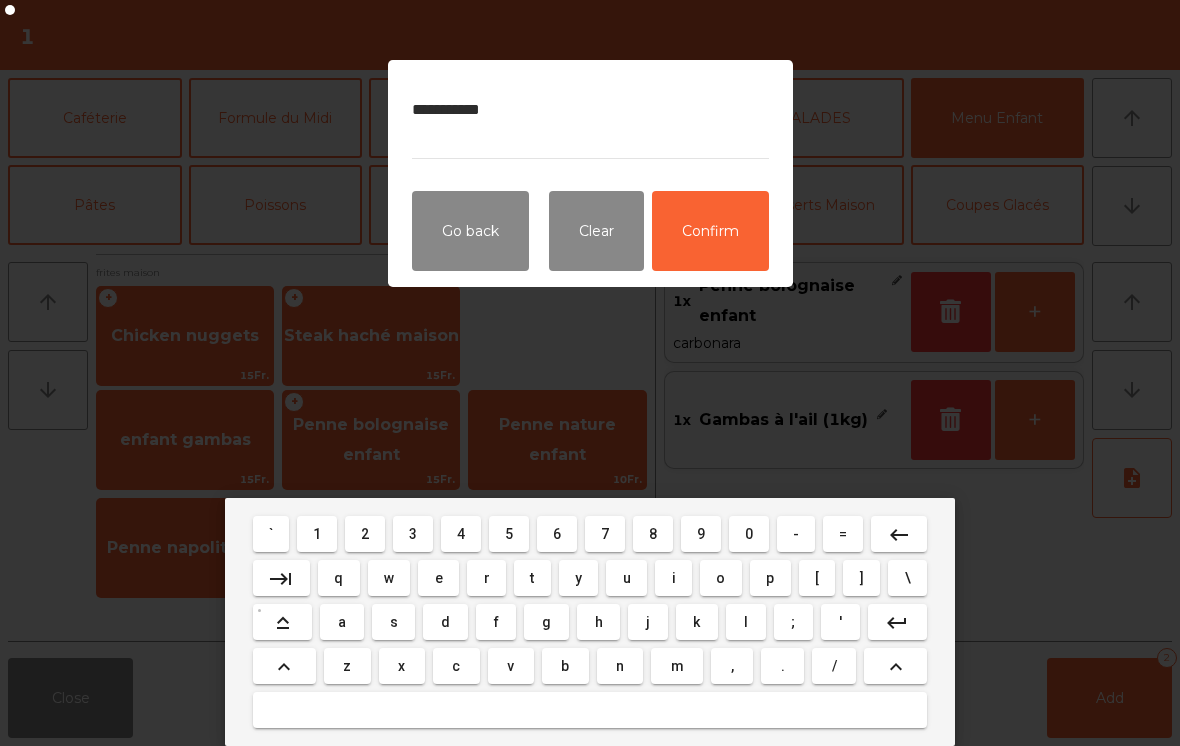 type on "**********" 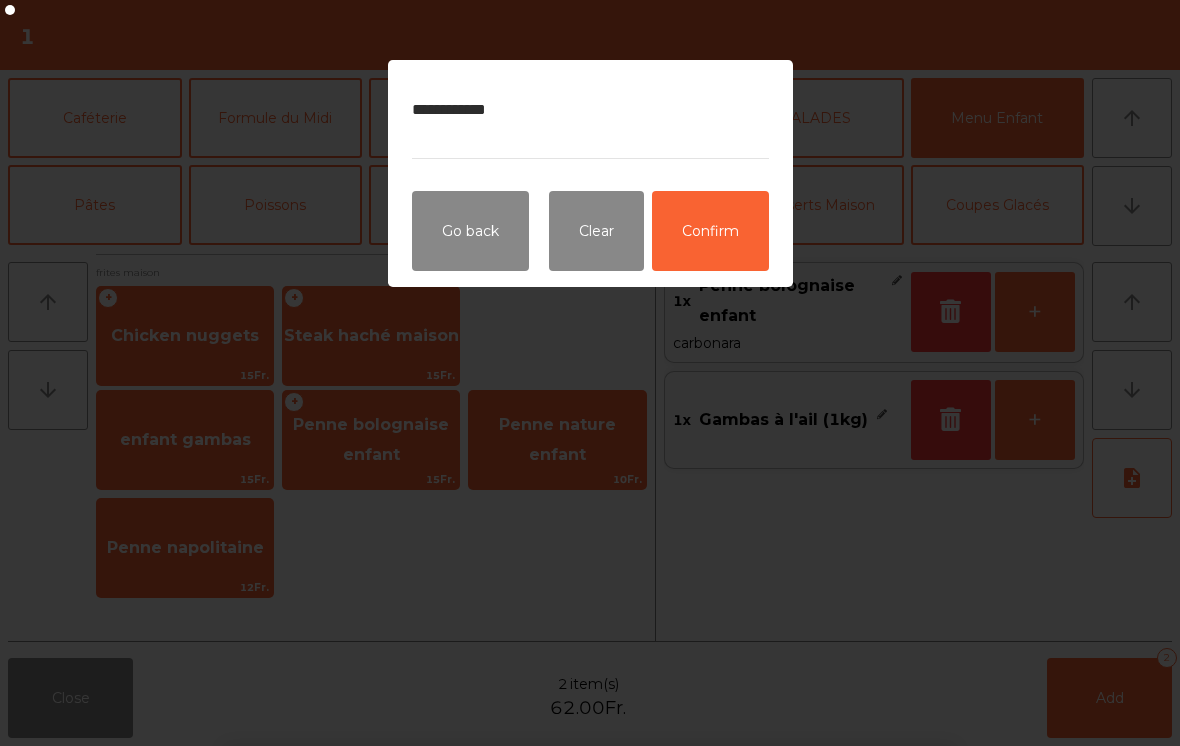 click on "Confirm" 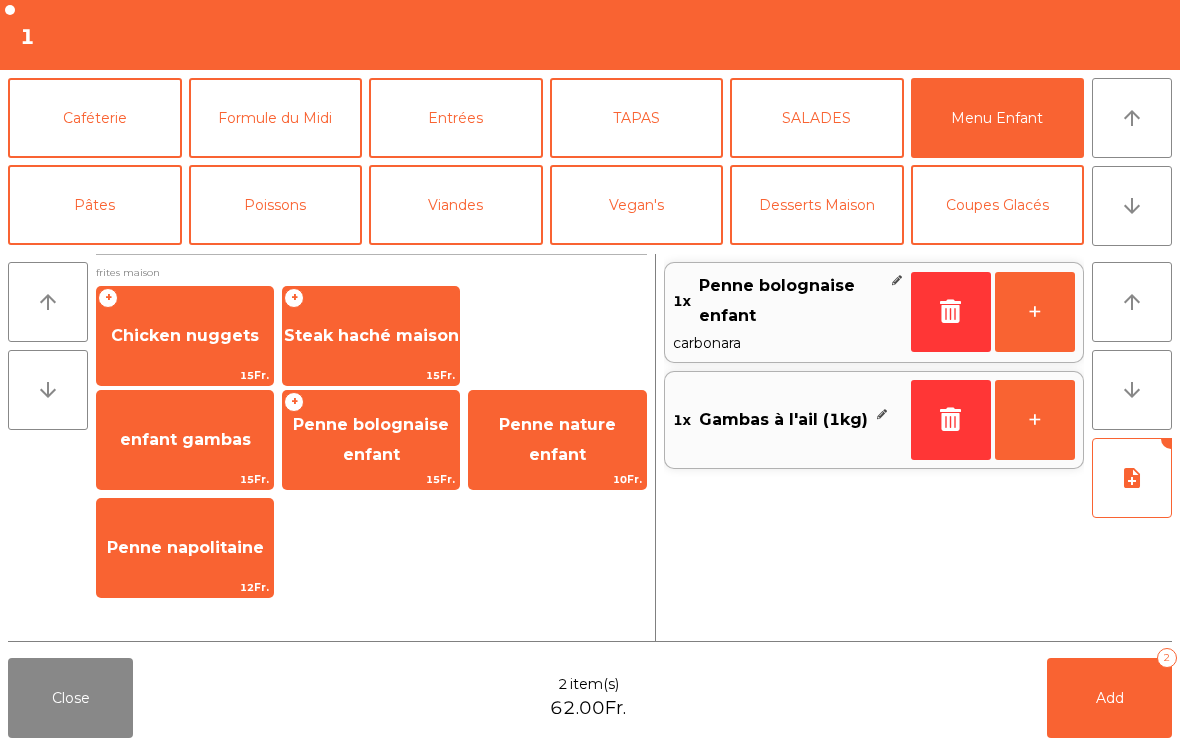 click on "Add" 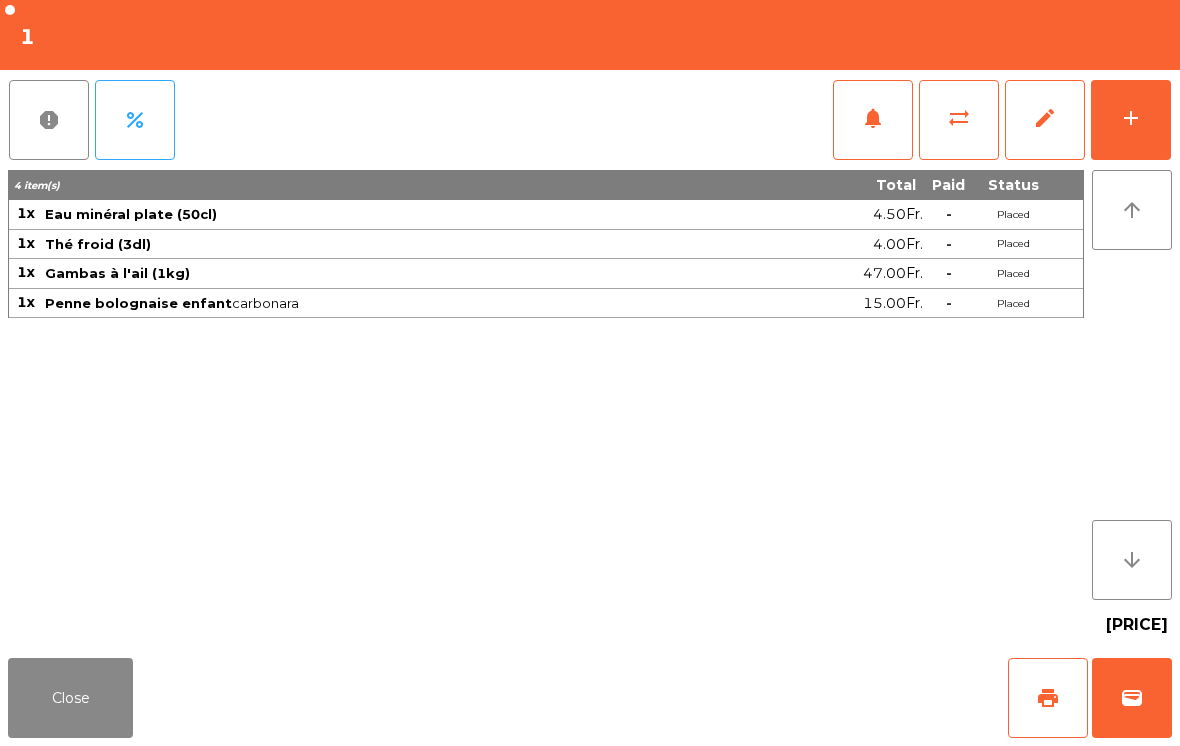 click on "Close" 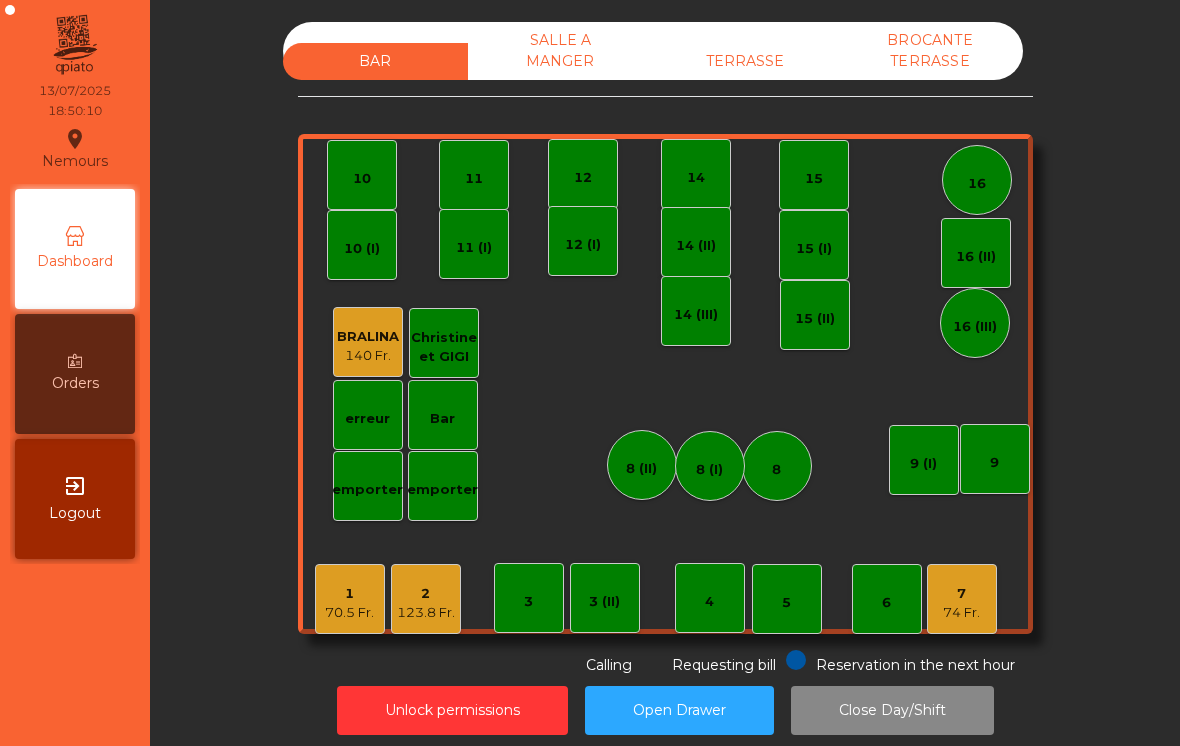 click on "7   [PRICE]" 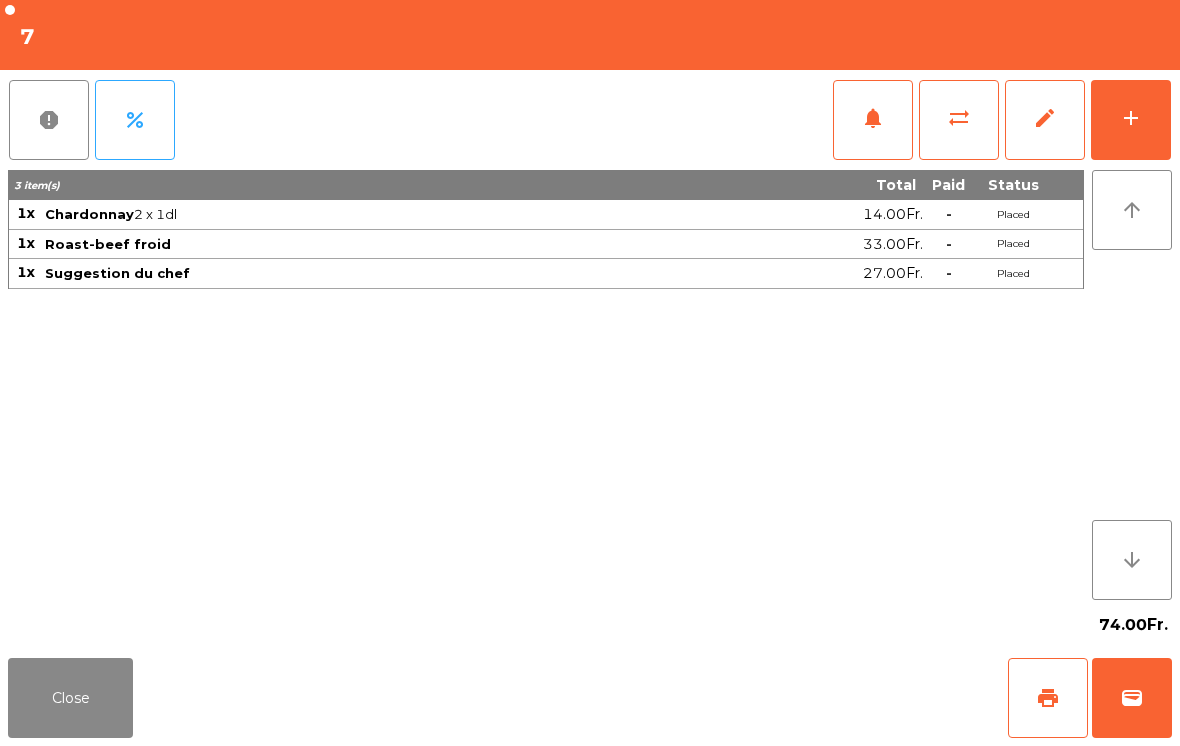 click on "Close" 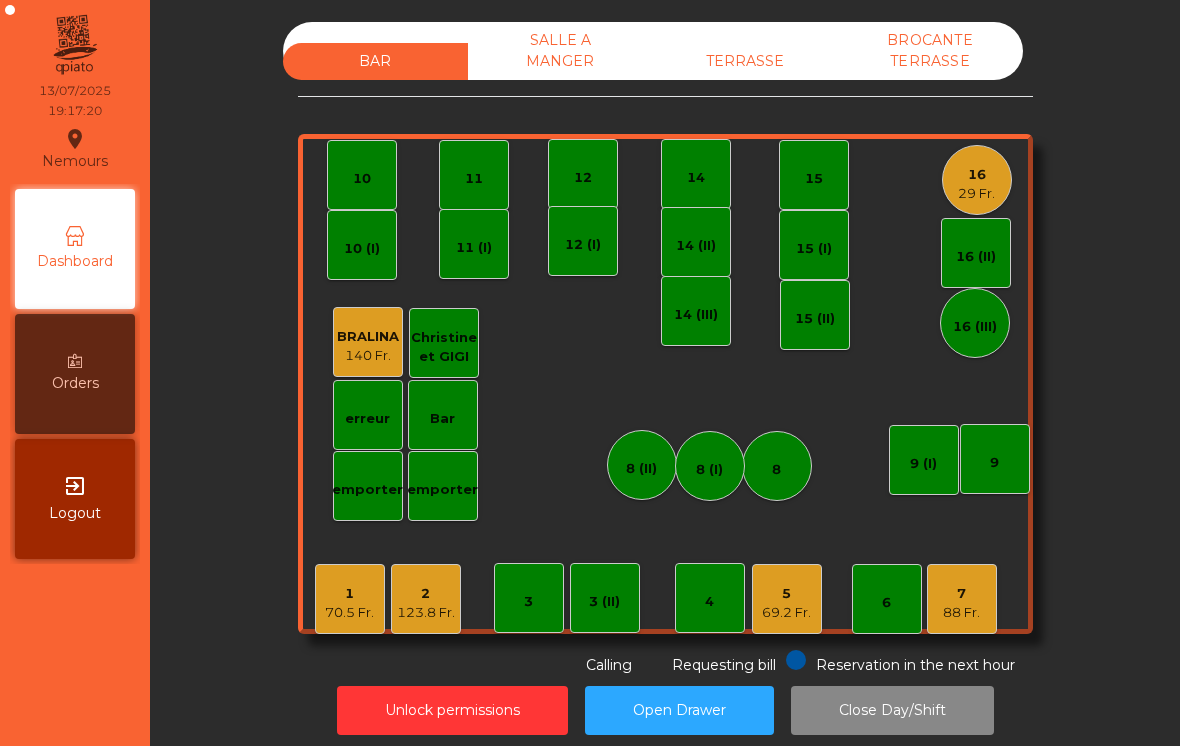 click on "11" 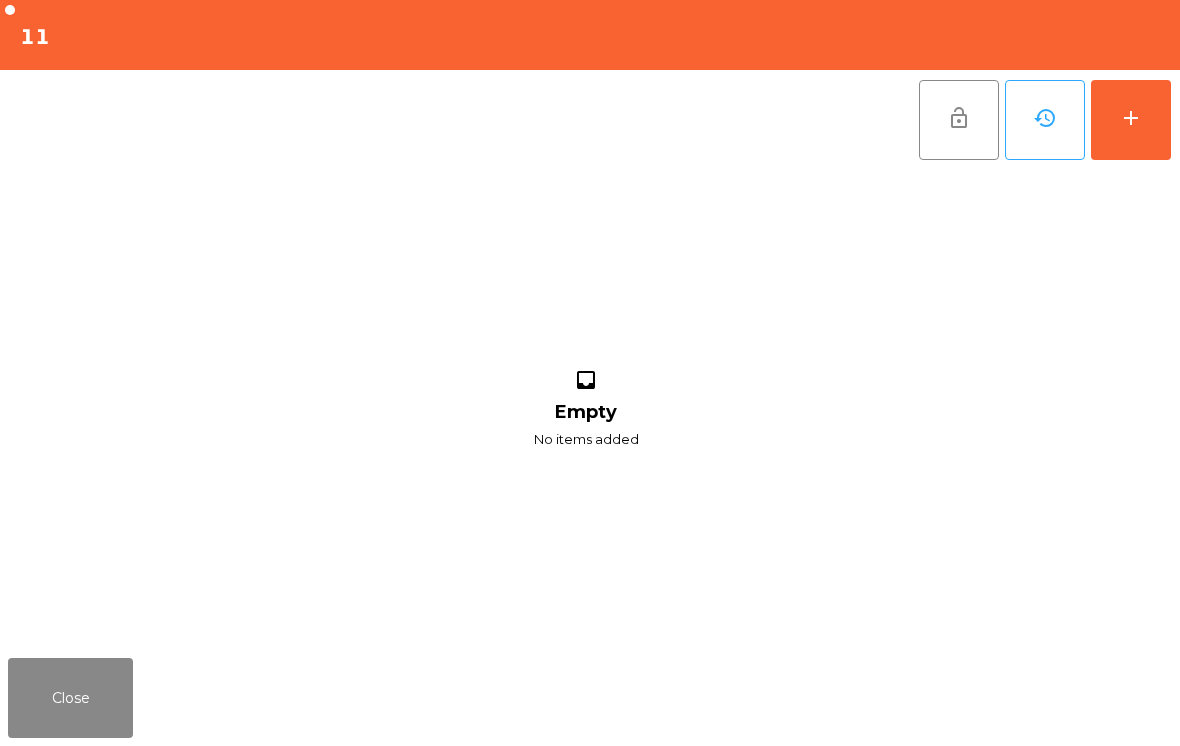 click on "add" 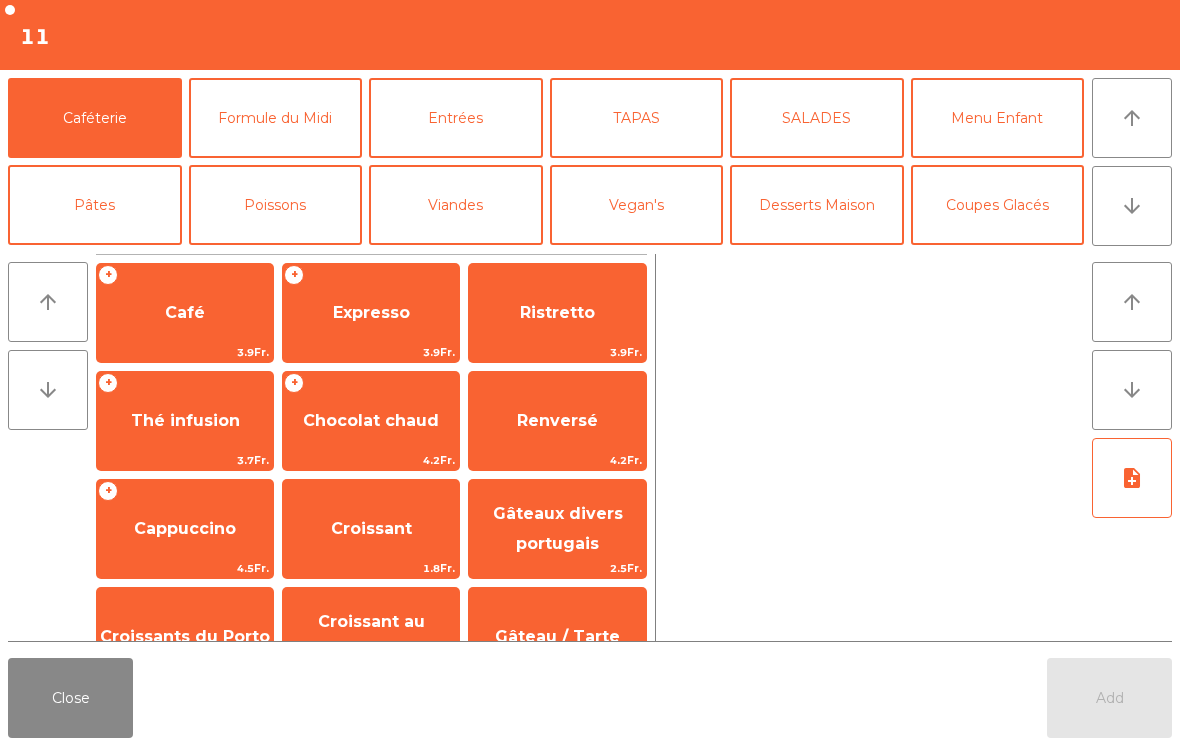 click on "arrow_downward" 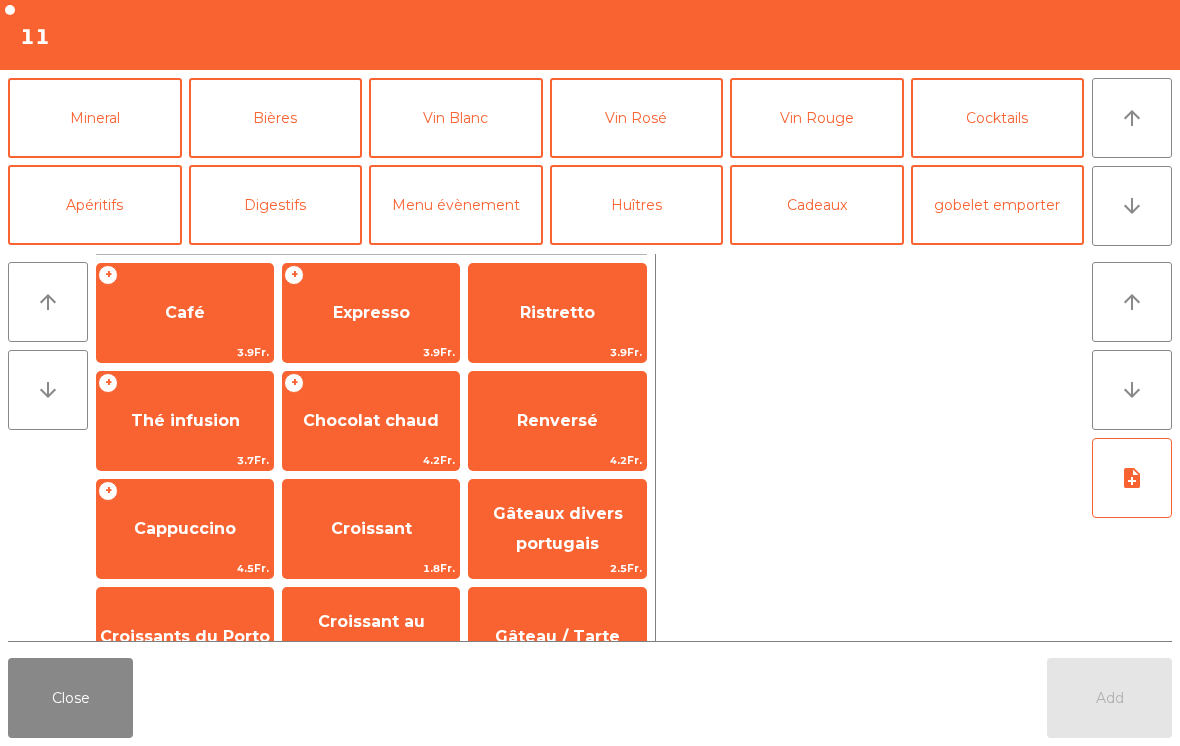 click on "Cocktails" 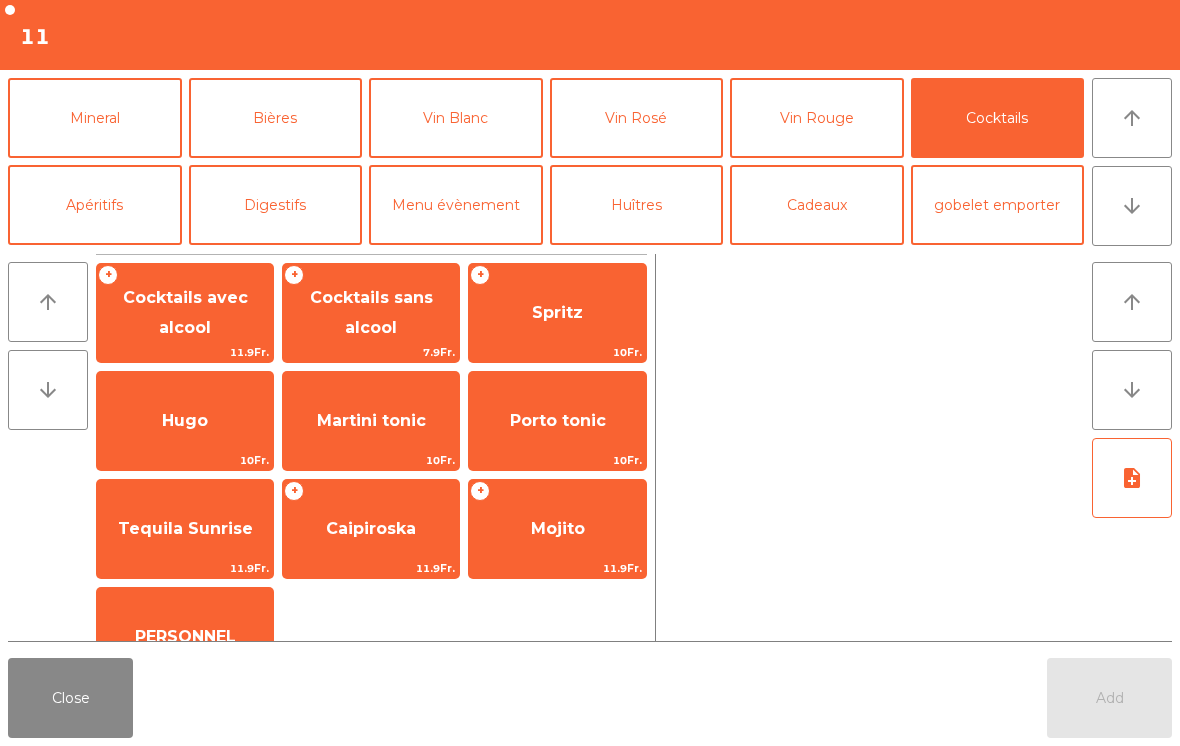 click on "Spritz" 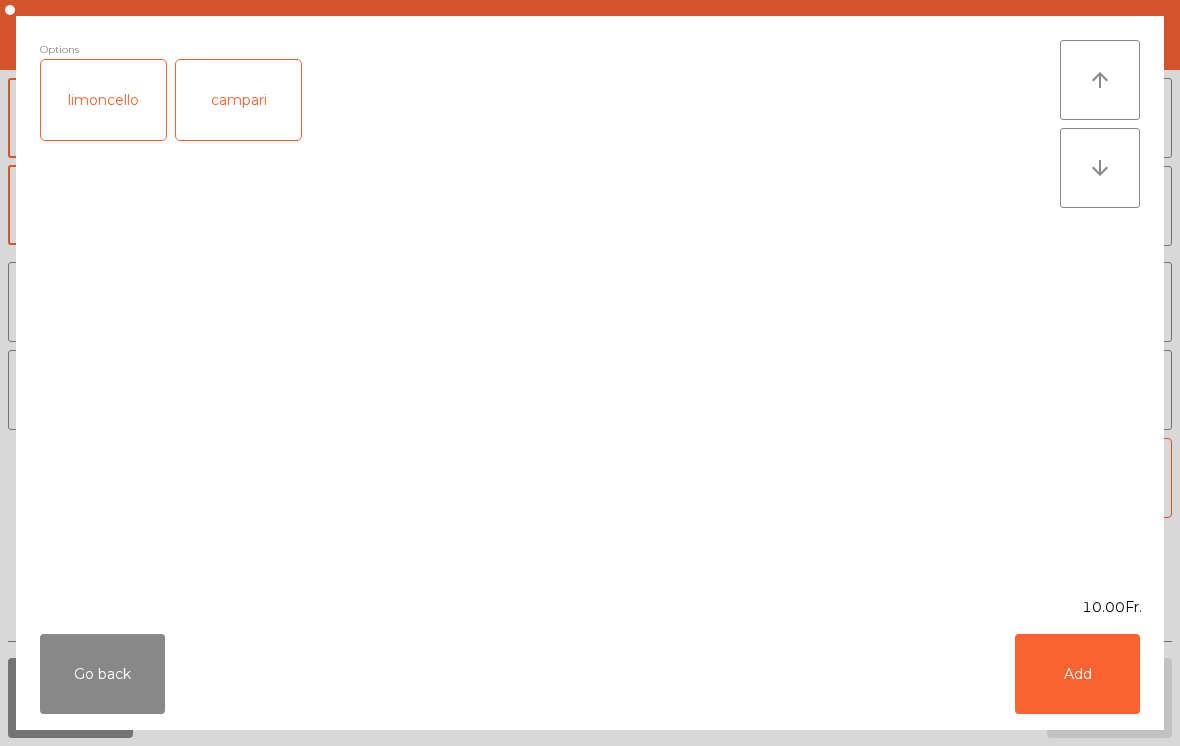 click on "Add" 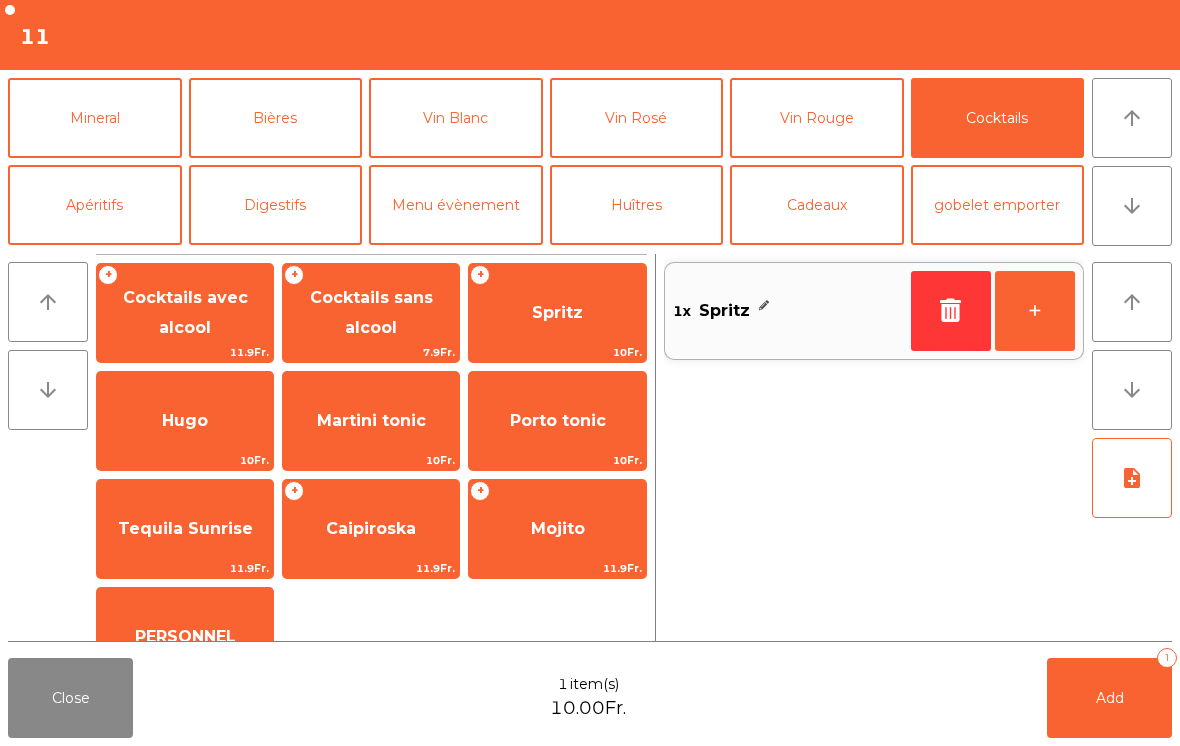 scroll, scrollTop: -17, scrollLeft: 0, axis: vertical 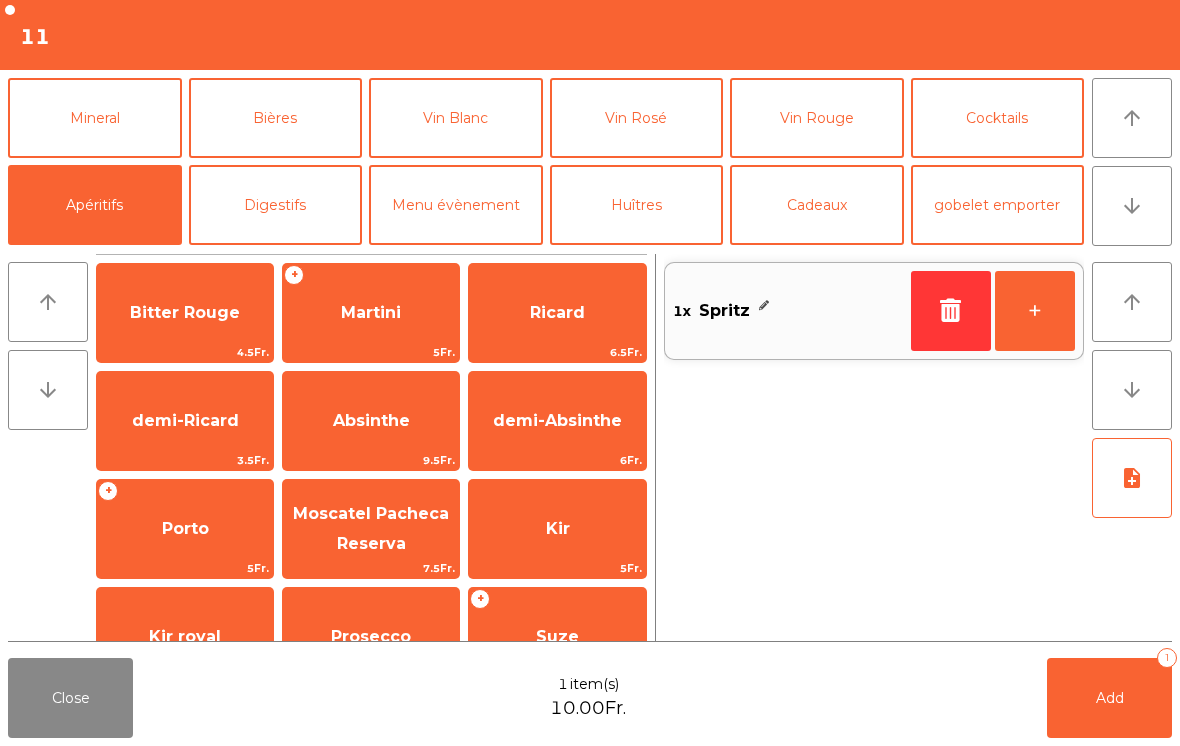 click on "Martini" 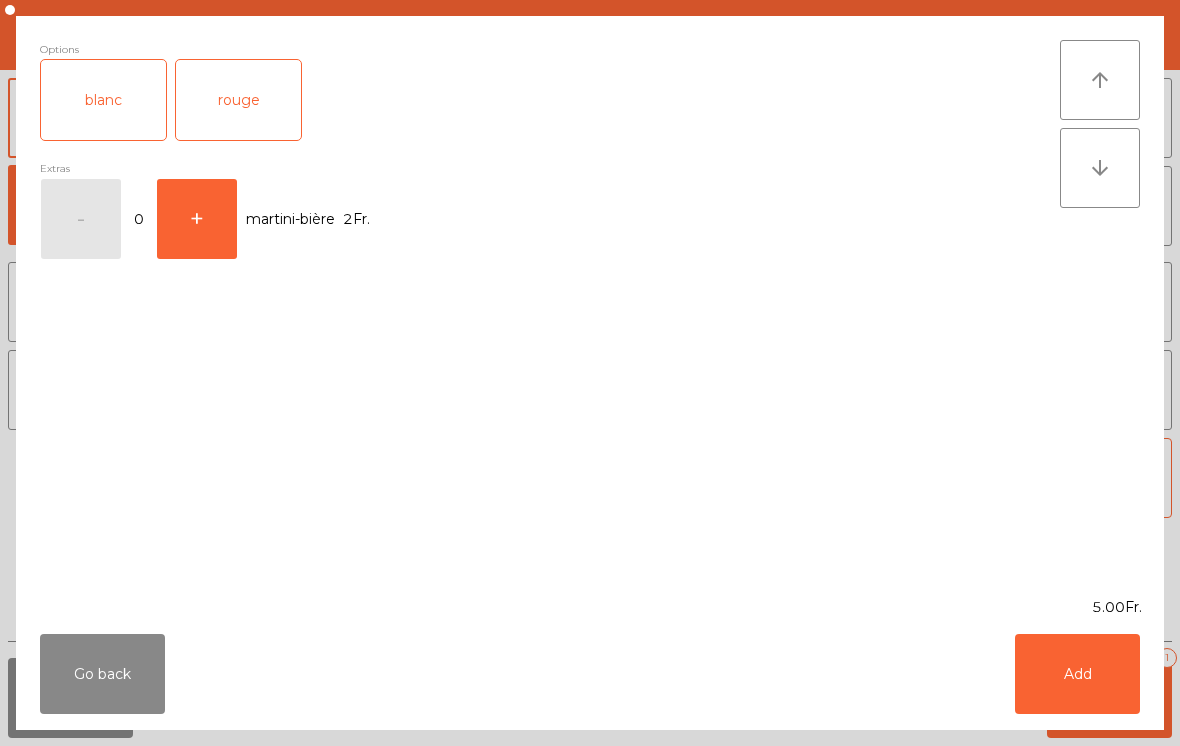 click on "rouge" 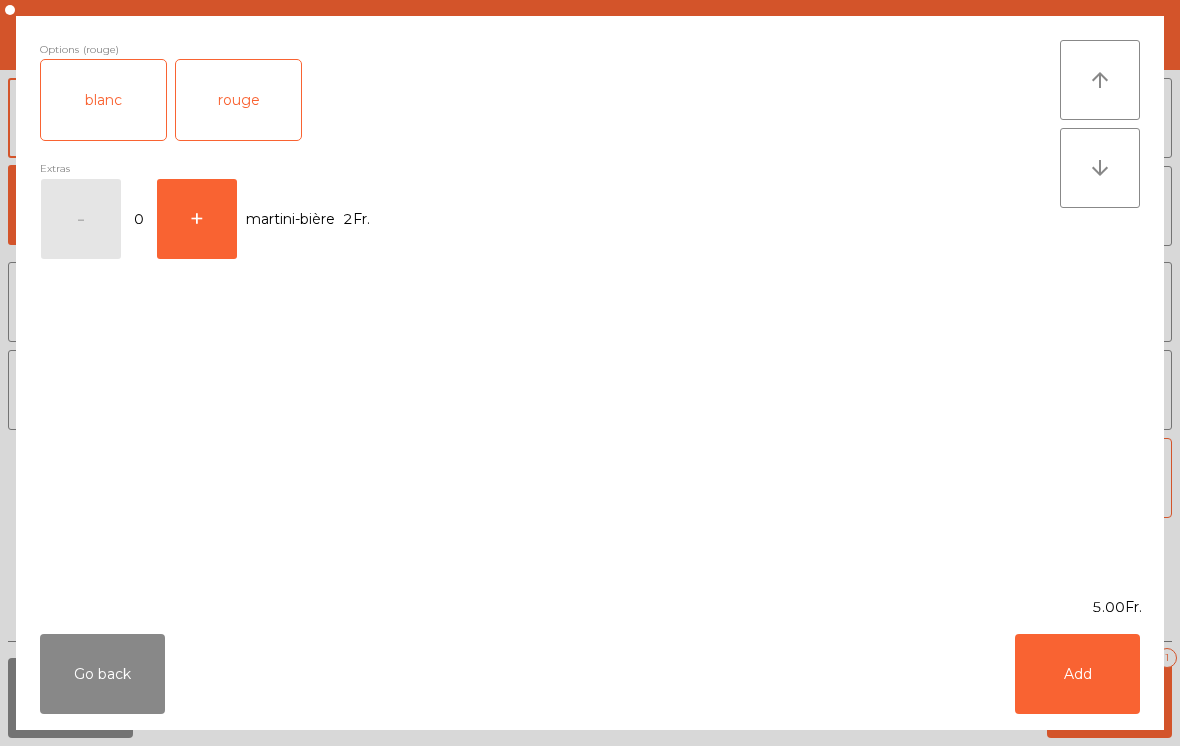 click on "Add" 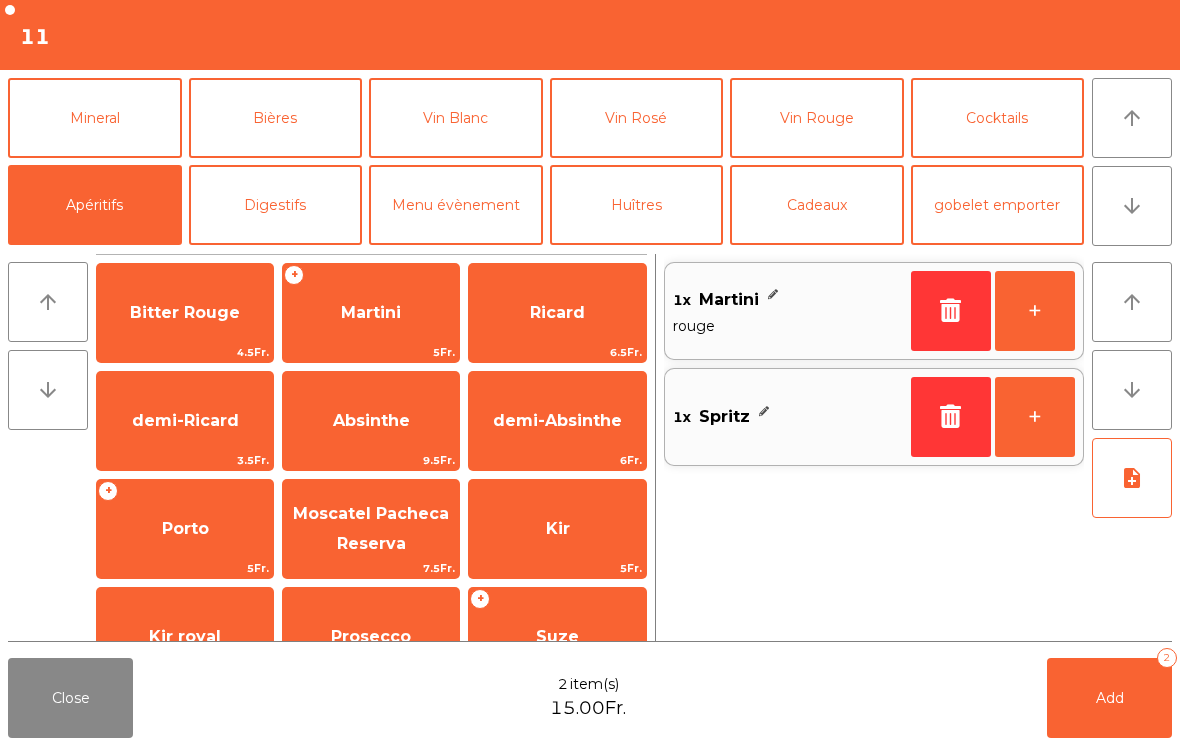 click on "Add   2" 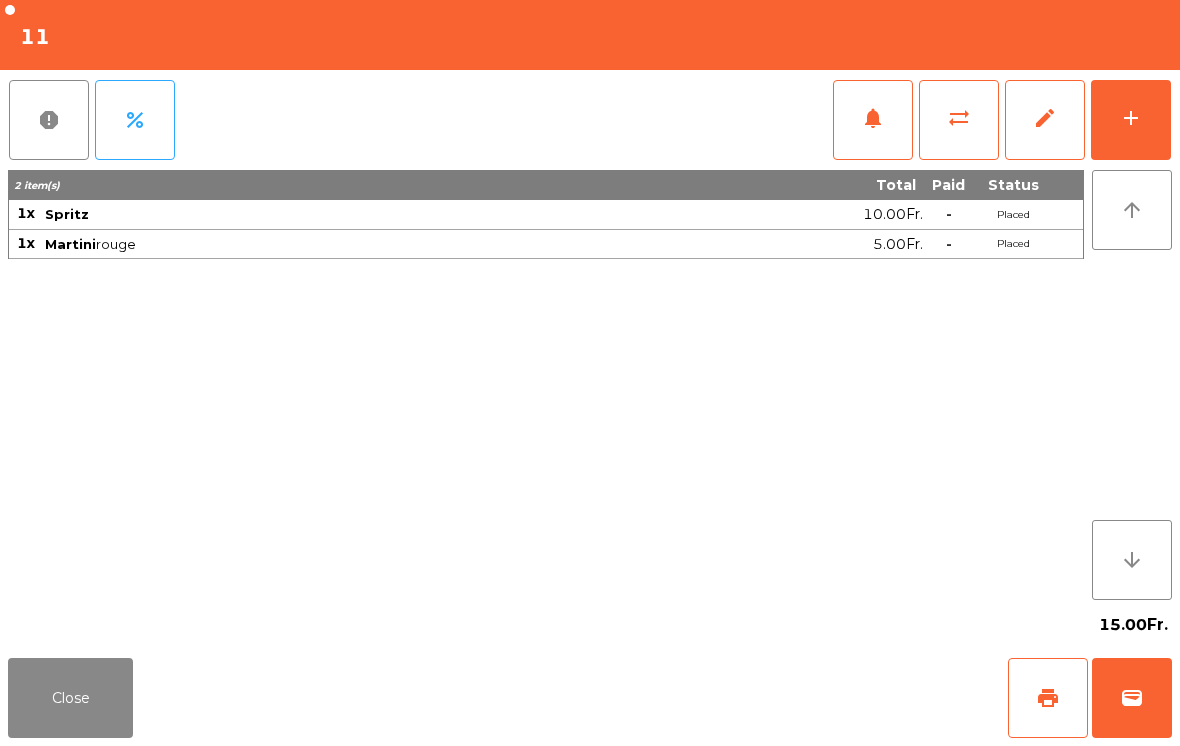 click on "Close" 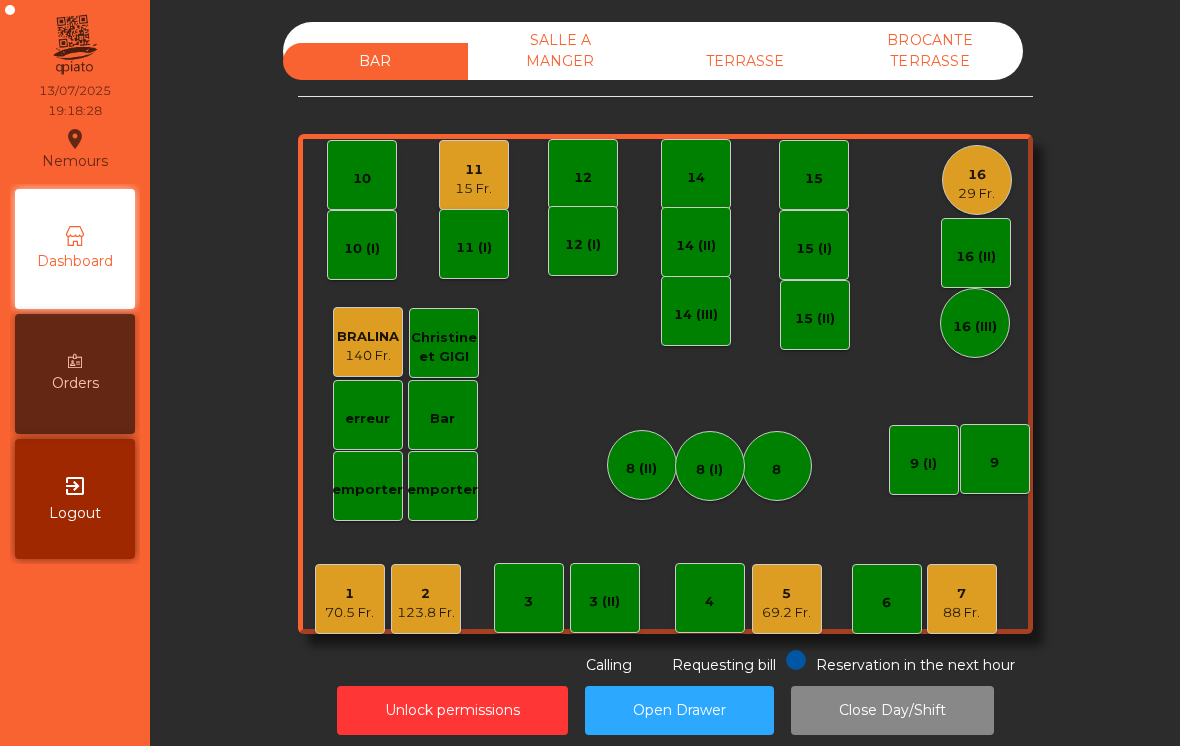 click on "1" 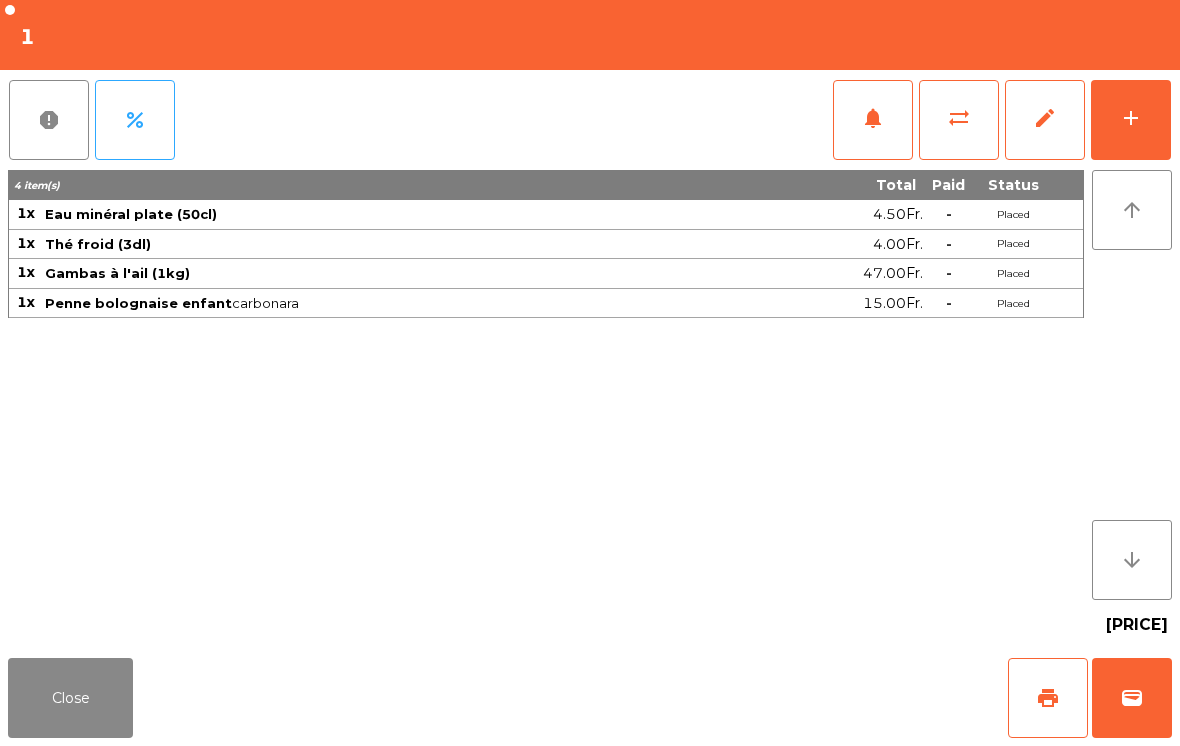 click on "add" 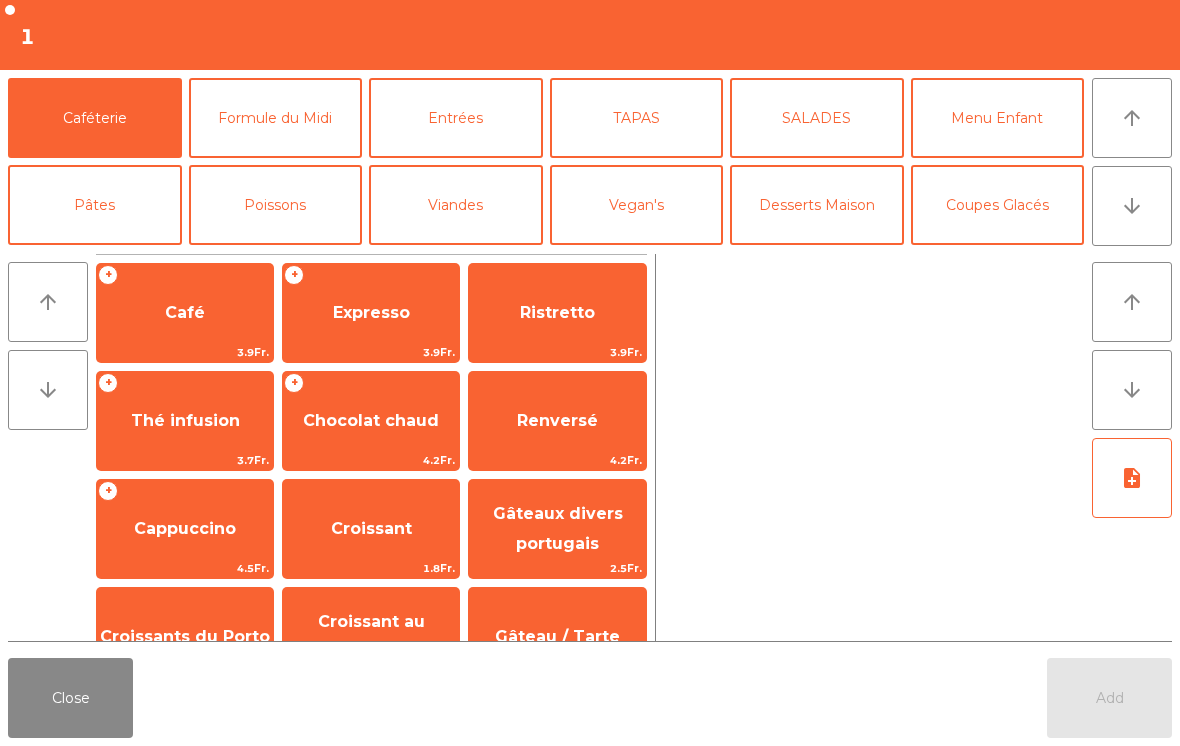 click on "Mineral" 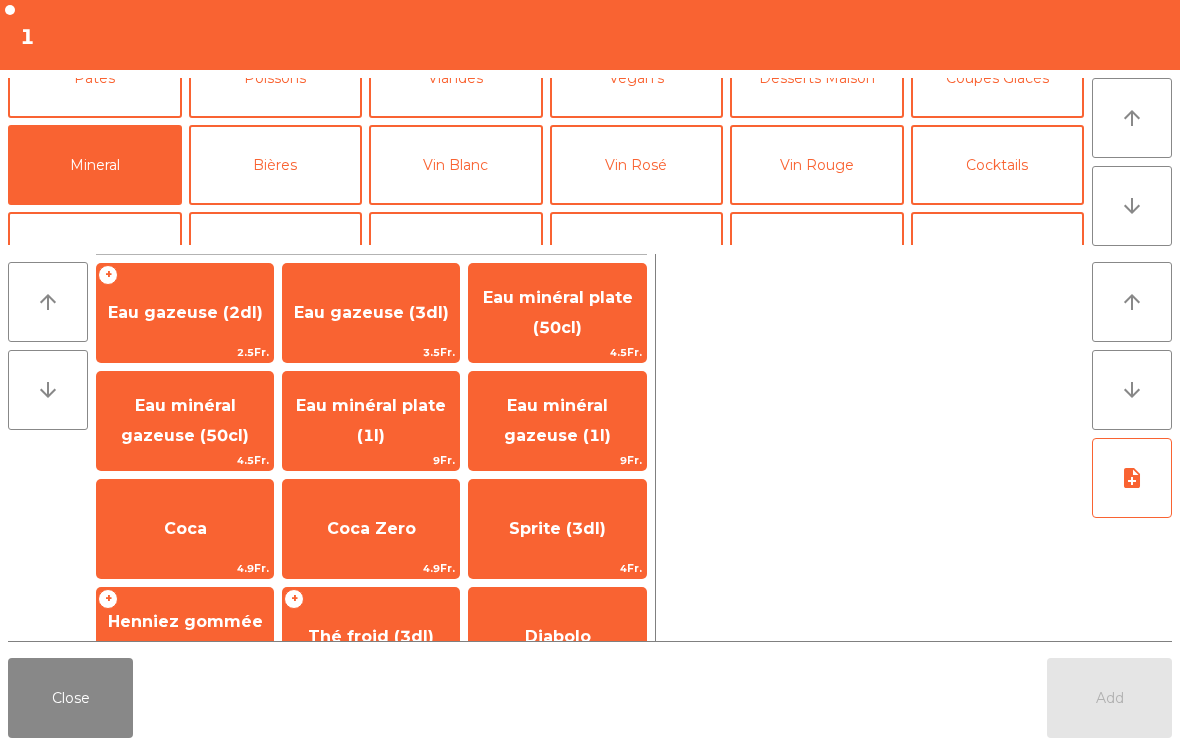 click on "Eau minéral plate (50cl)" 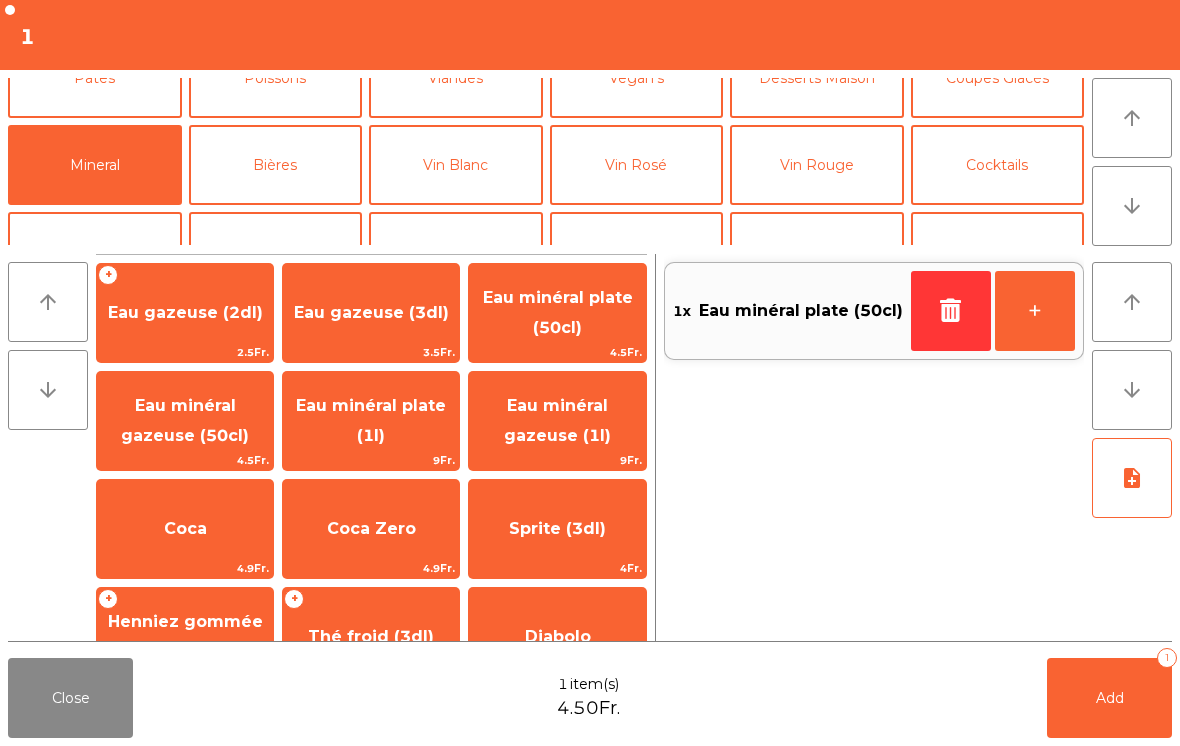 click on "Add   1" 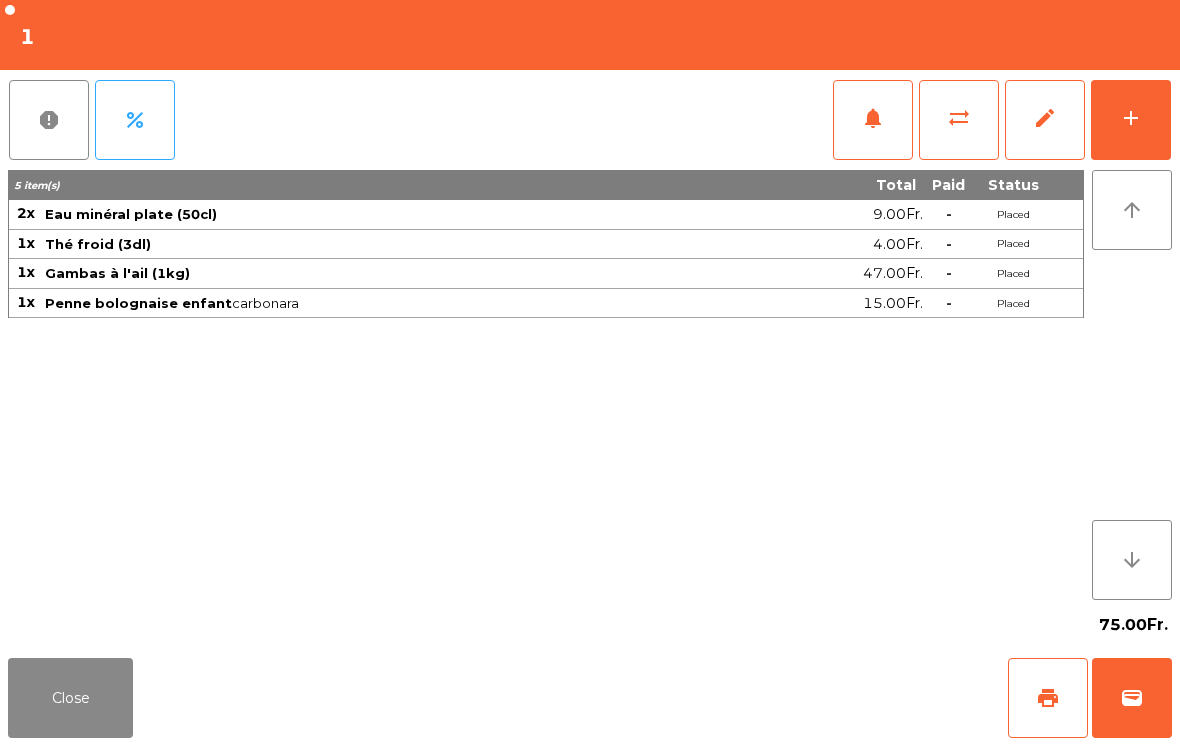 click on "Close" 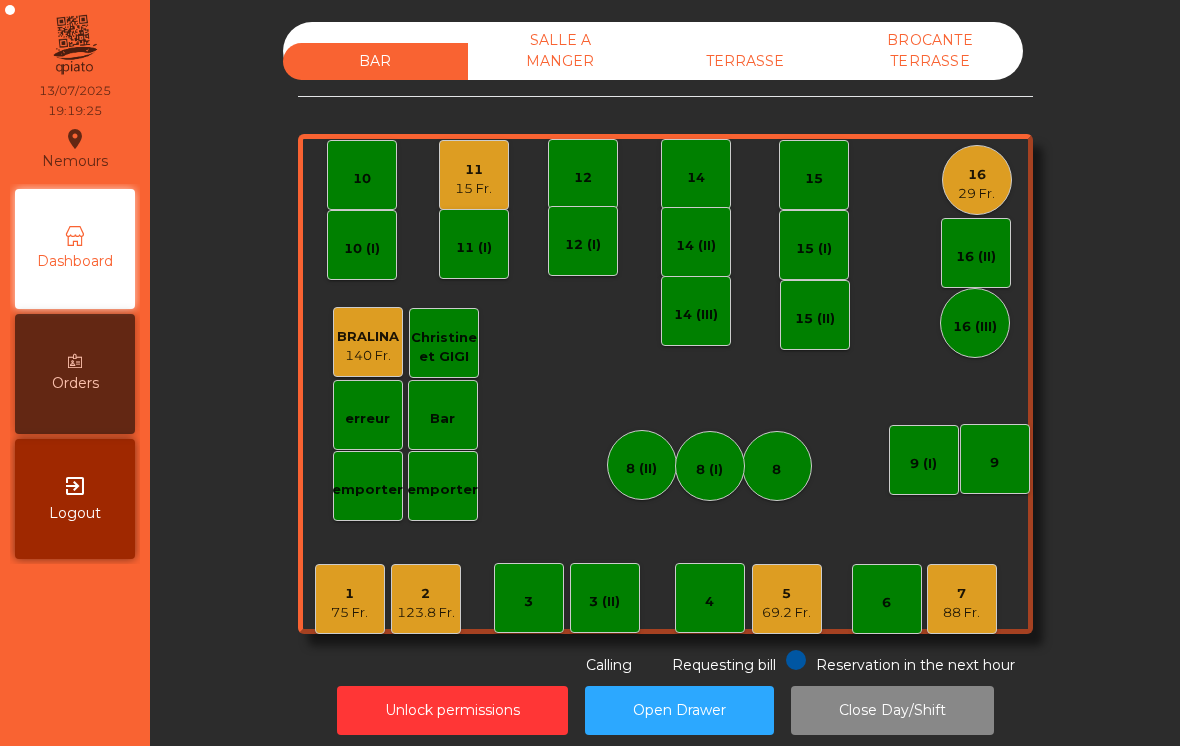 click on "11   15 Fr." 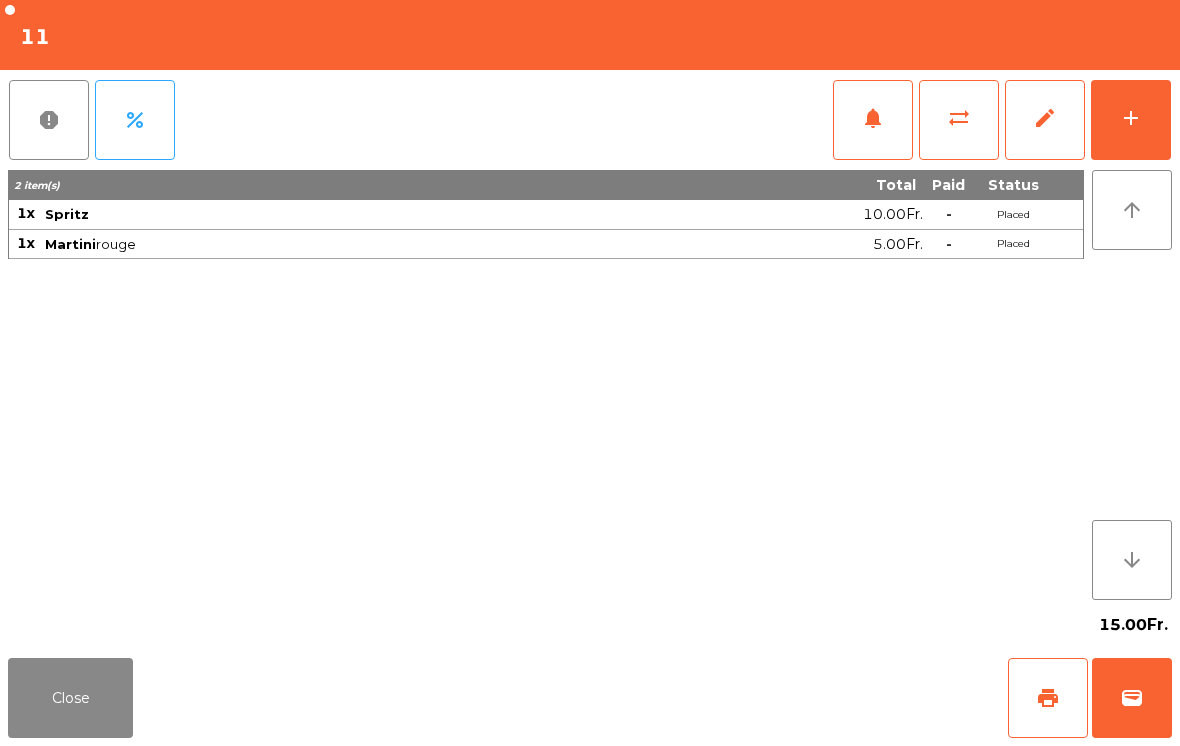 click on "Close" 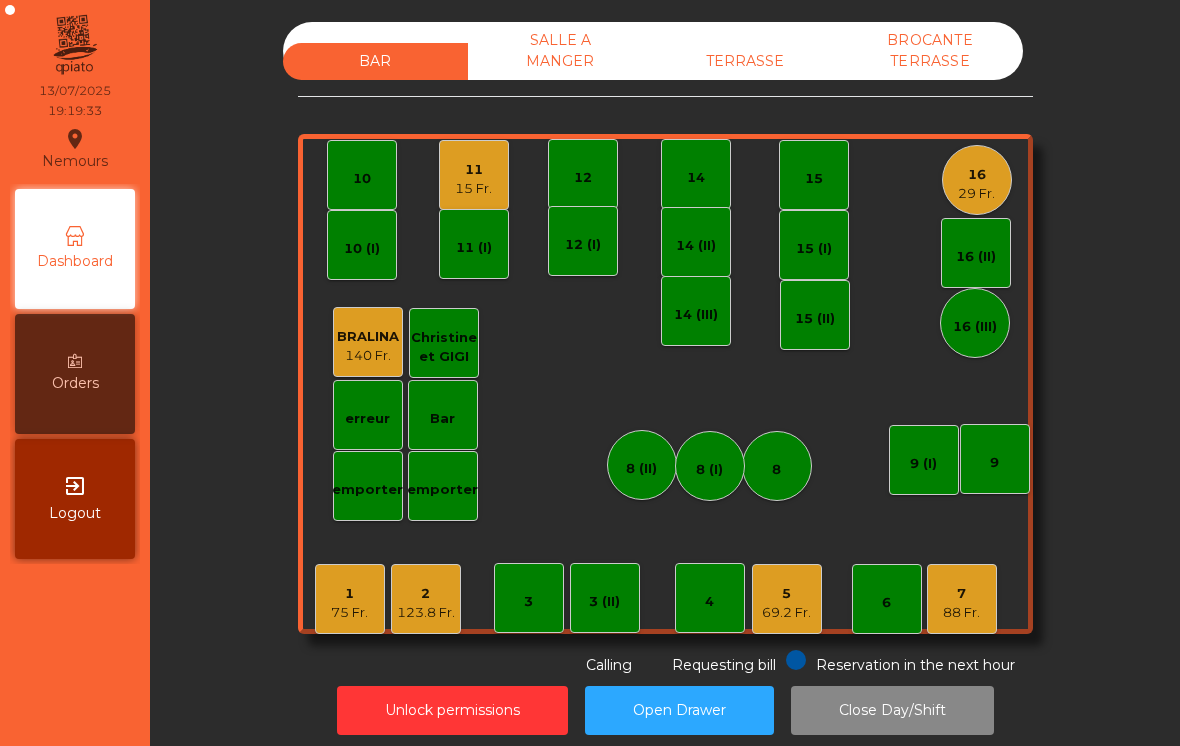 click on "12" 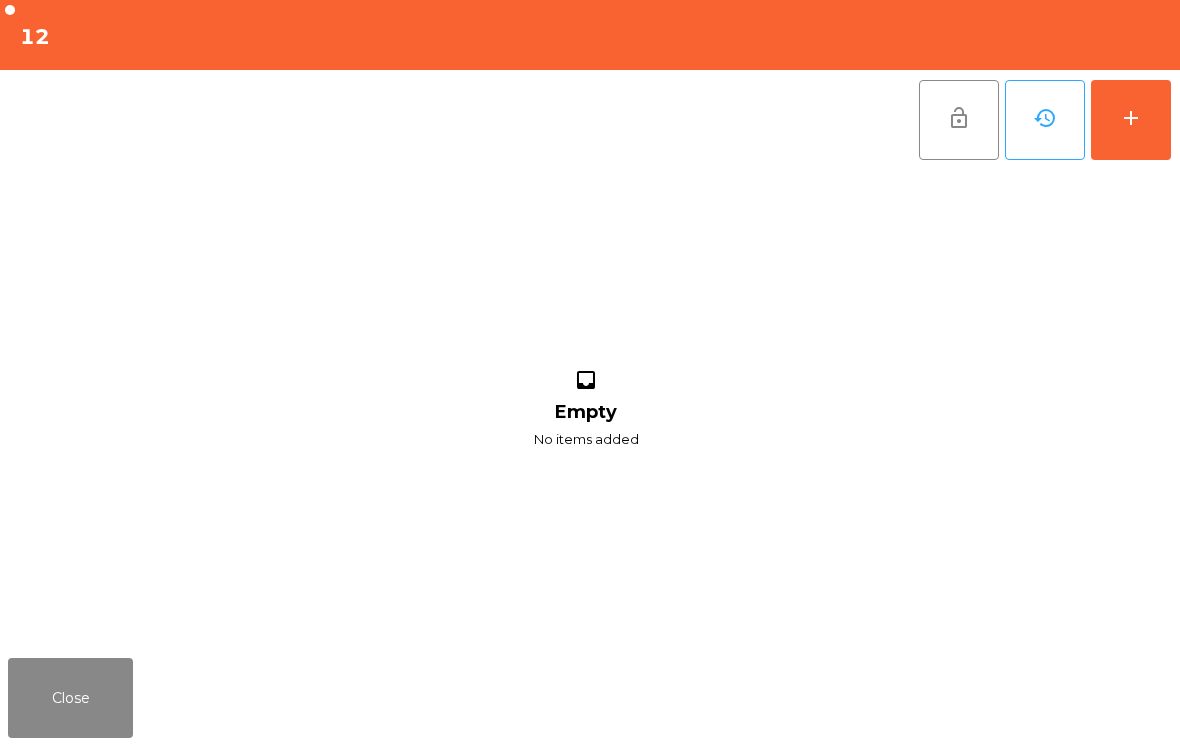 click on "add" 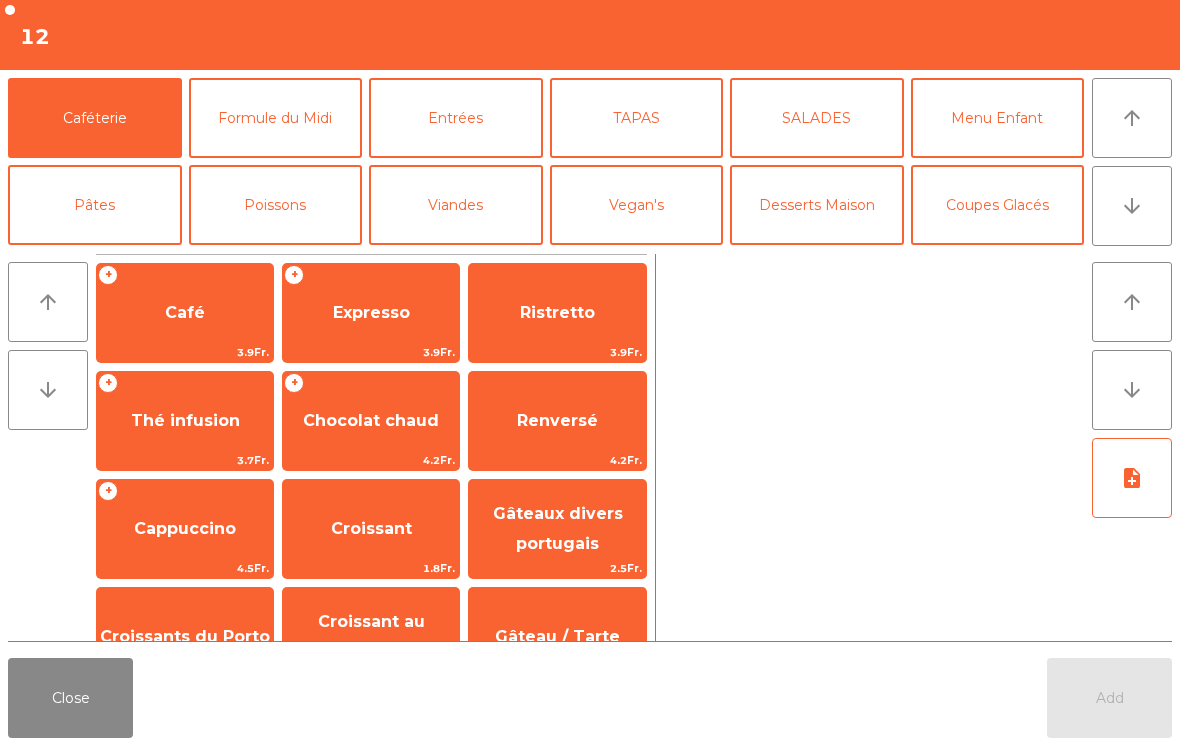 click on "arrow_downward" 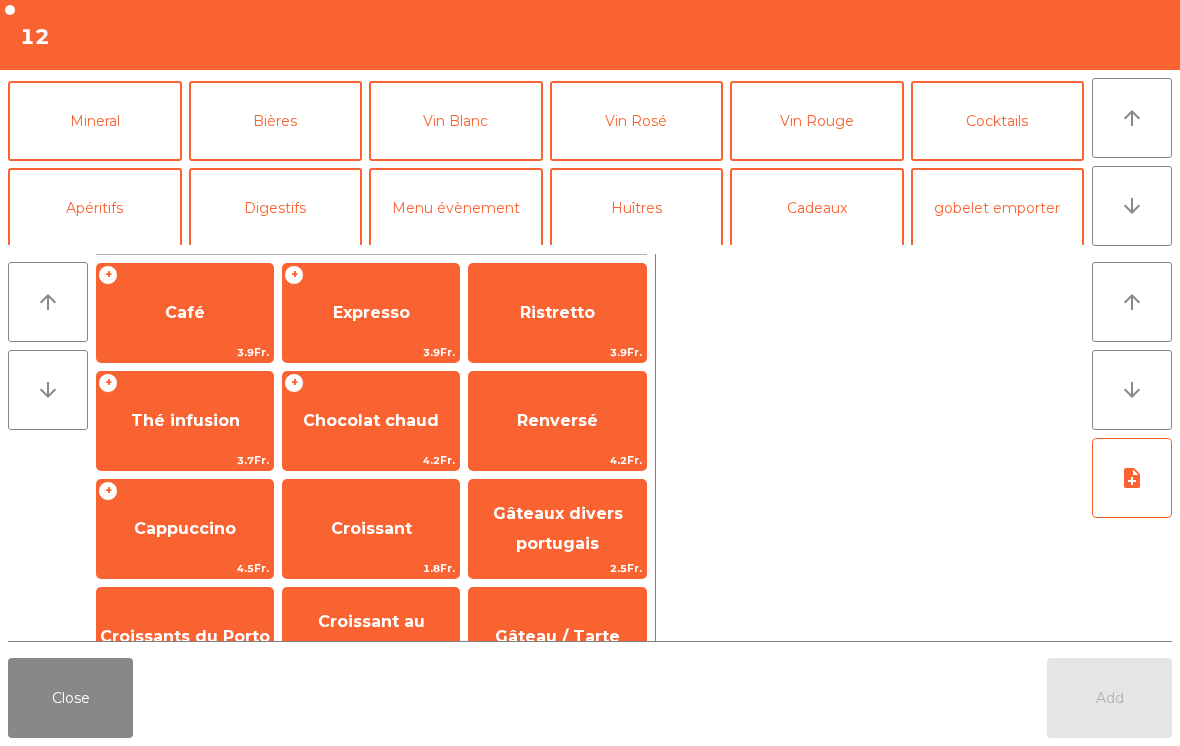 scroll, scrollTop: 174, scrollLeft: 0, axis: vertical 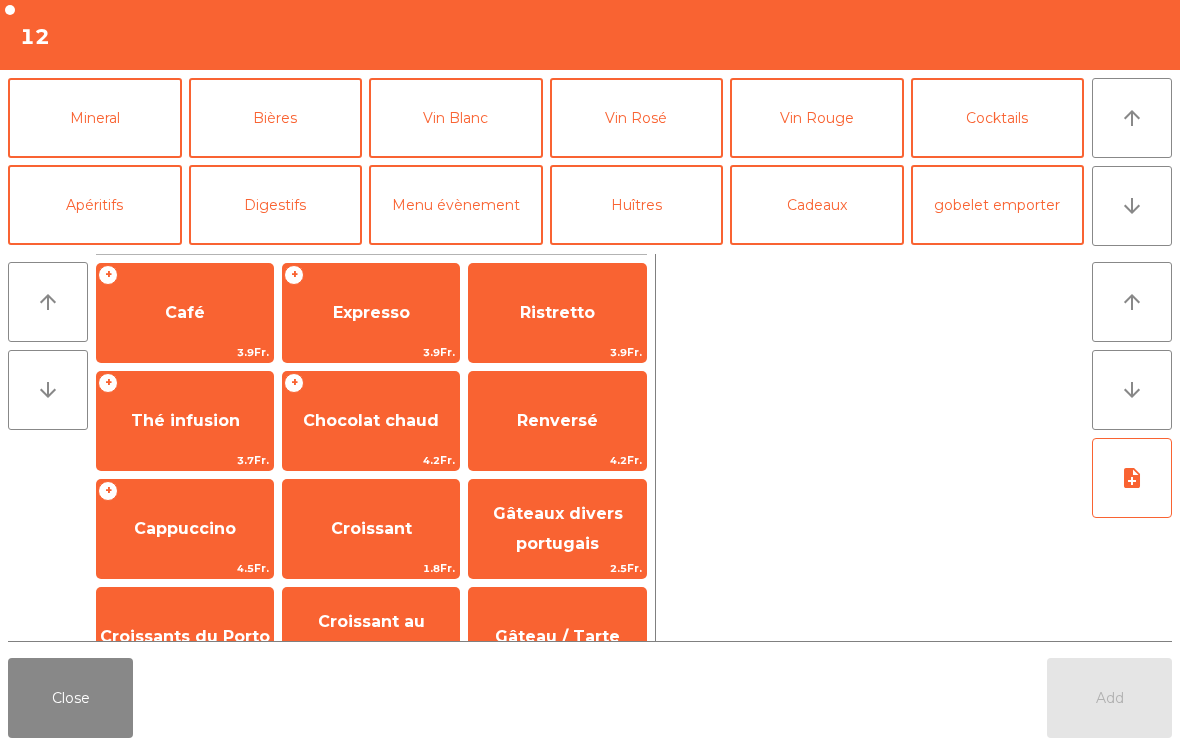 click on "Mineral" 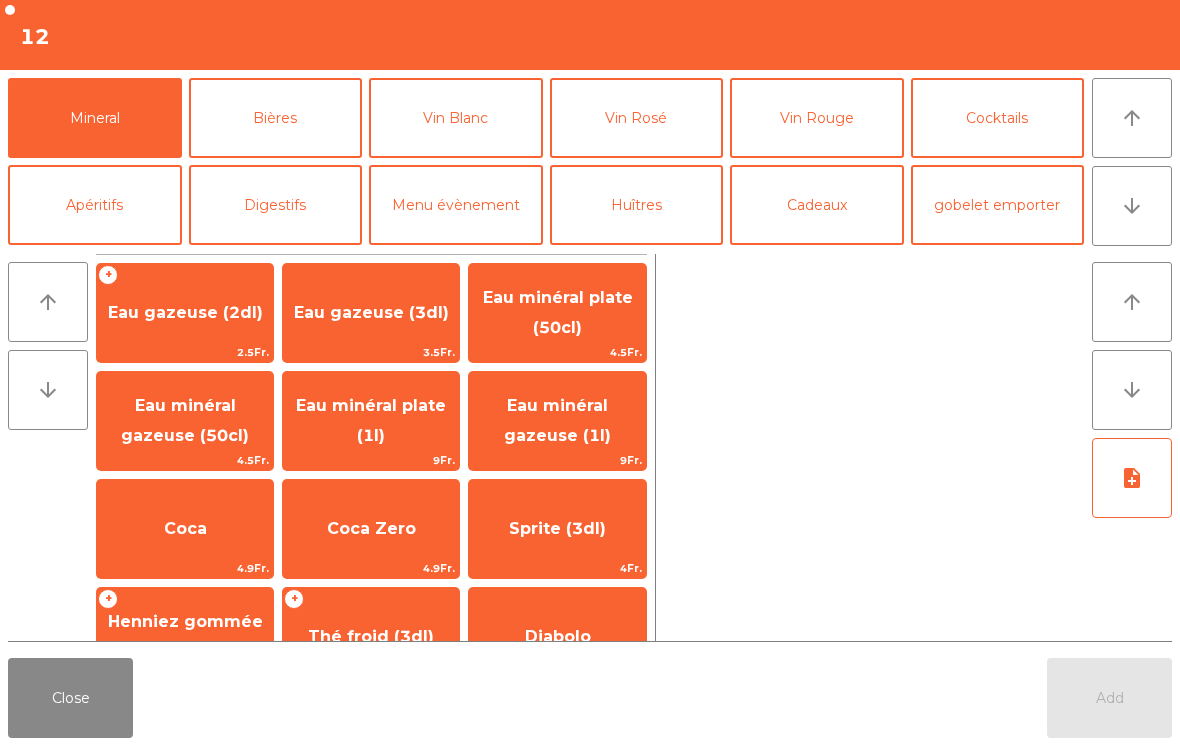 click on "Eau minéral plate (1l)" 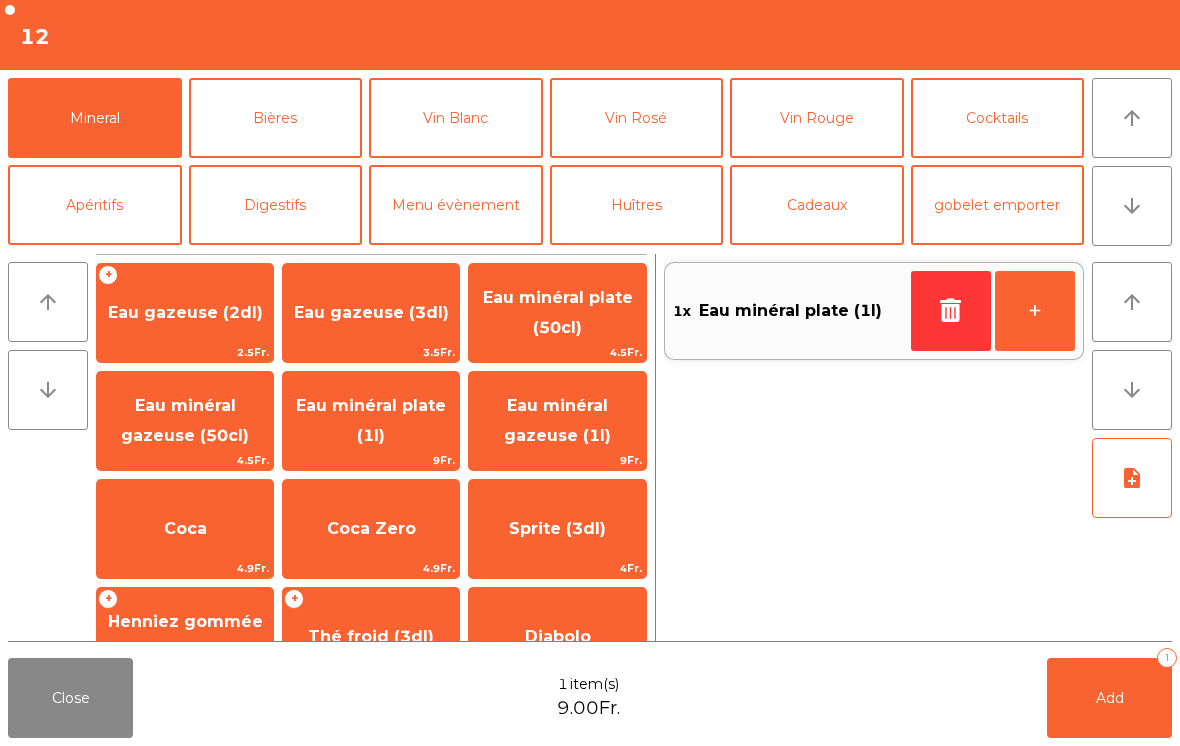 click on "Add" 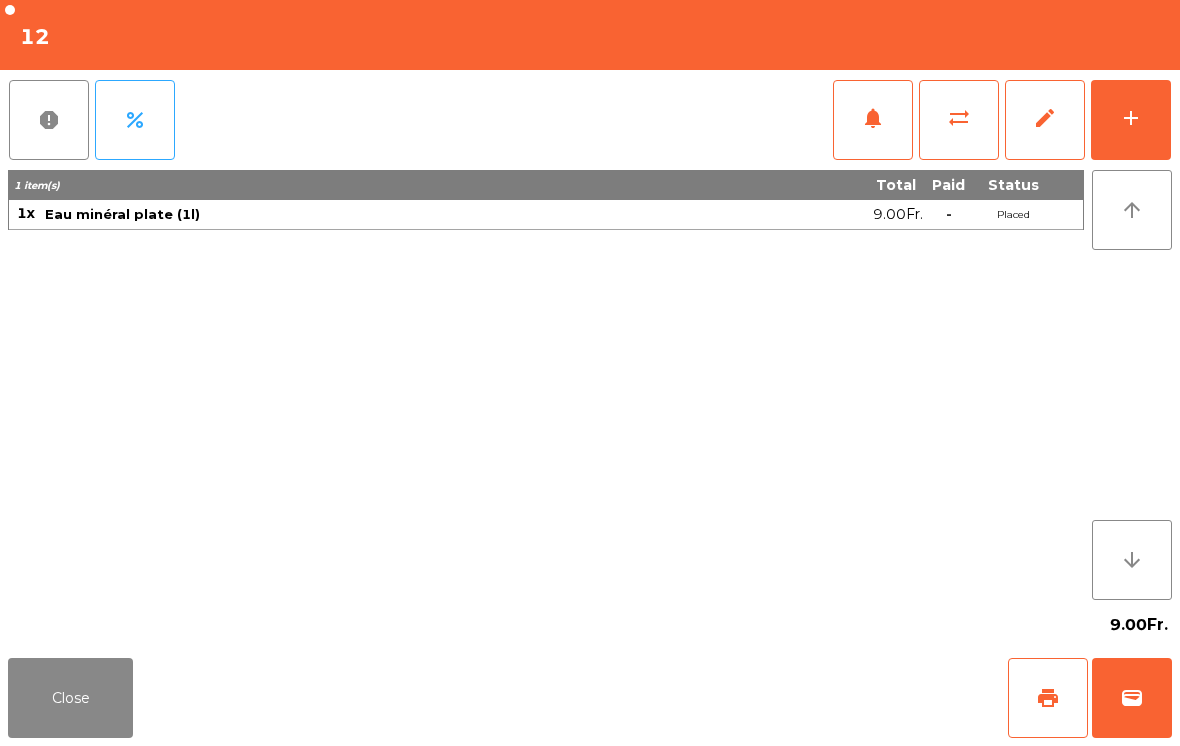 click on "9.00Fr." 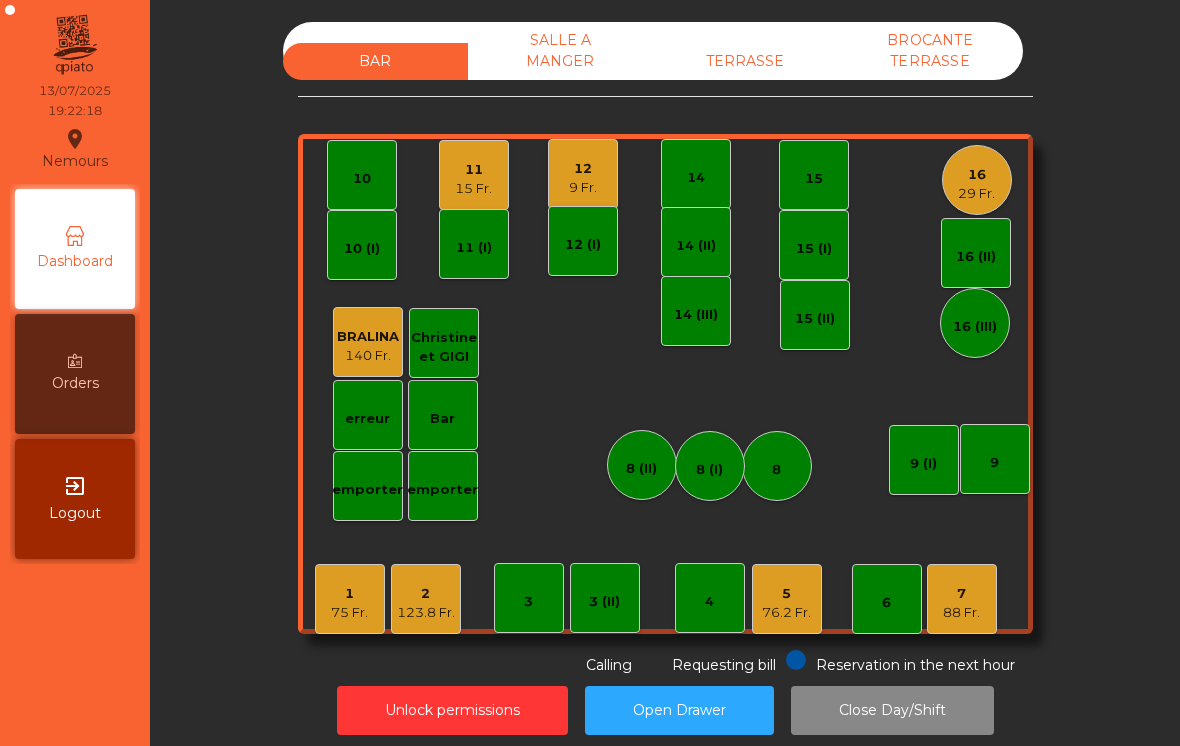 click on "16" 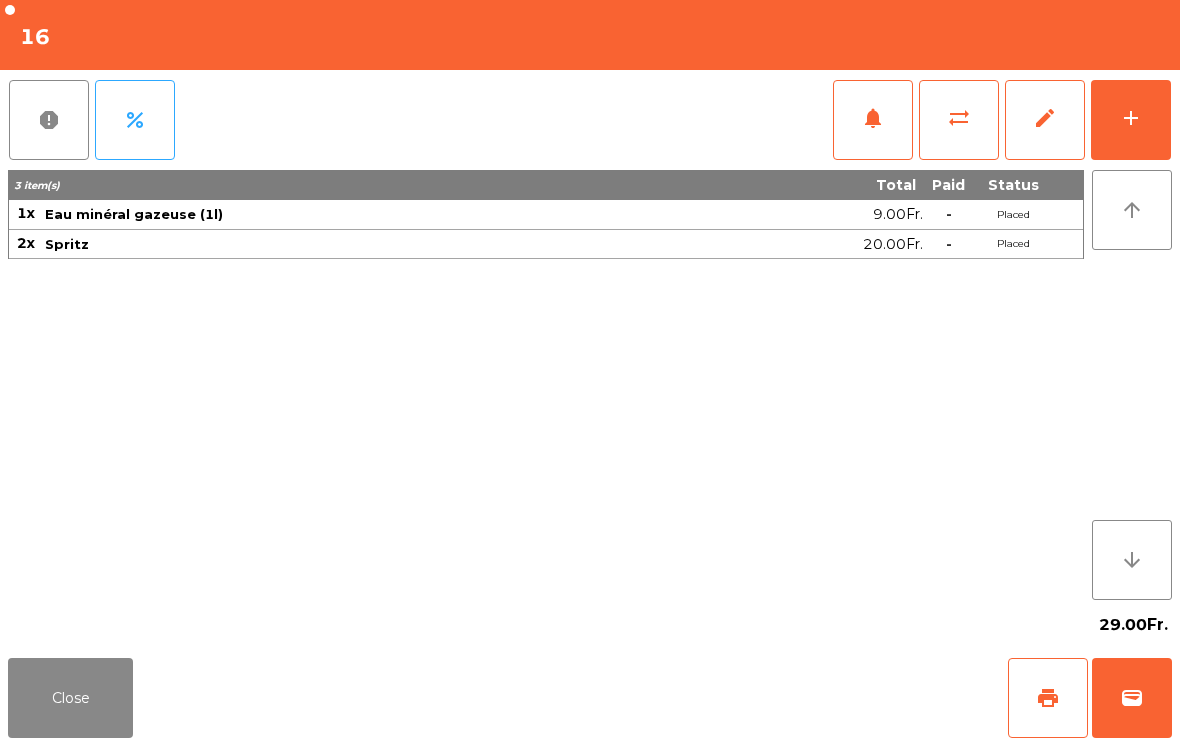 click on "add" 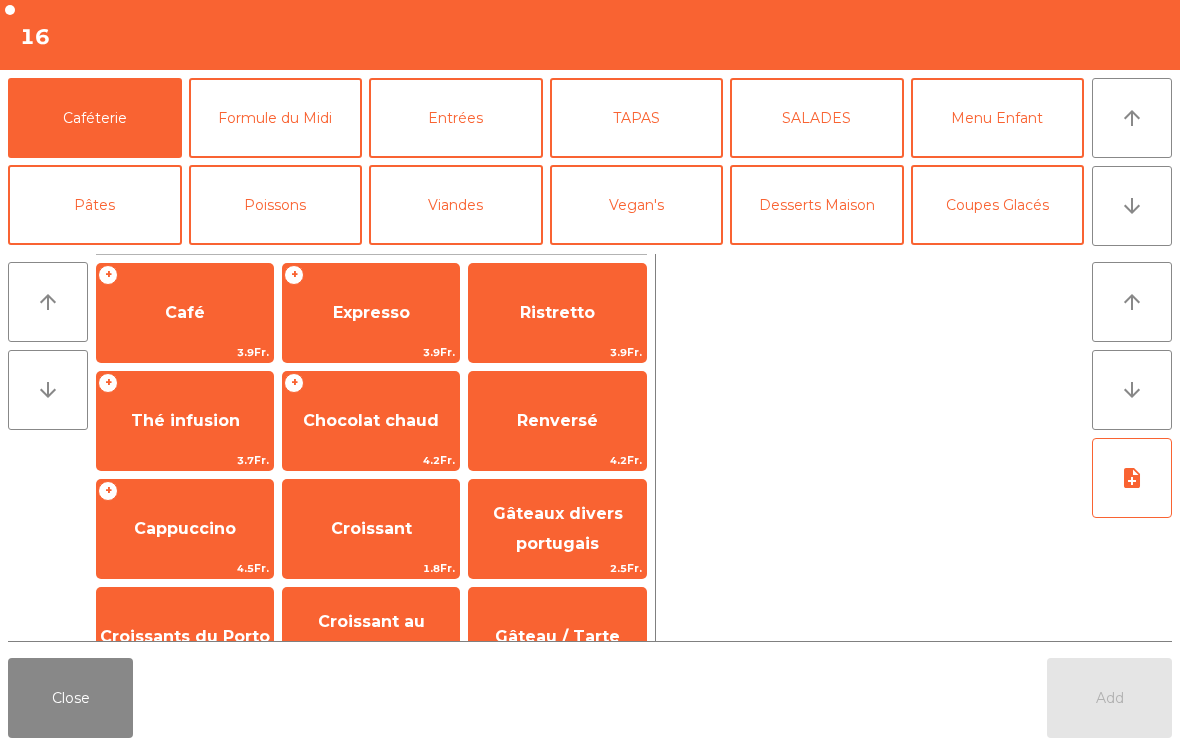 click on "Viandes" 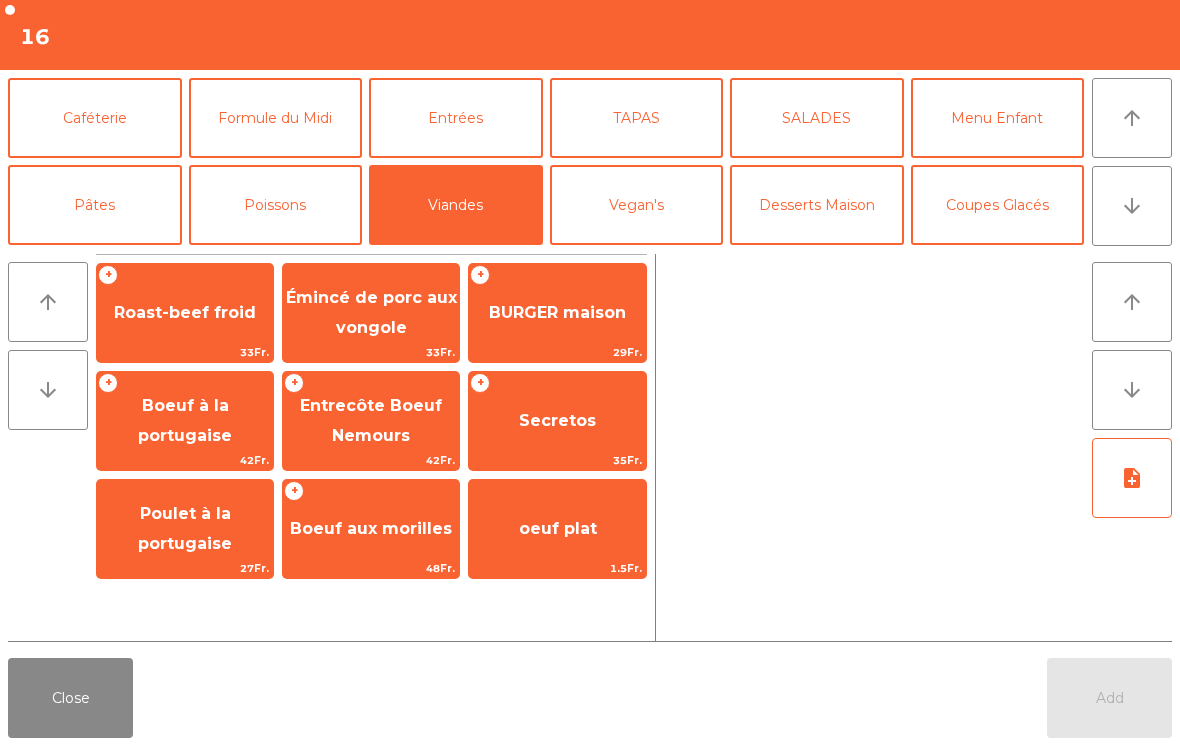 click on "29Fr." 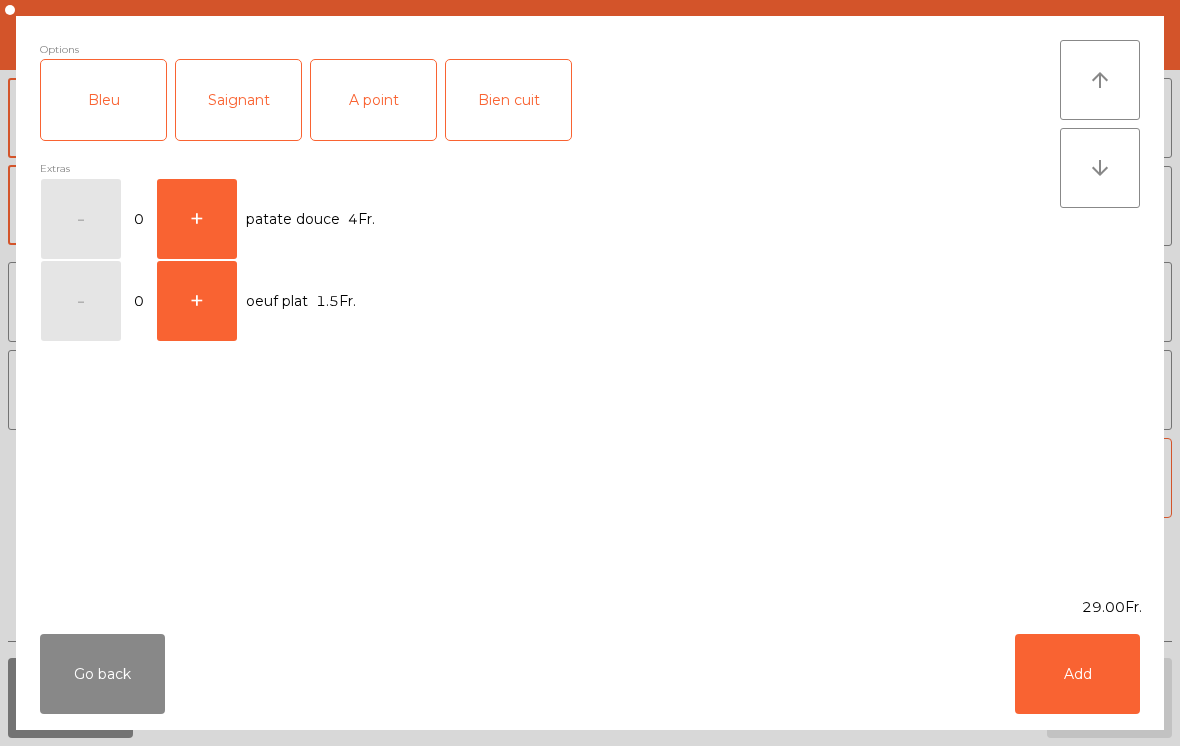 click on "A point" 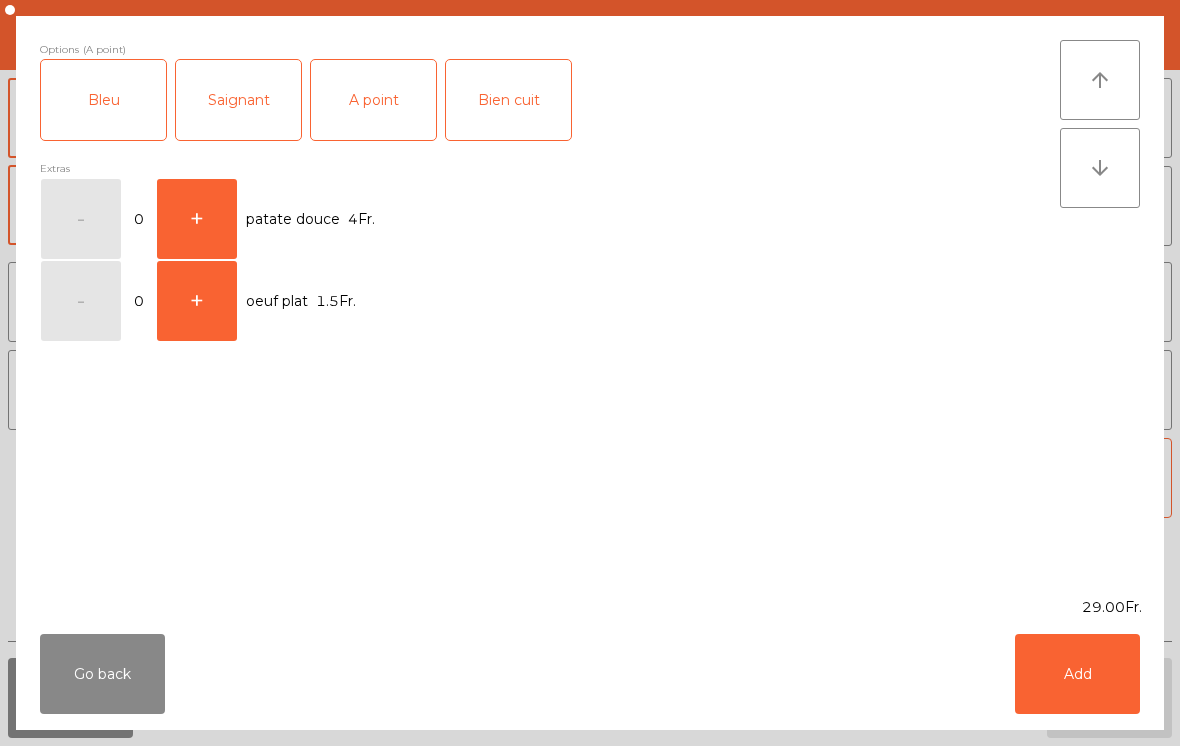 click on "Add" 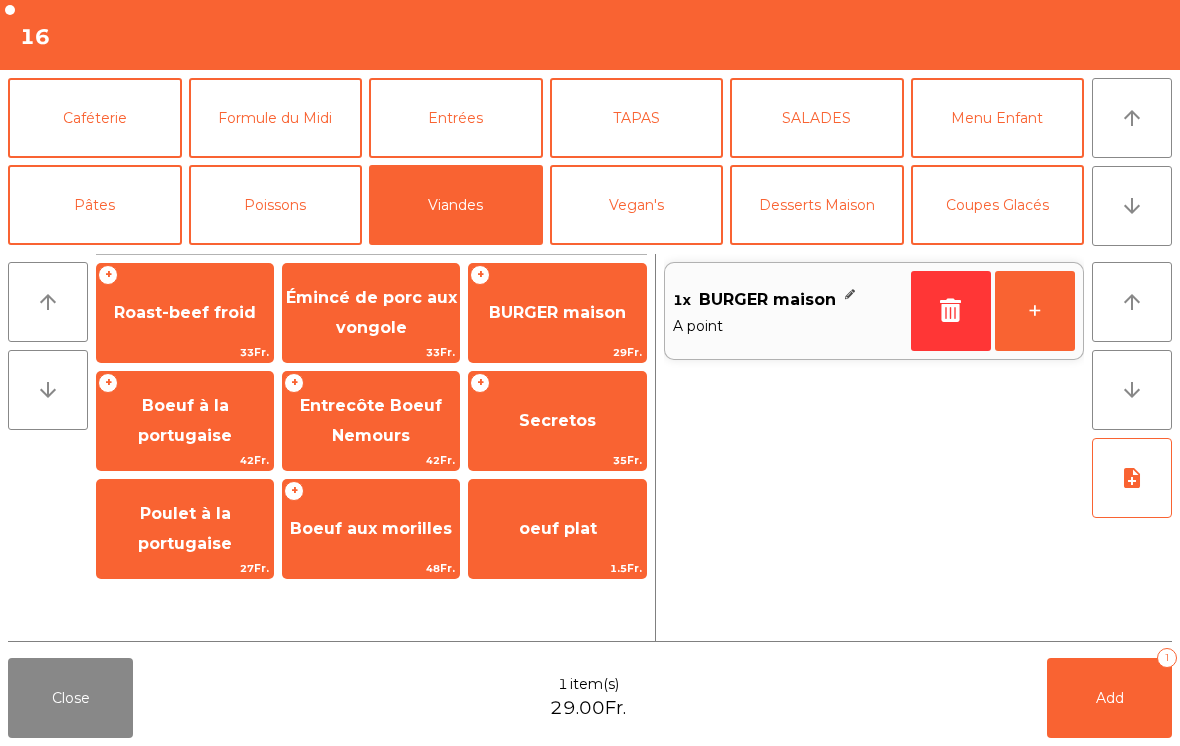 click on "BURGER maison" 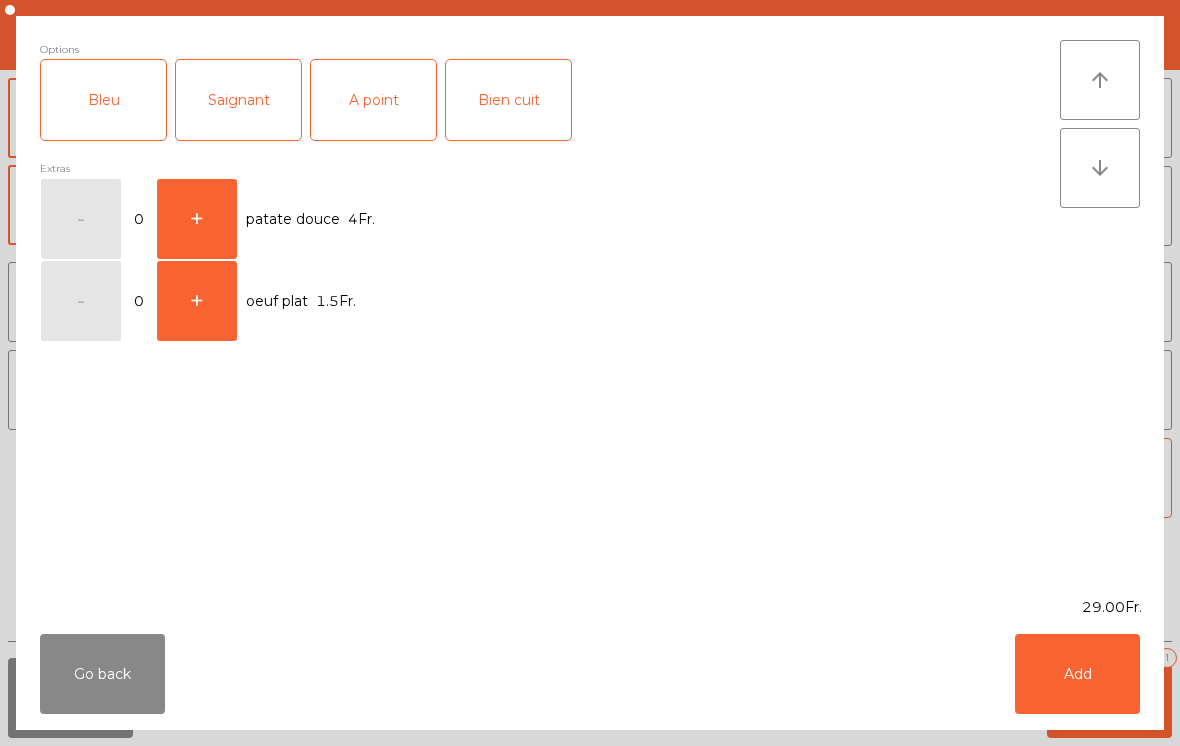 click on "Saignant" 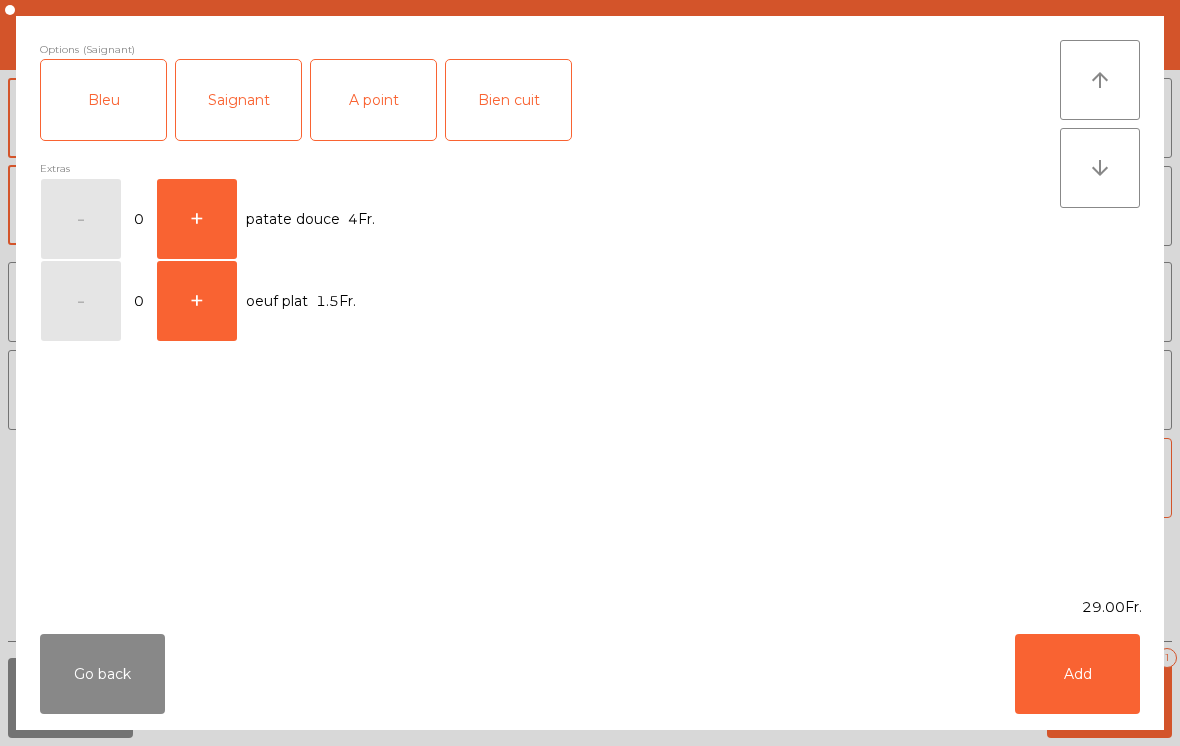 click on "Add" 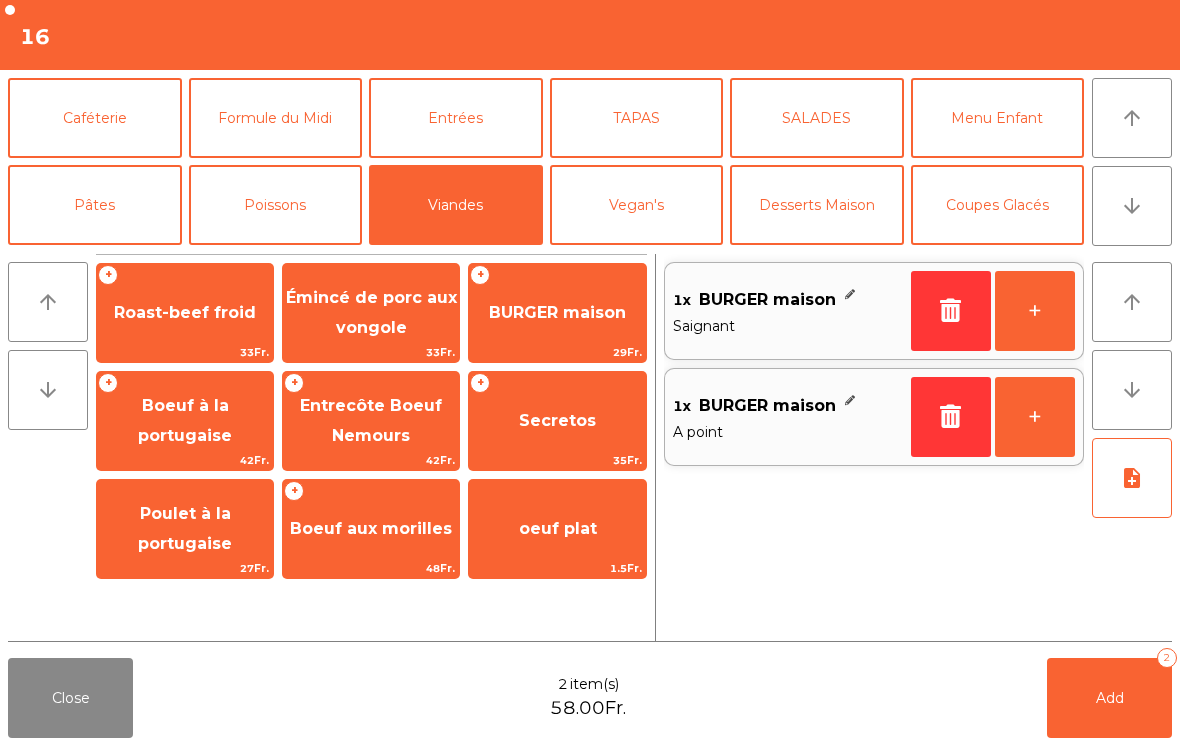 click on "BURGER maison" 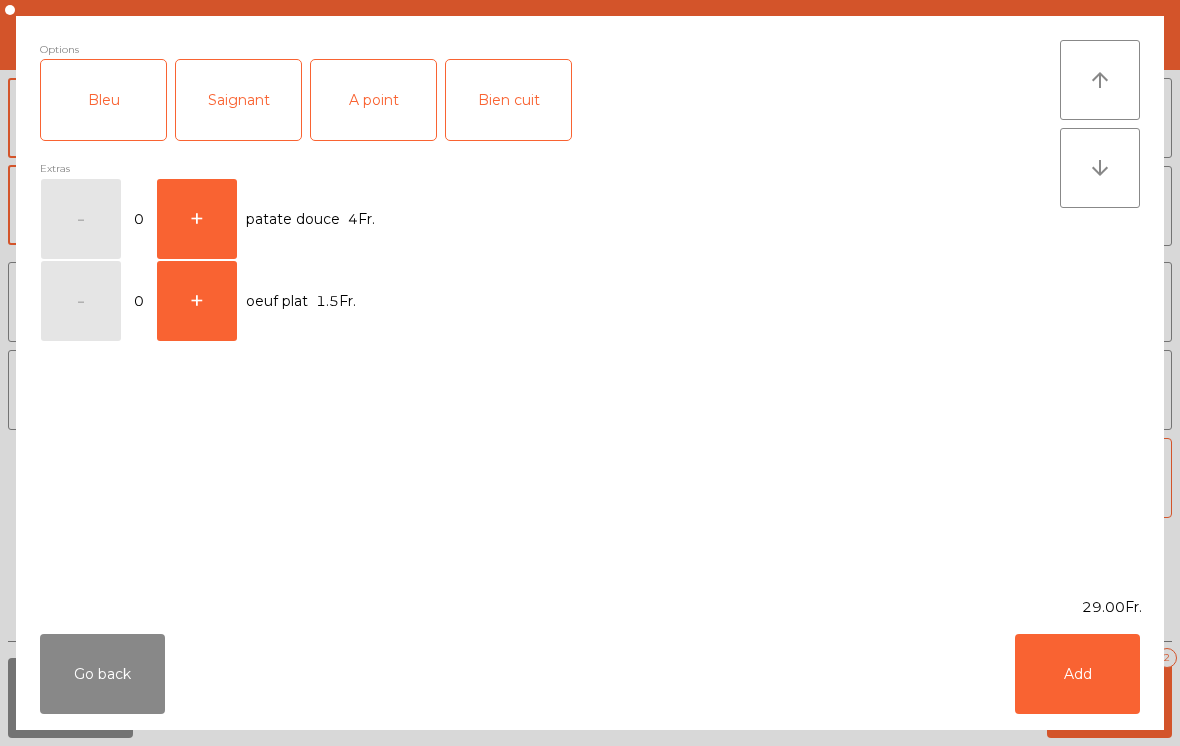click on "Bien cuit" 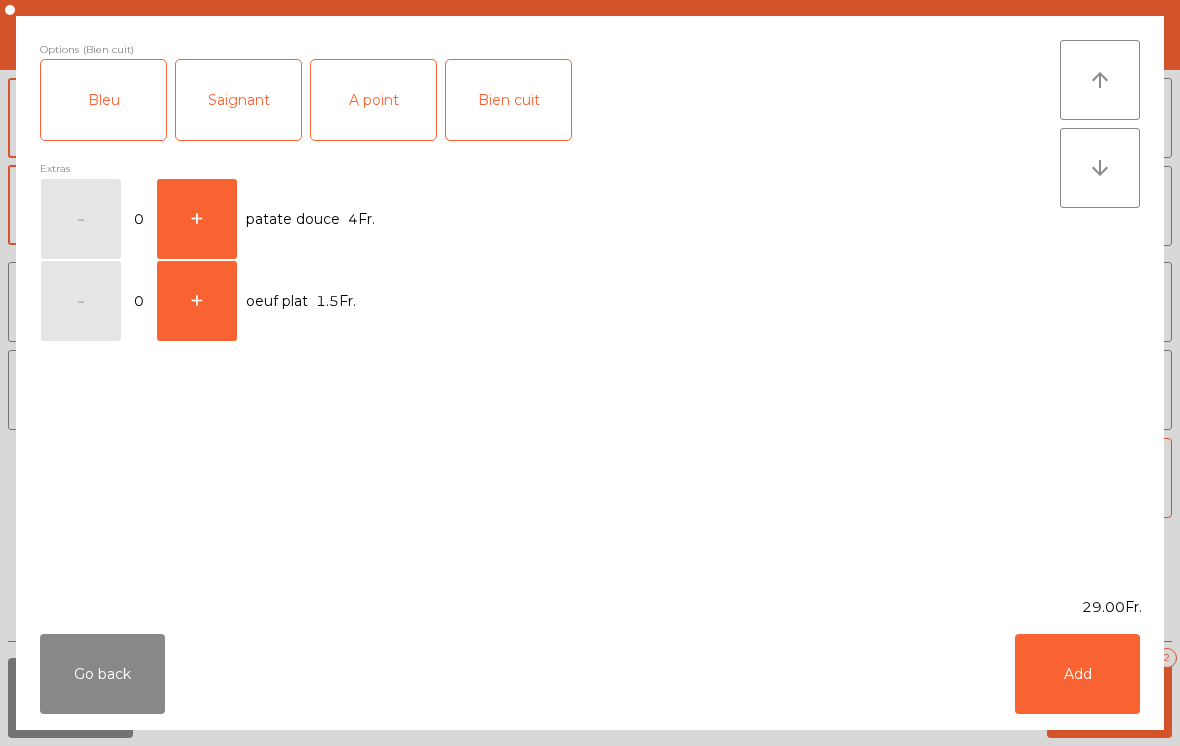 click on "Add" 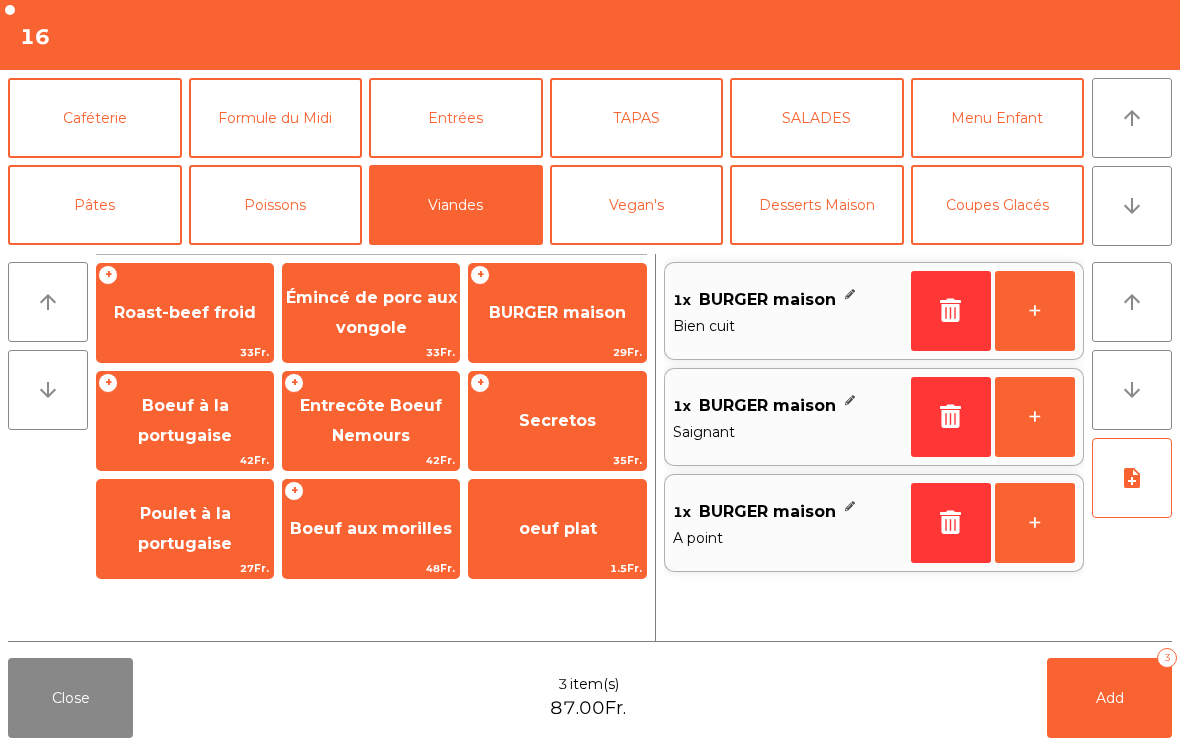 click on "Entrées" 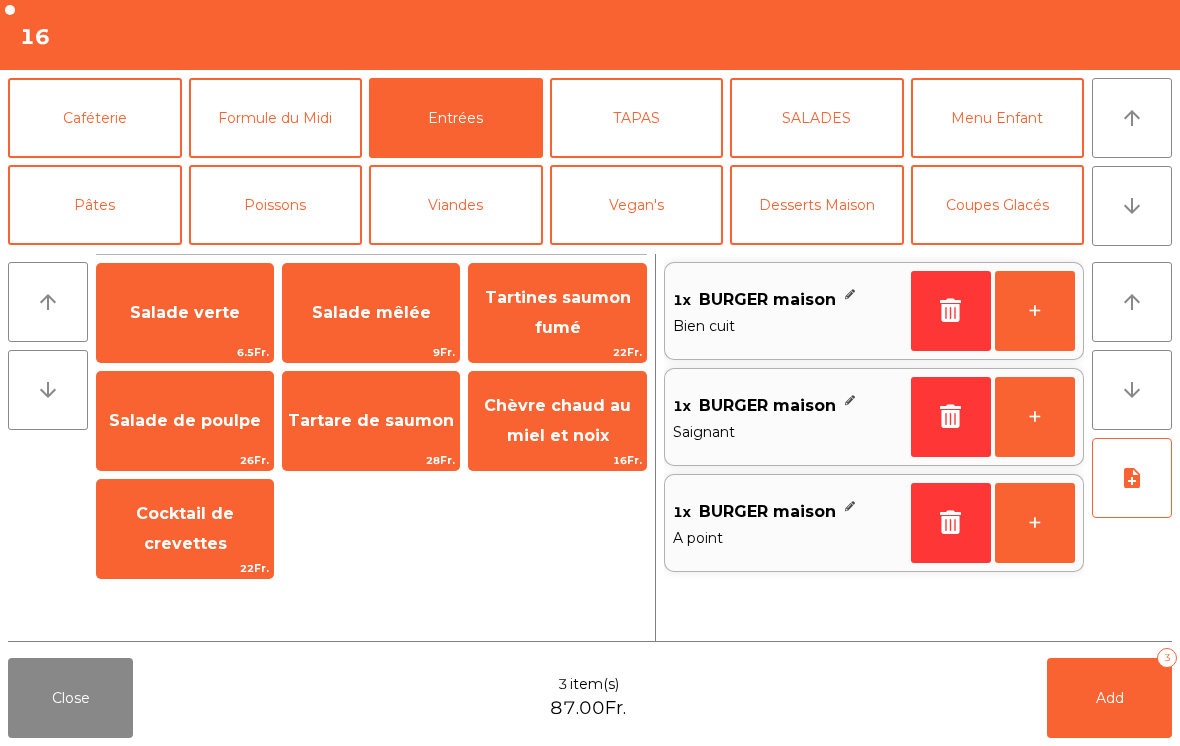 click on "Chèvre chaud au miel et noix" 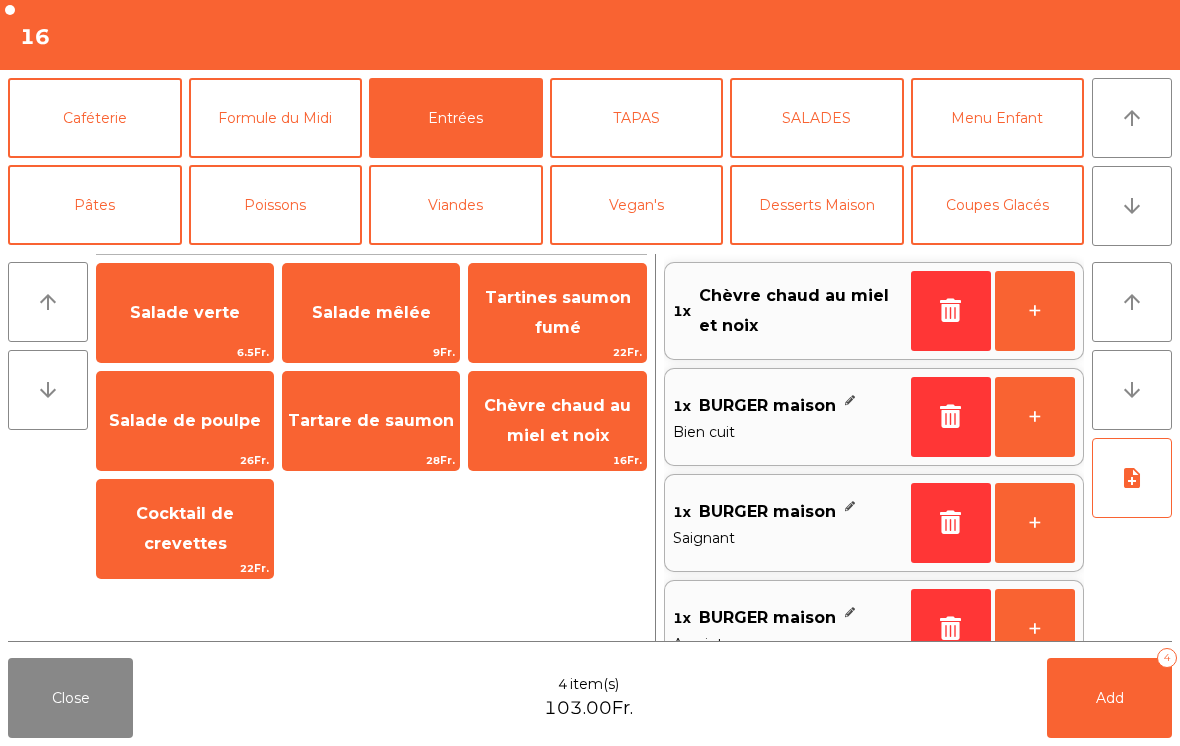 click on "Chèvre chaud au miel et noix" 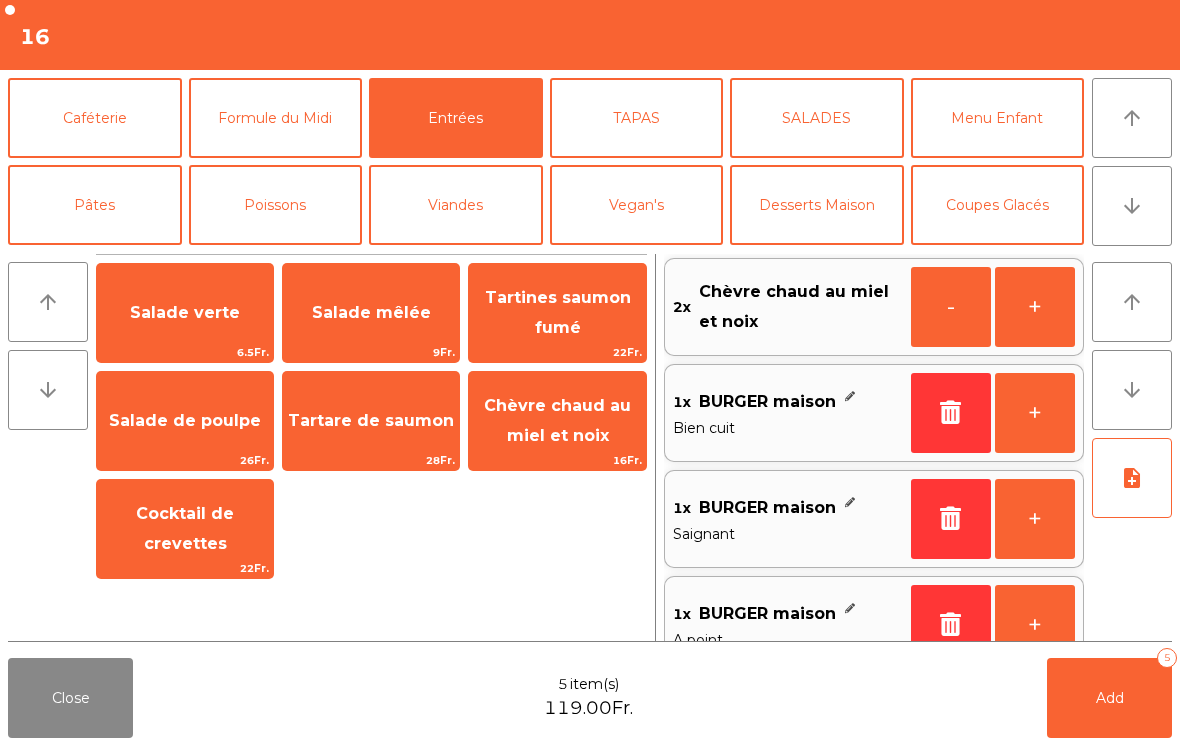 scroll, scrollTop: 8, scrollLeft: 0, axis: vertical 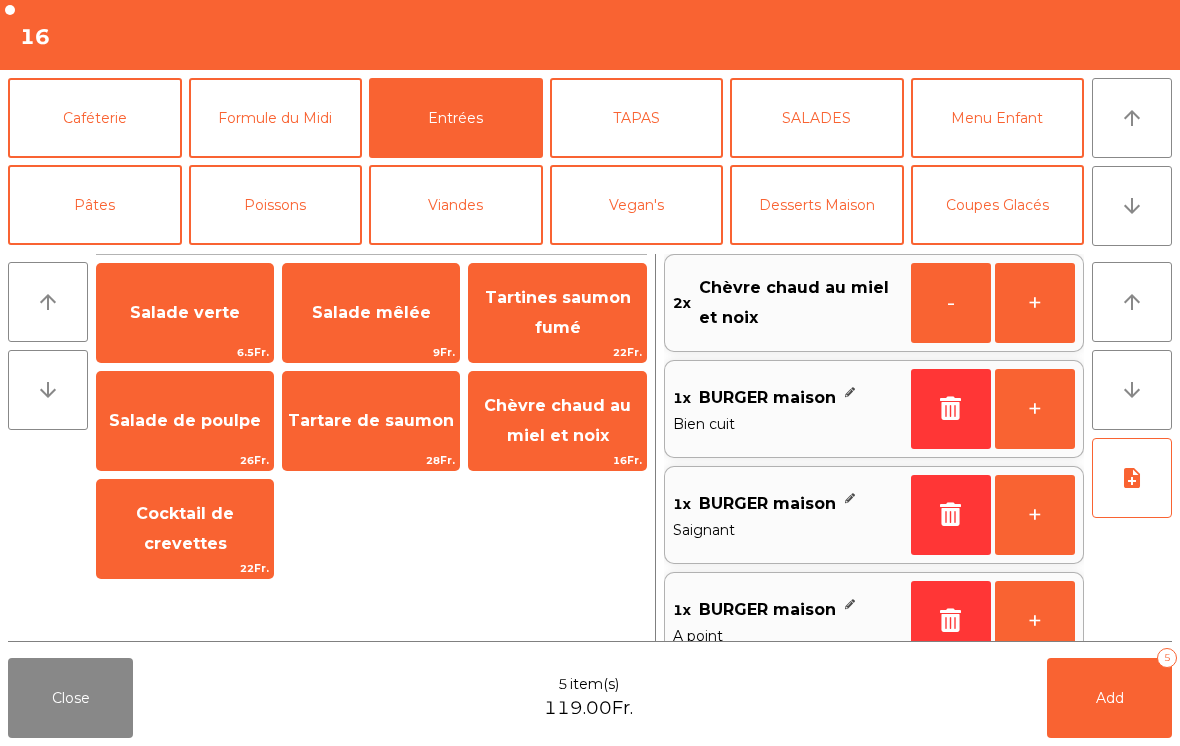 click on "TAPAS" 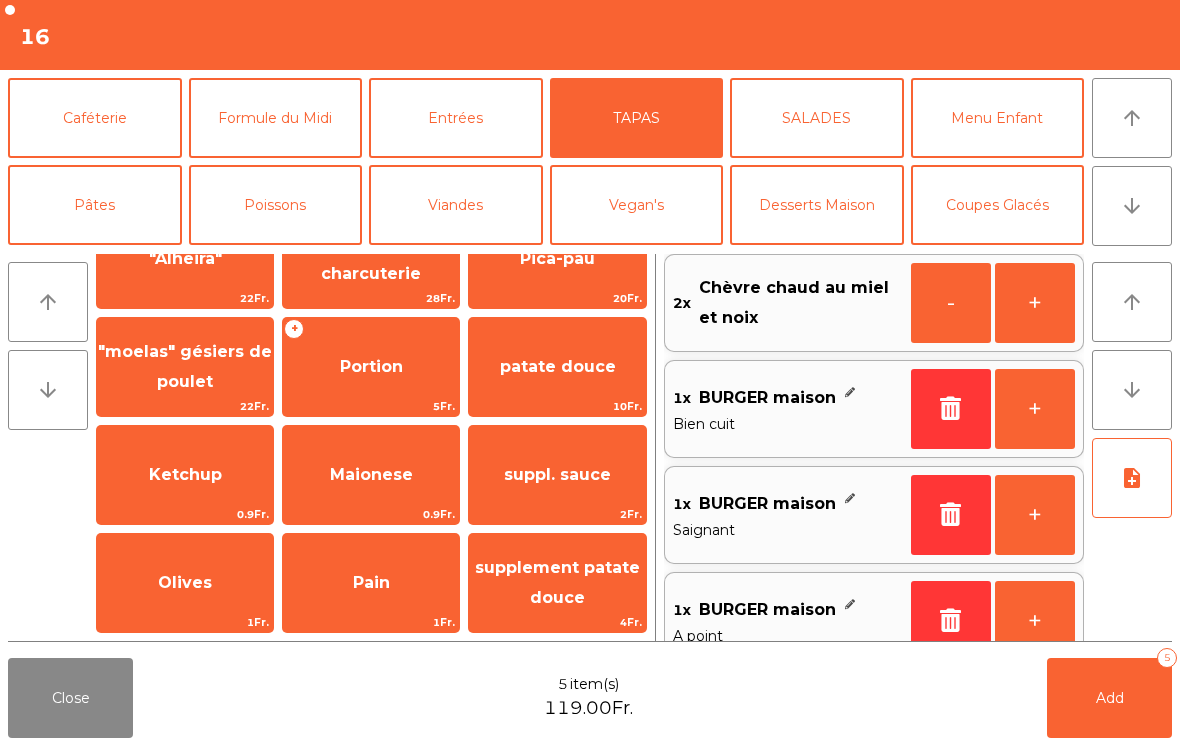 scroll, scrollTop: 378, scrollLeft: 0, axis: vertical 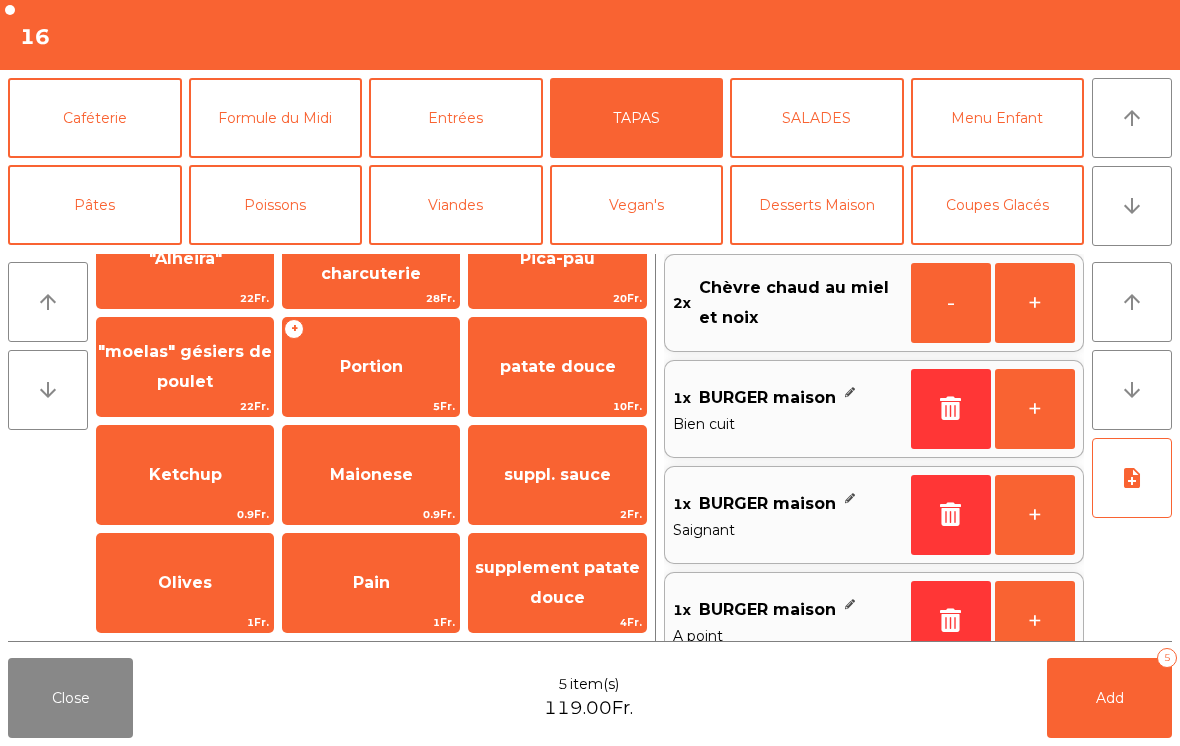 click on "patate douce" 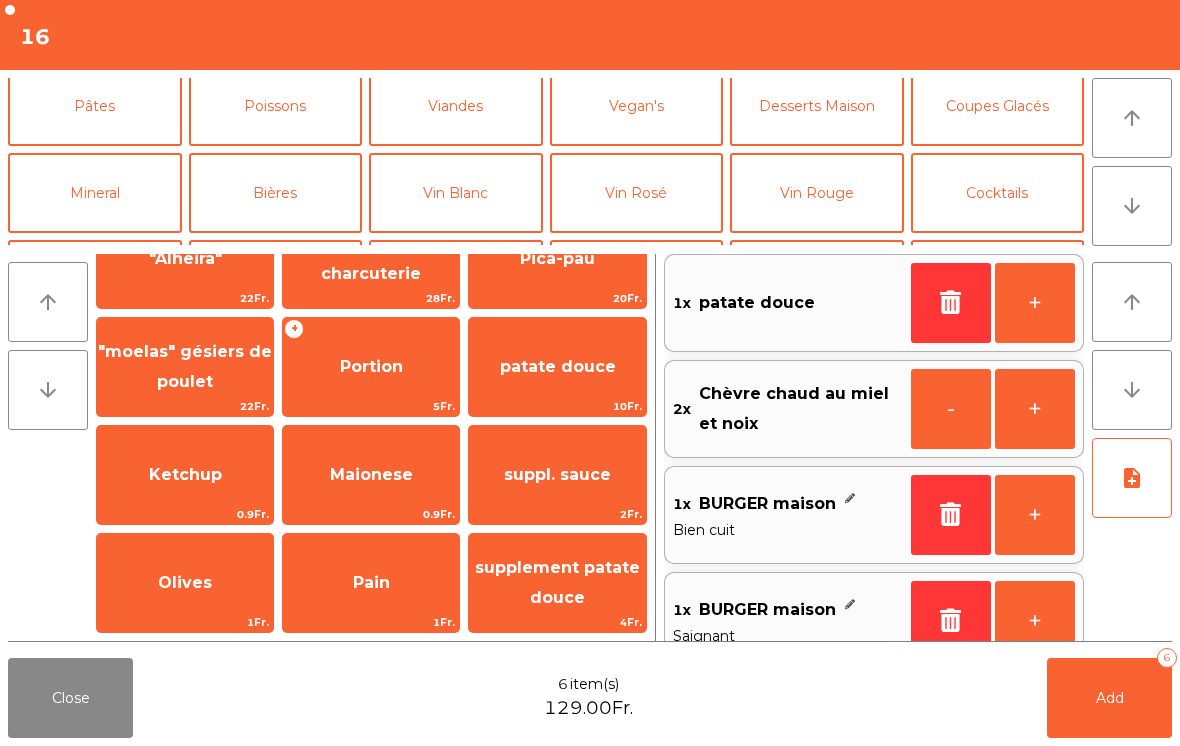 scroll, scrollTop: 104, scrollLeft: 0, axis: vertical 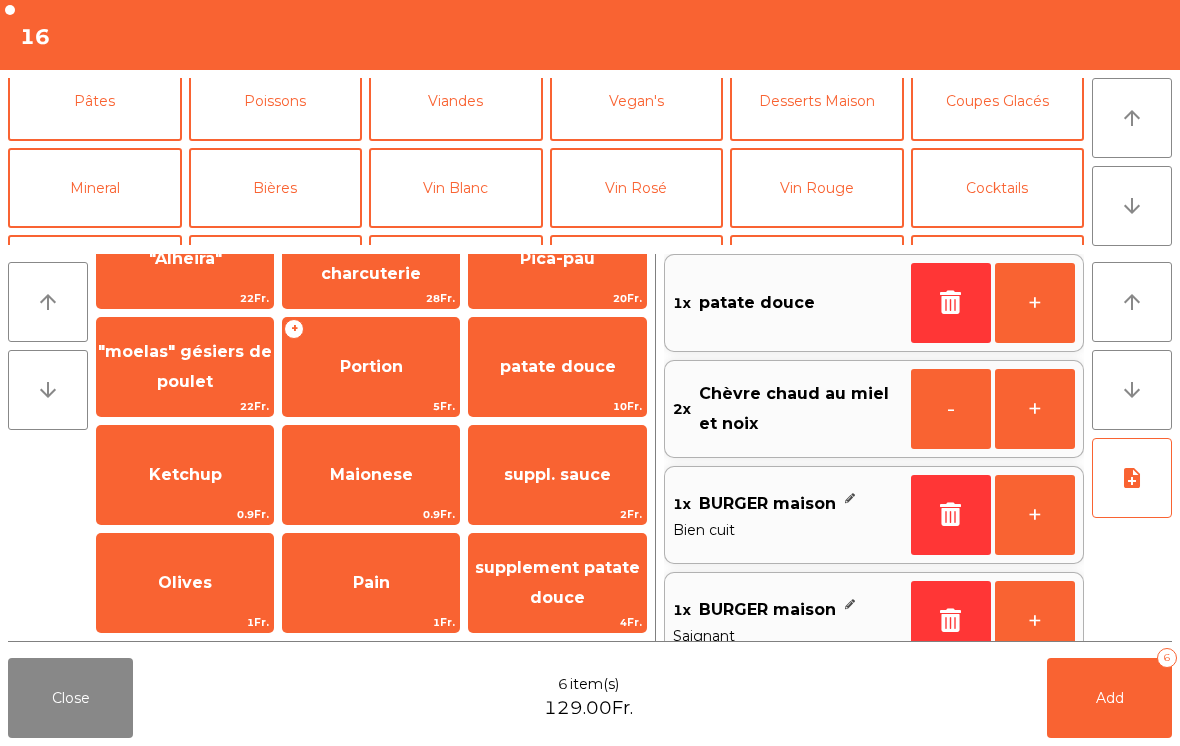 click on "Vin Blanc" 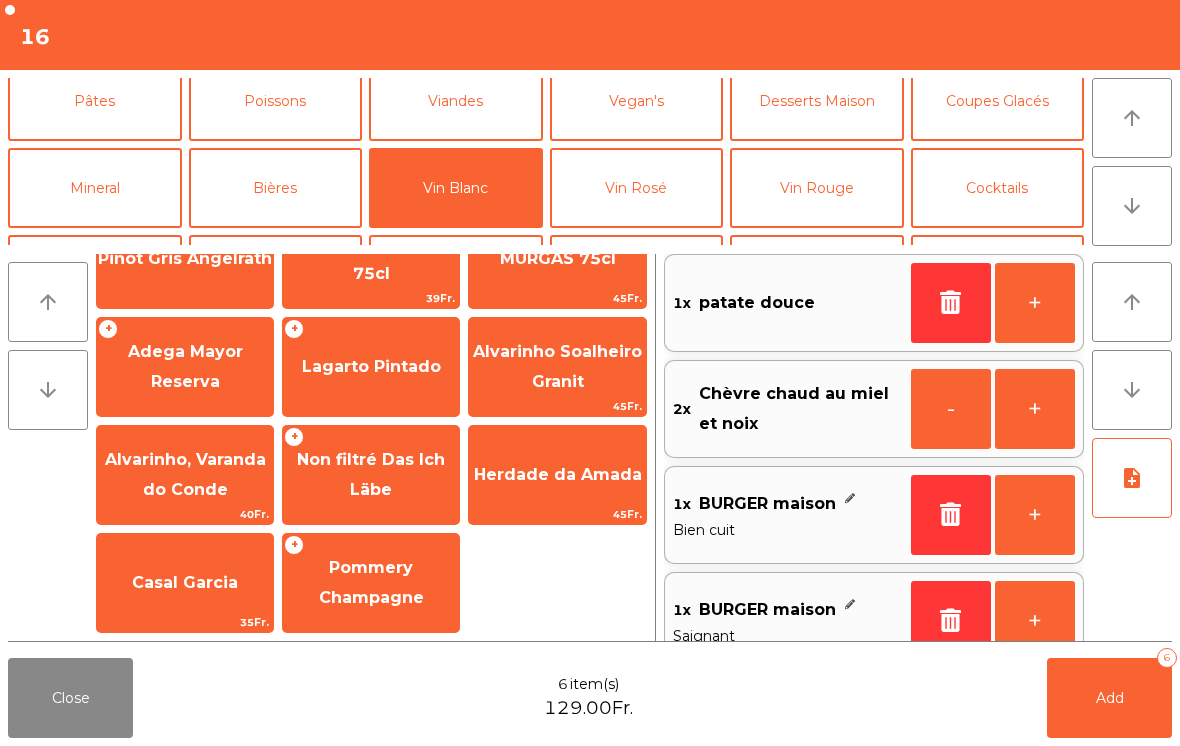 scroll, scrollTop: -64, scrollLeft: 0, axis: vertical 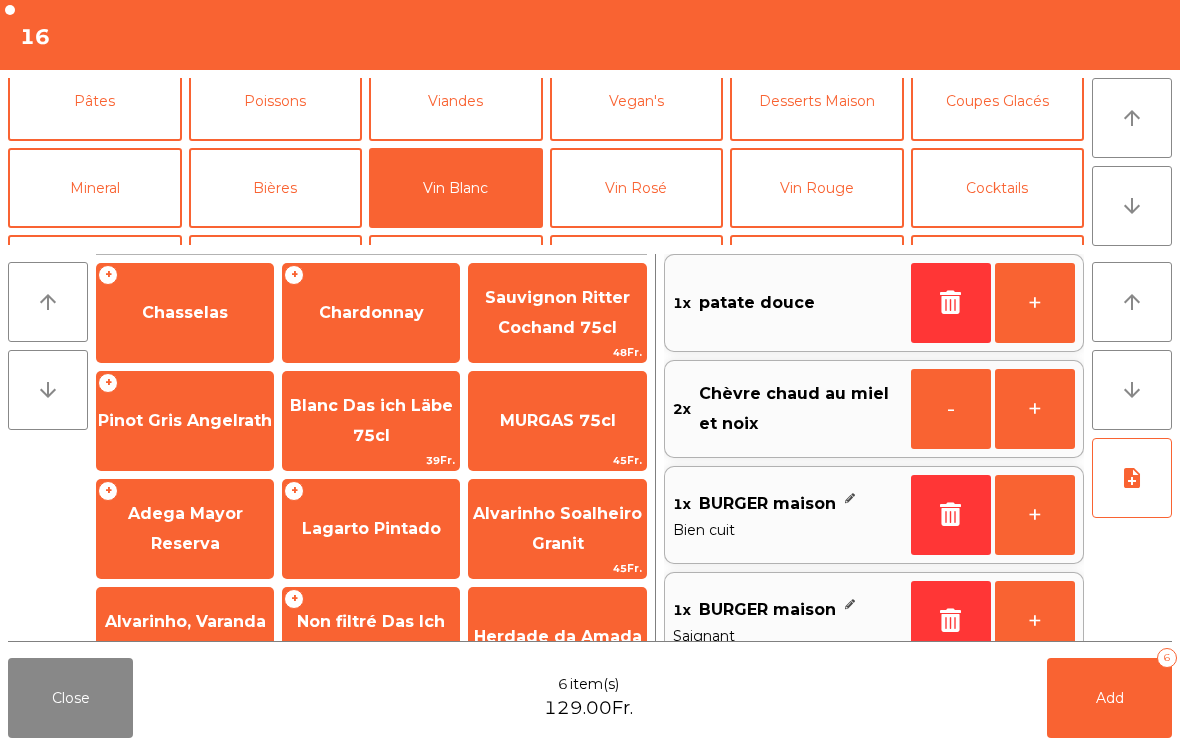 click on "Chardonnay" 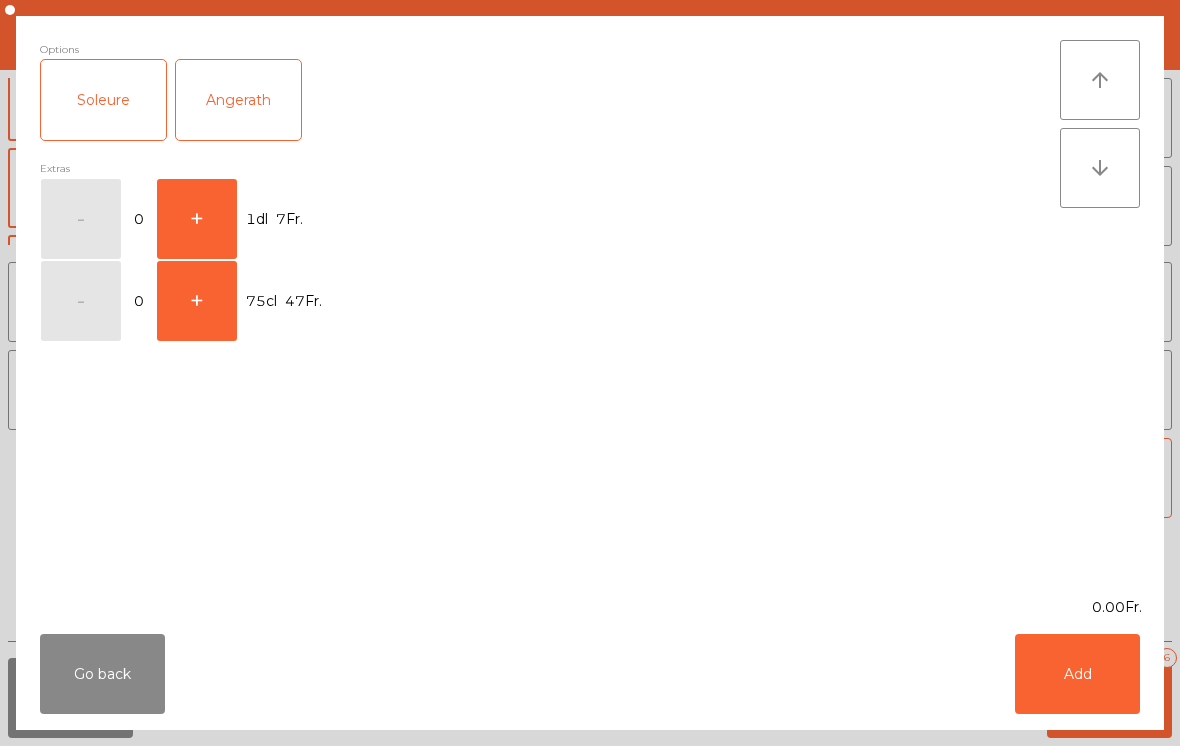 scroll, scrollTop: 0, scrollLeft: 0, axis: both 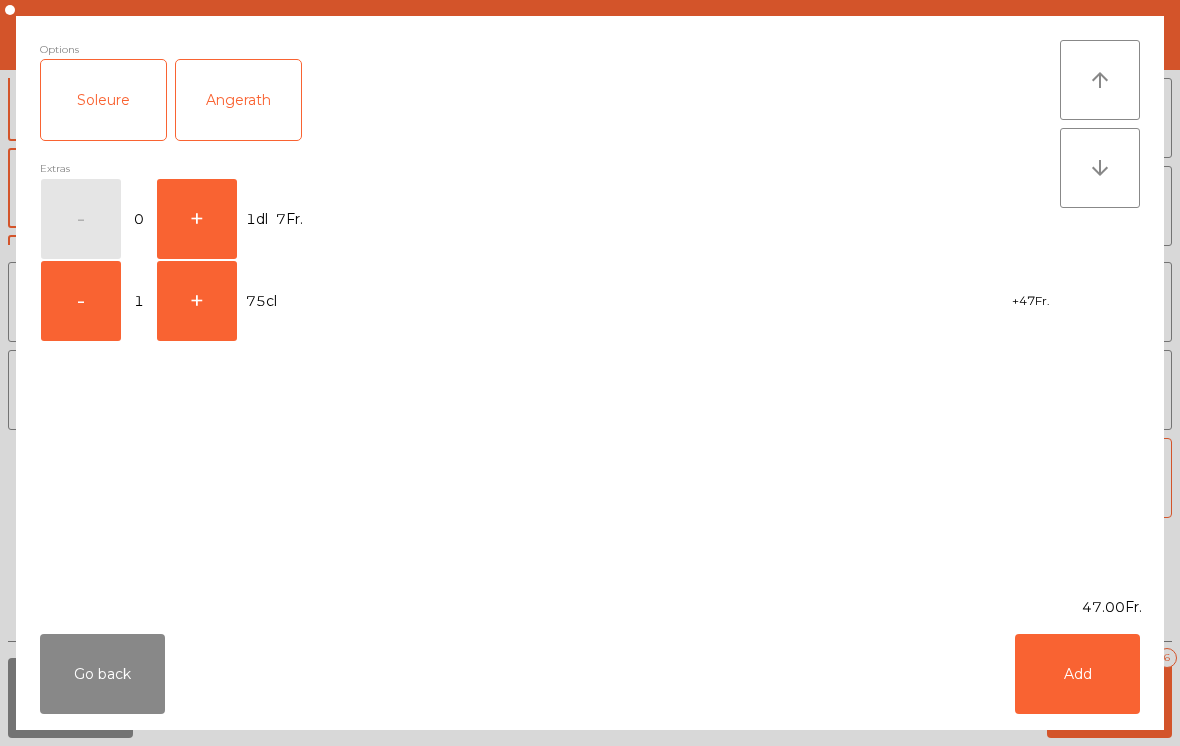 click on "Add" 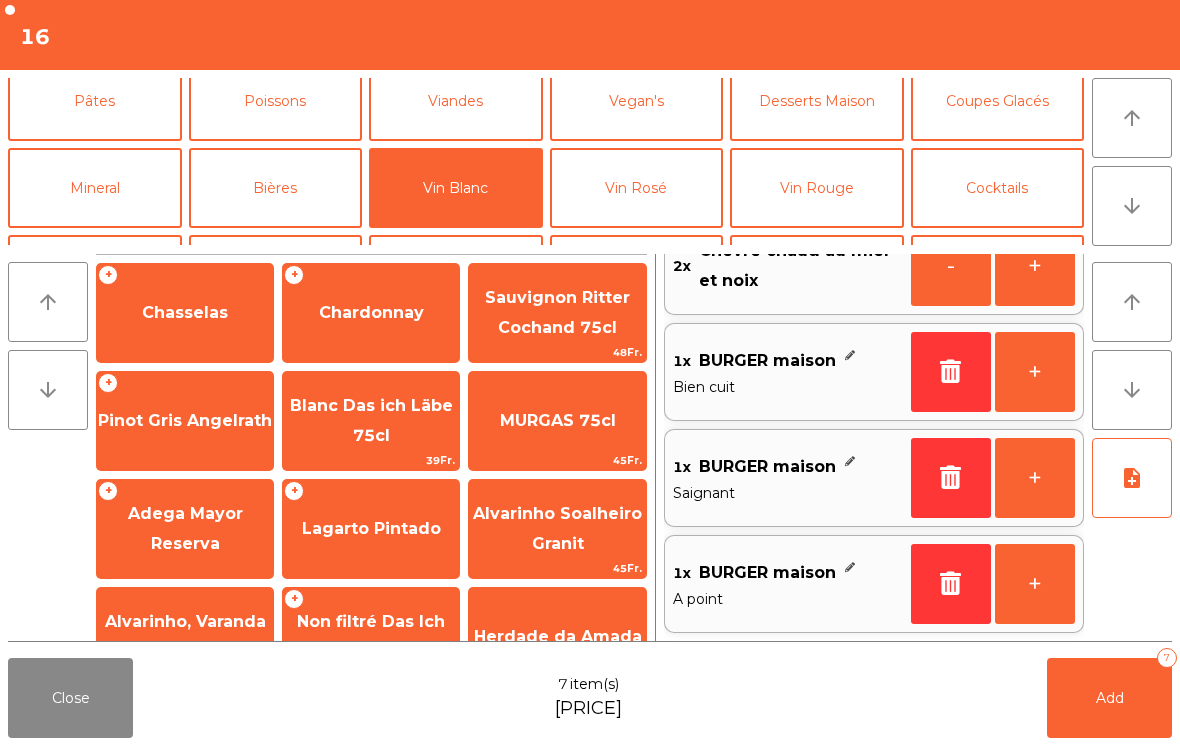 scroll, scrollTop: 257, scrollLeft: 0, axis: vertical 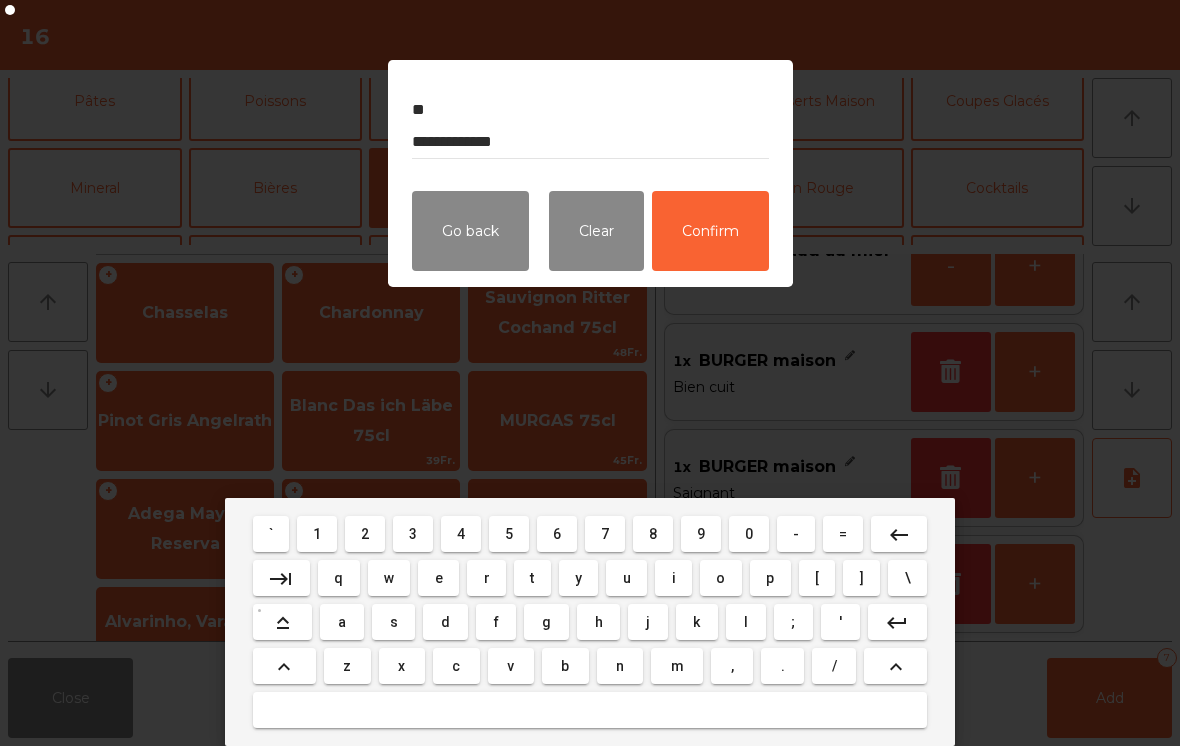 type on "**********" 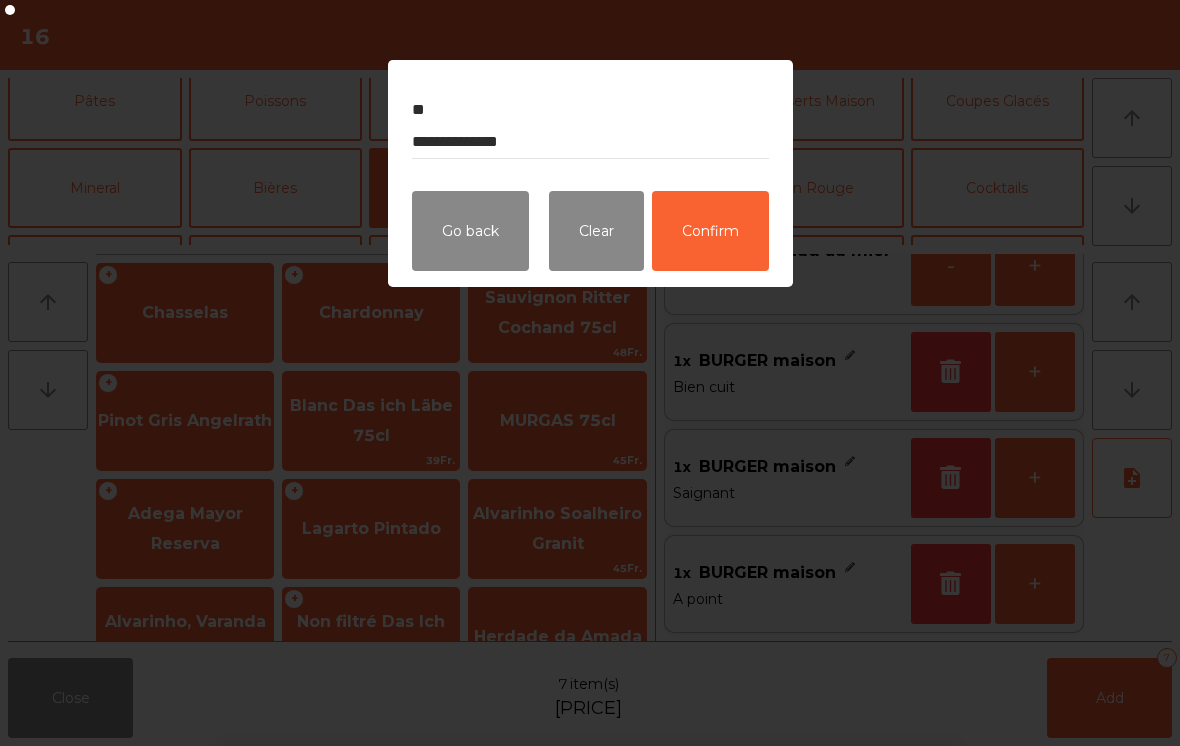 click on "Confirm" 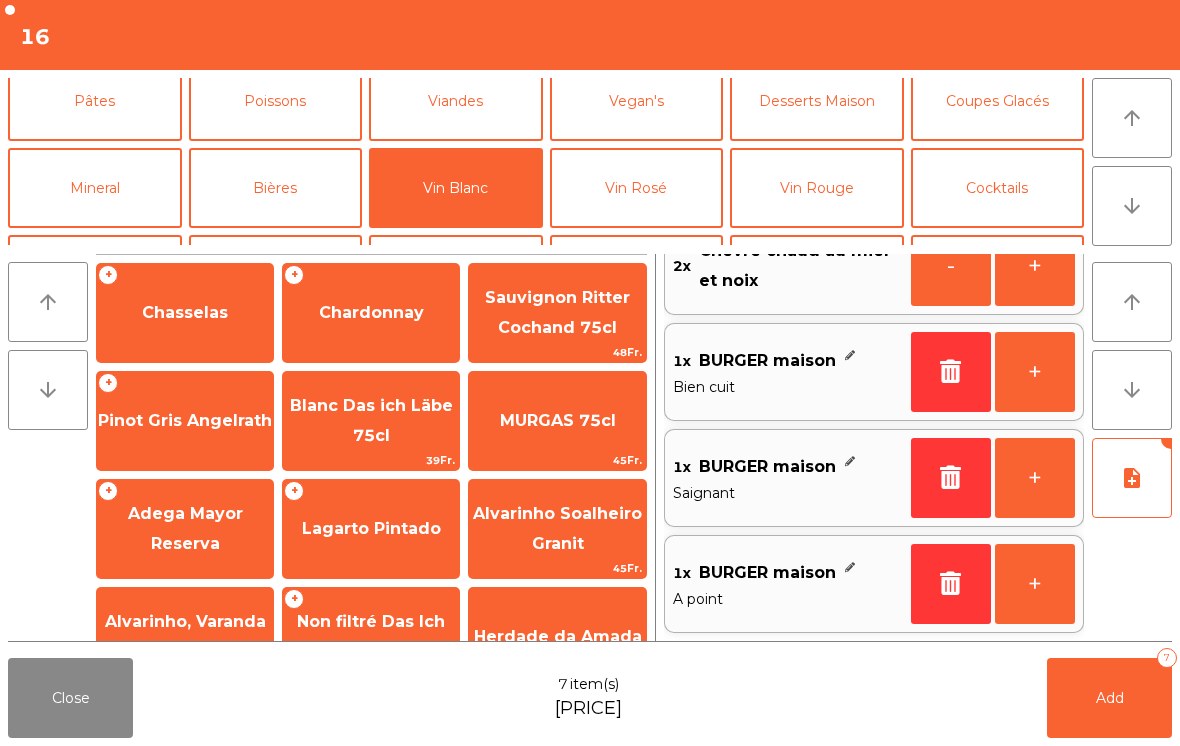 click on "Add   7" 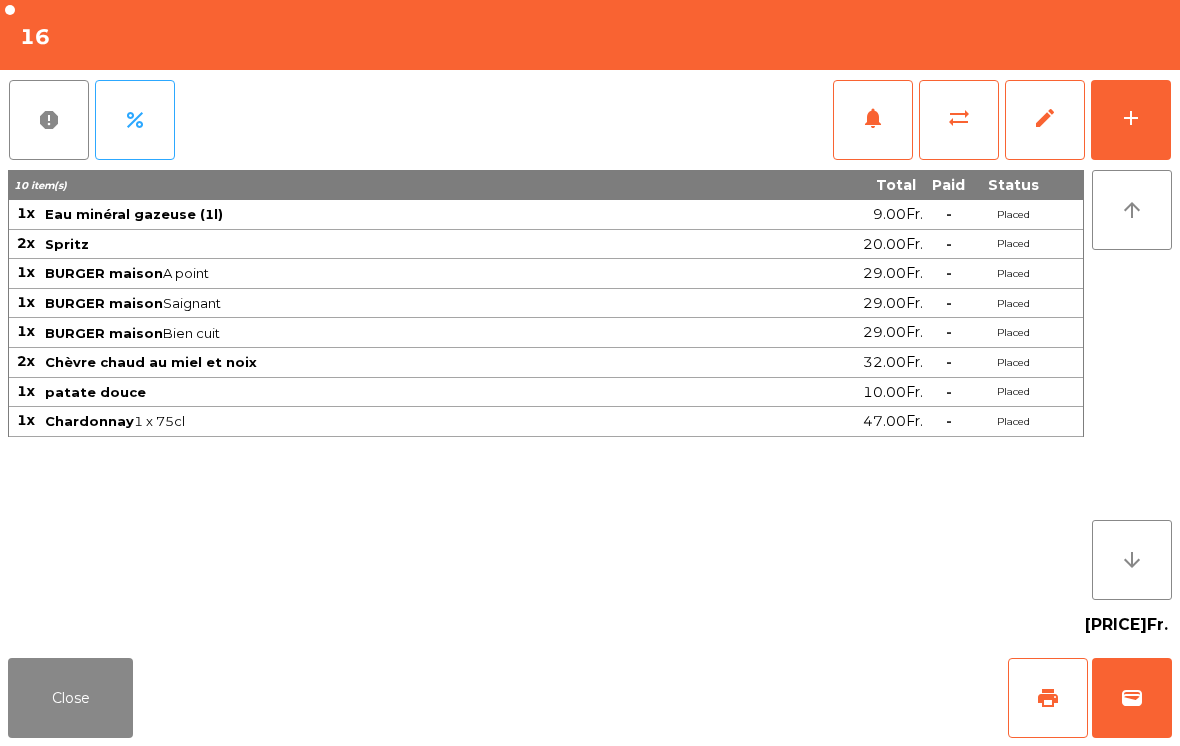 click on "[PRICE]Fr." 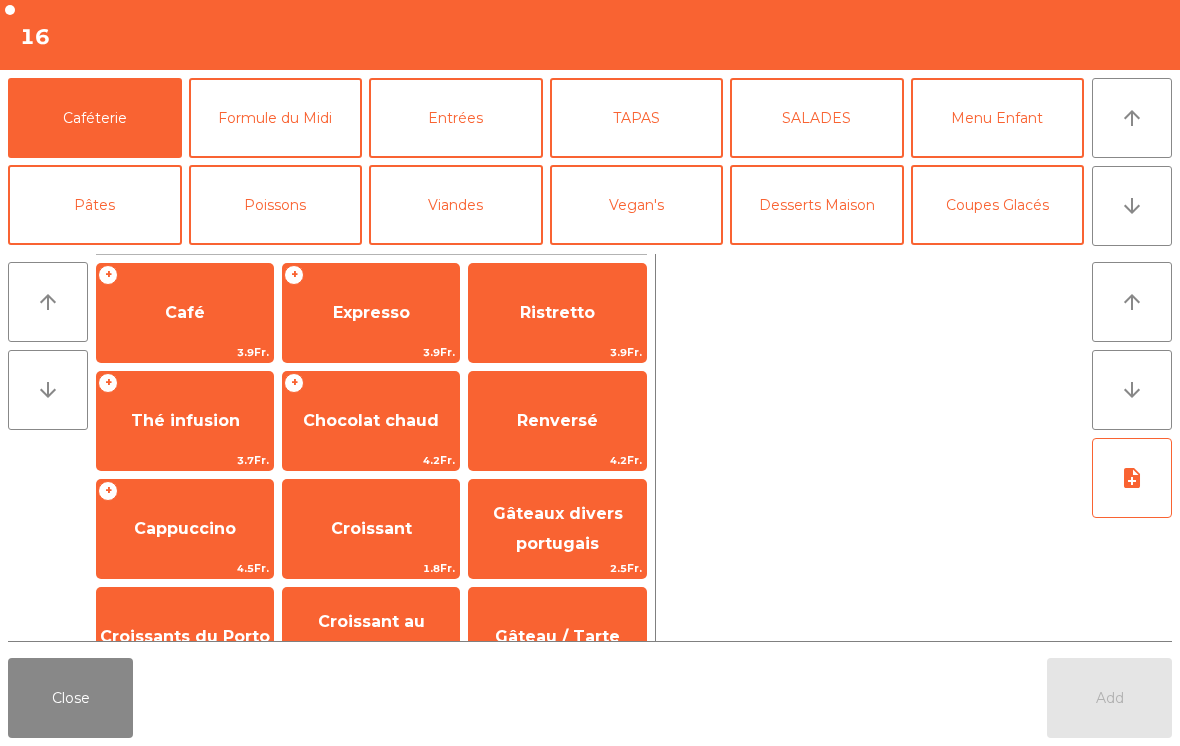 click on "arrow_downward" 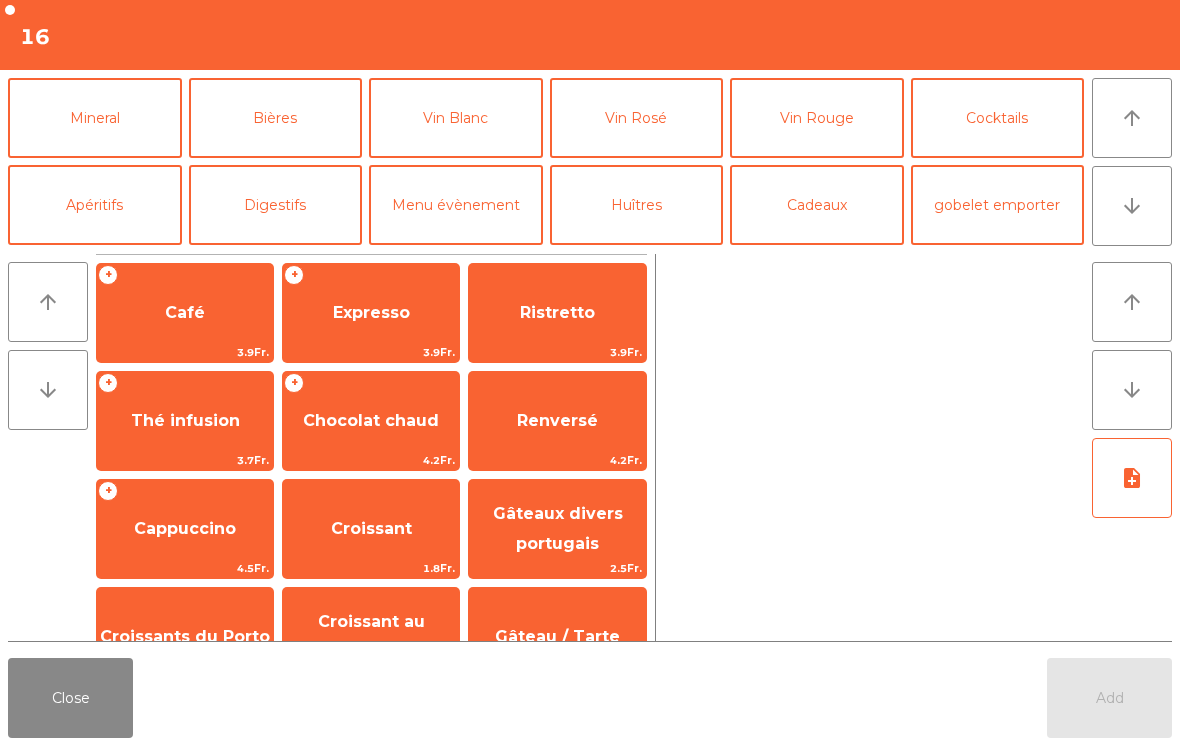 click on "Mineral" 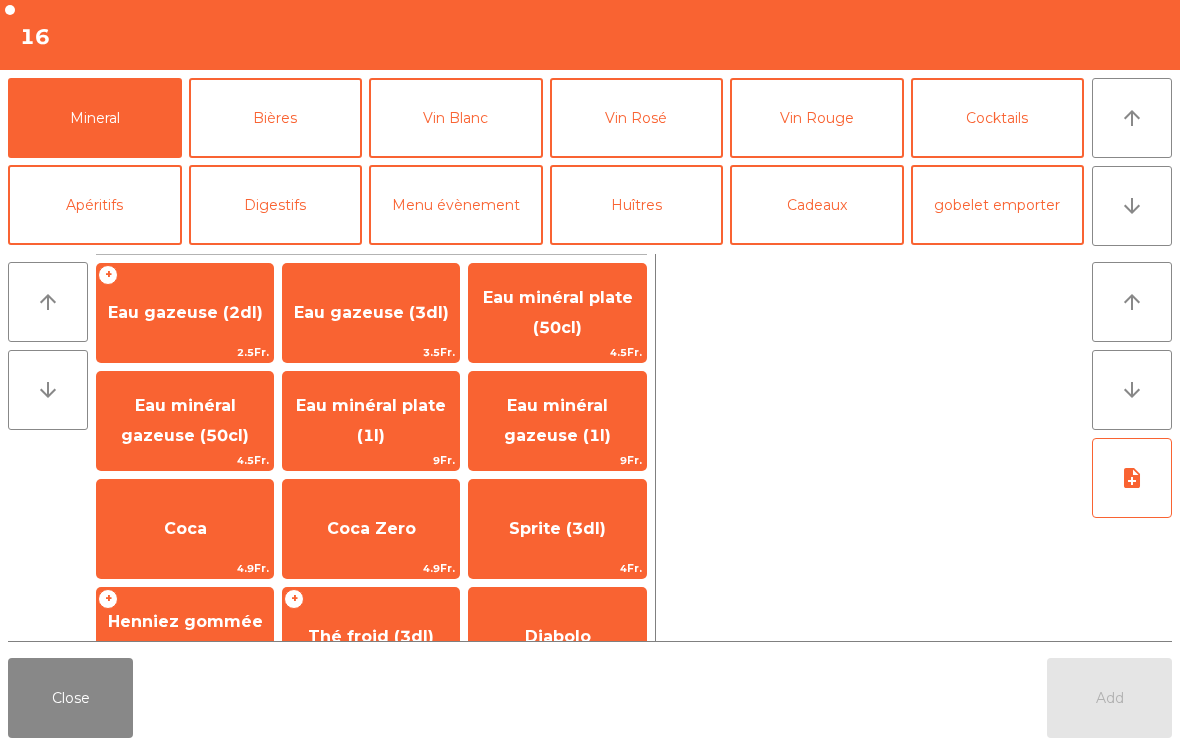 scroll, scrollTop: 174, scrollLeft: 0, axis: vertical 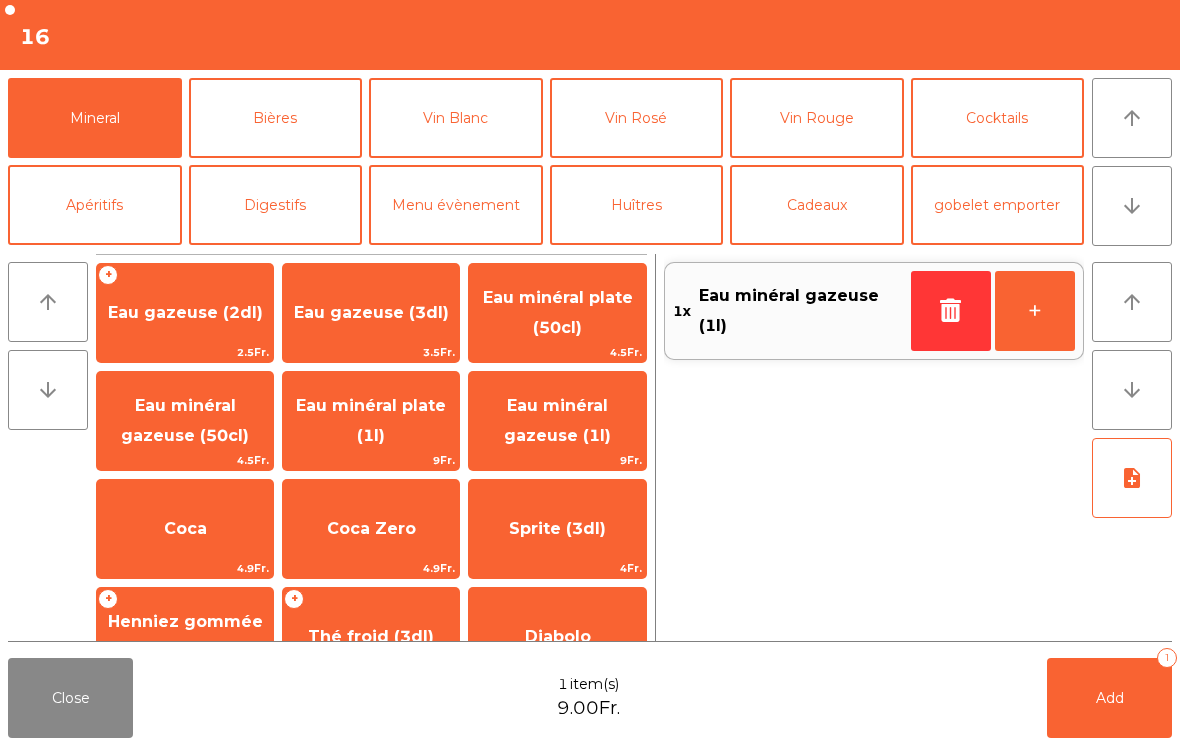 click on "Add   1" 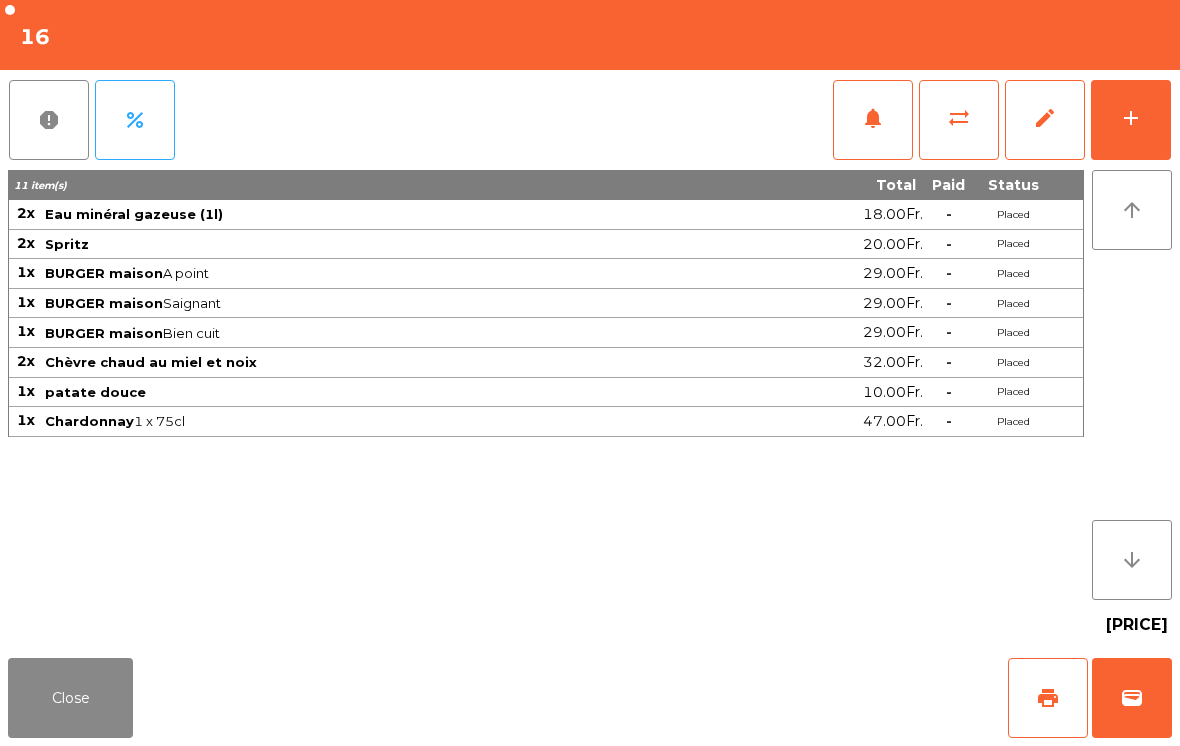 click on "Close" 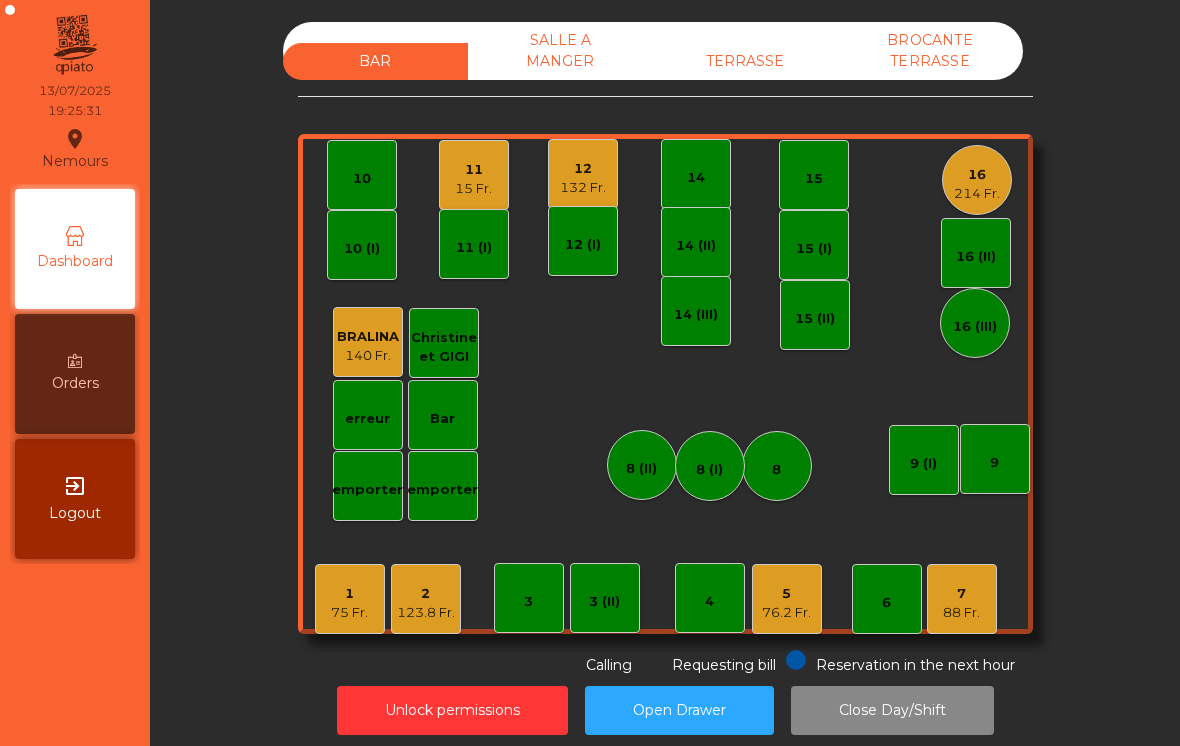 click on "16   [PRICE]" 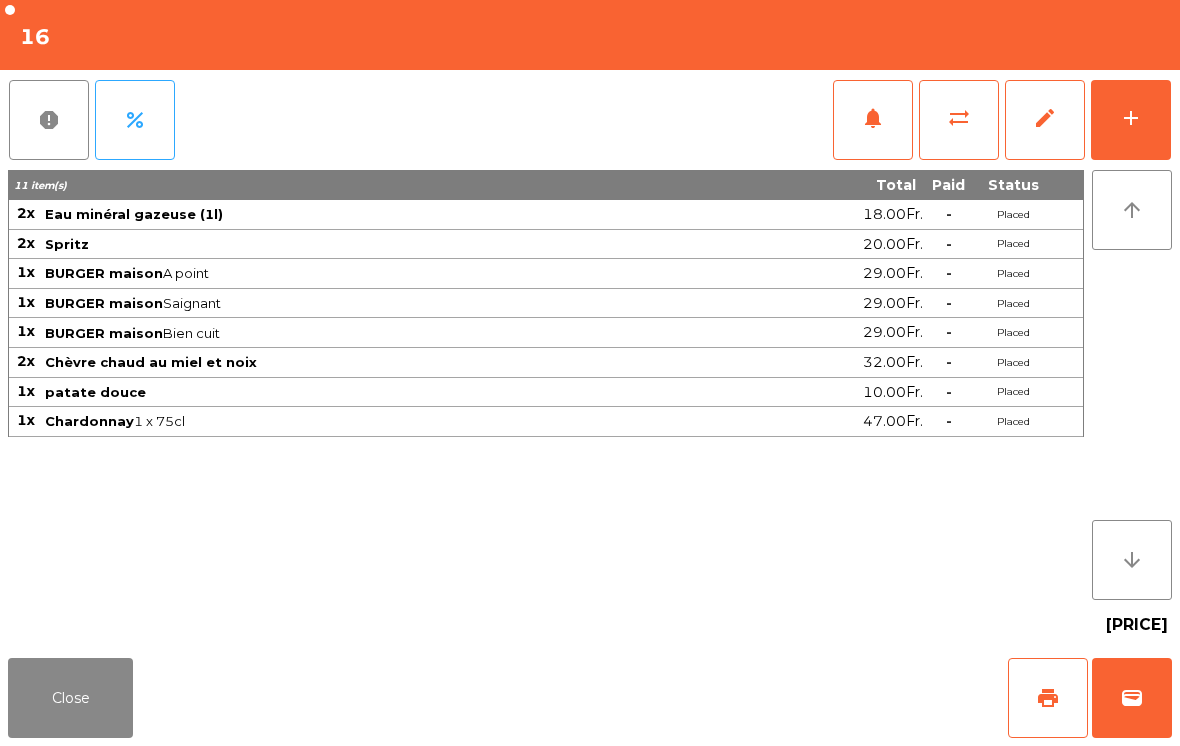 click on "add" 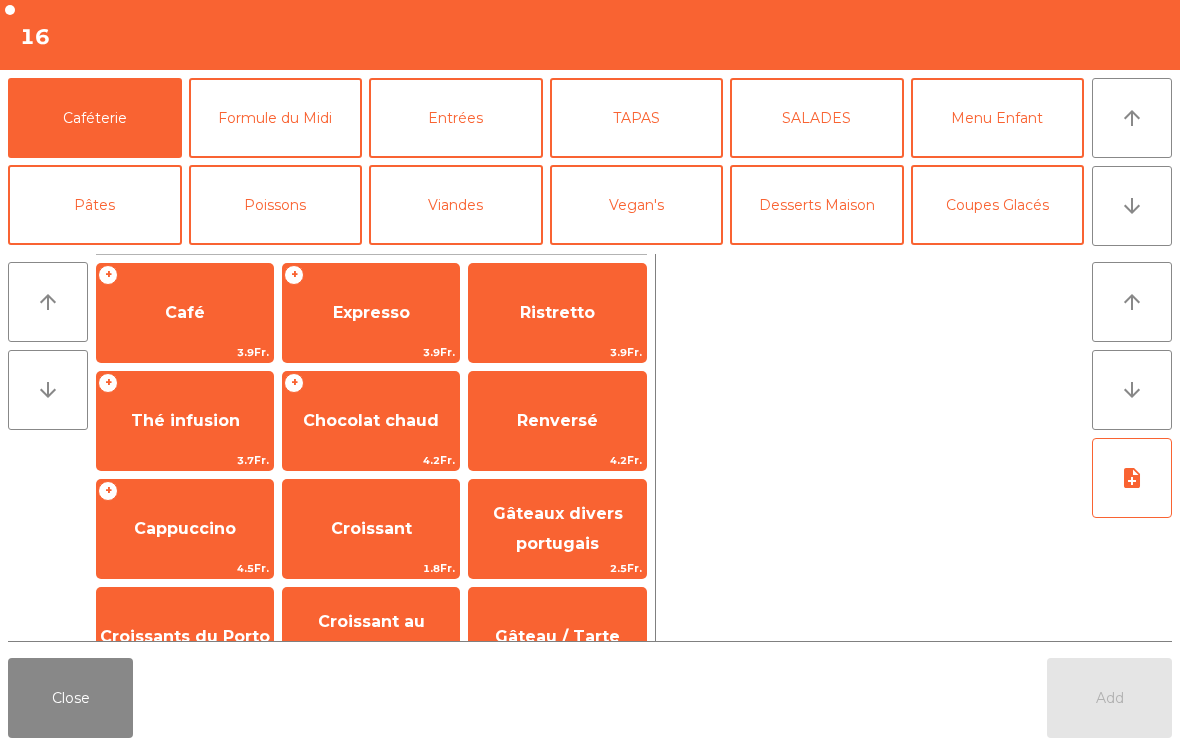 scroll, scrollTop: 0, scrollLeft: 0, axis: both 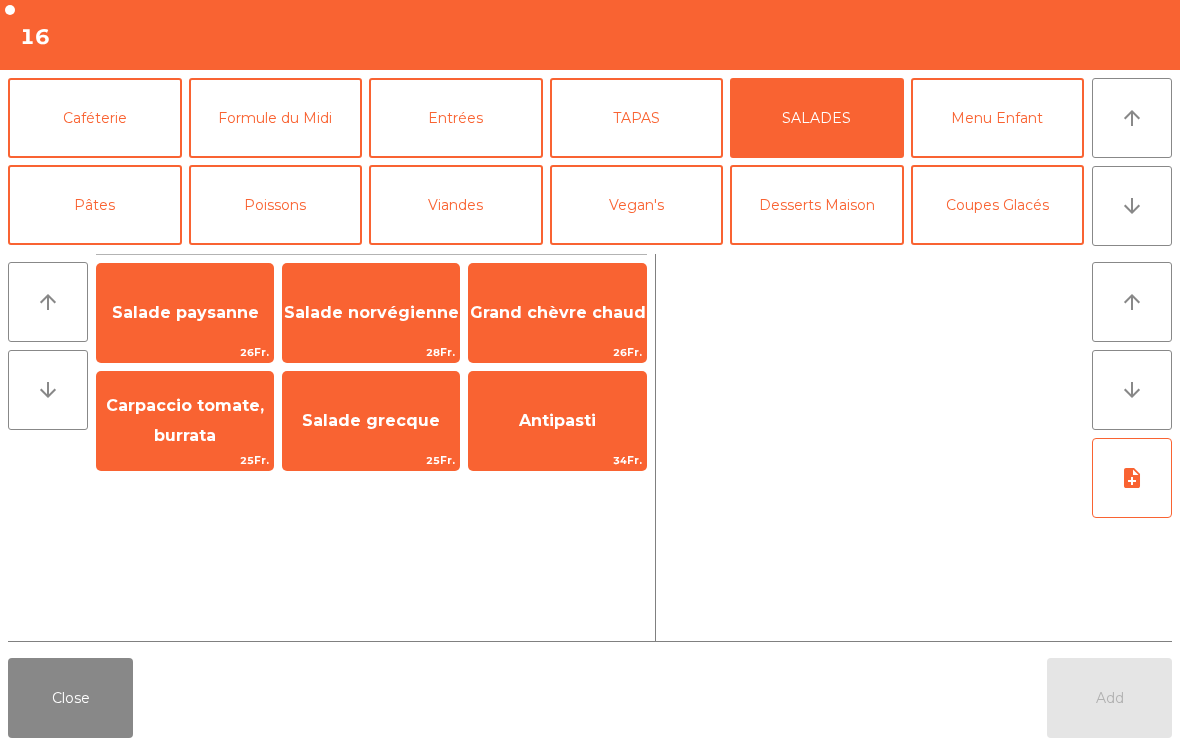 click on "Close" 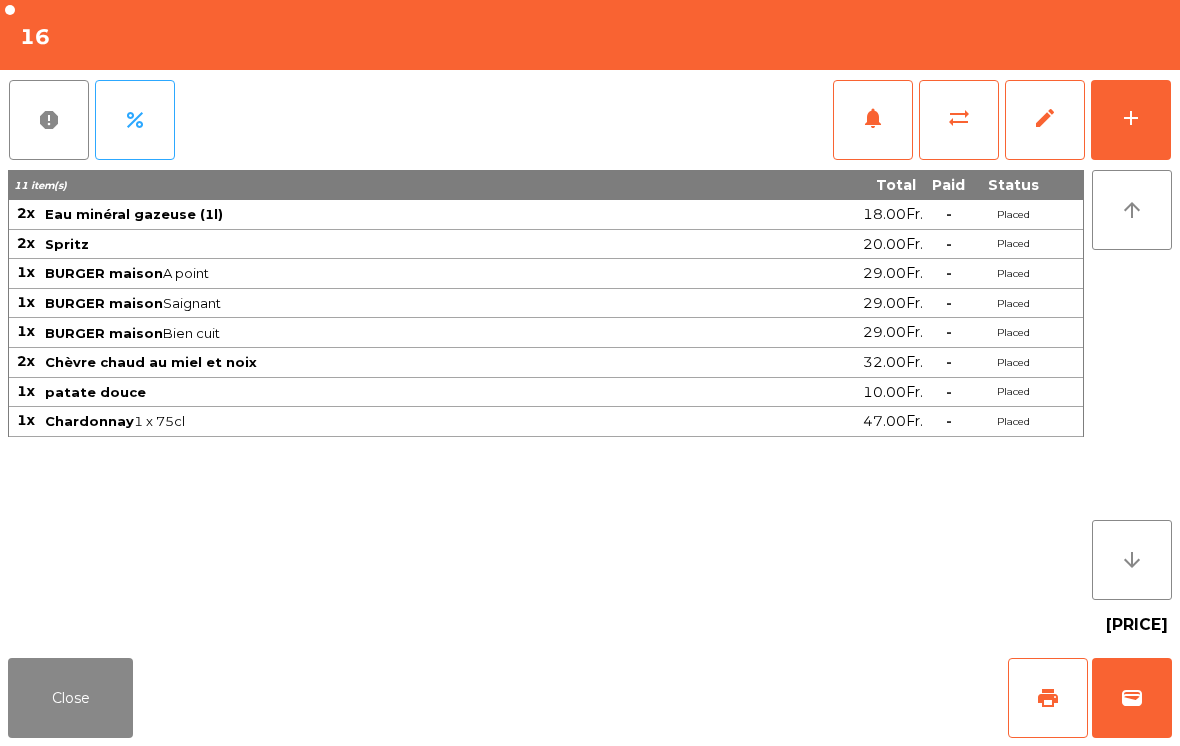 click on "Close" 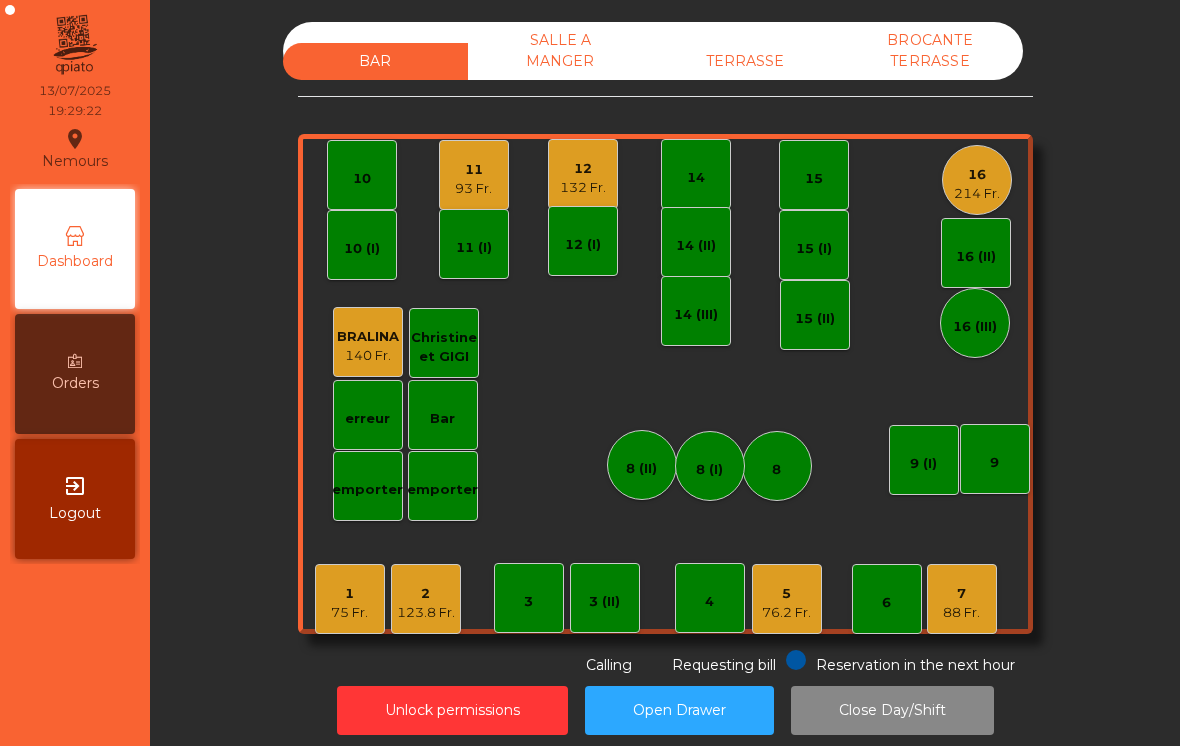 click on "TERRASSE" 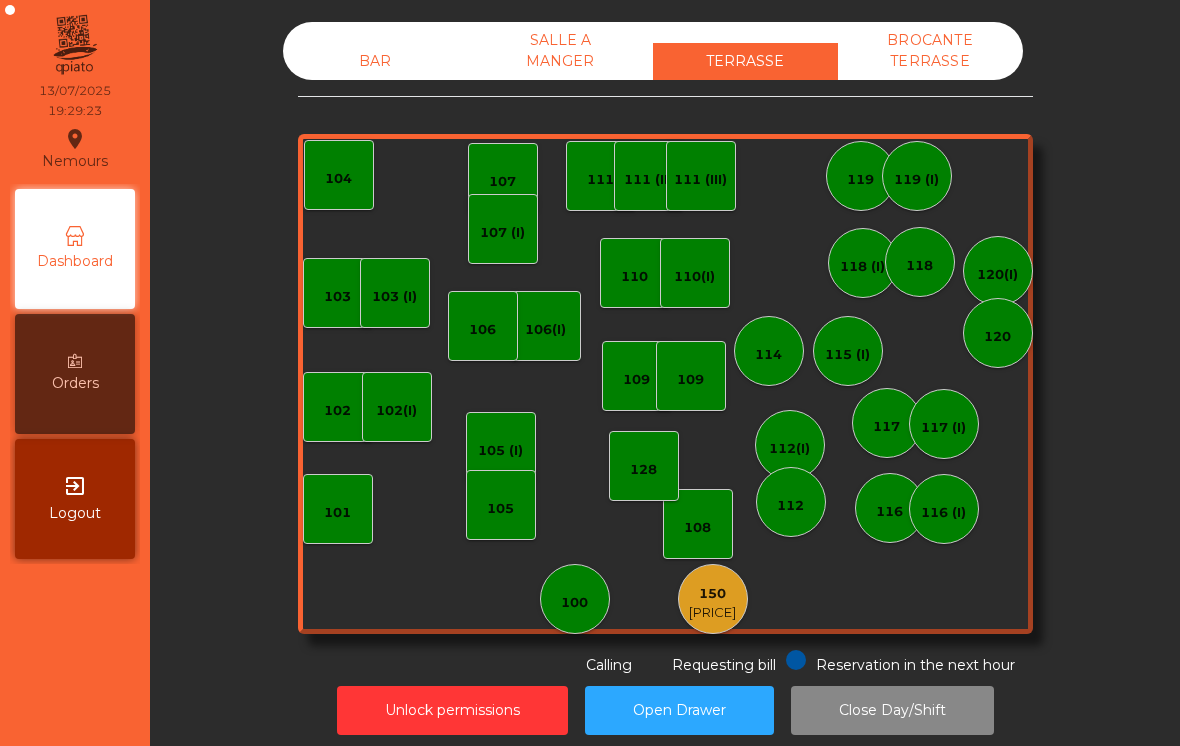 click on "[PRICE]" 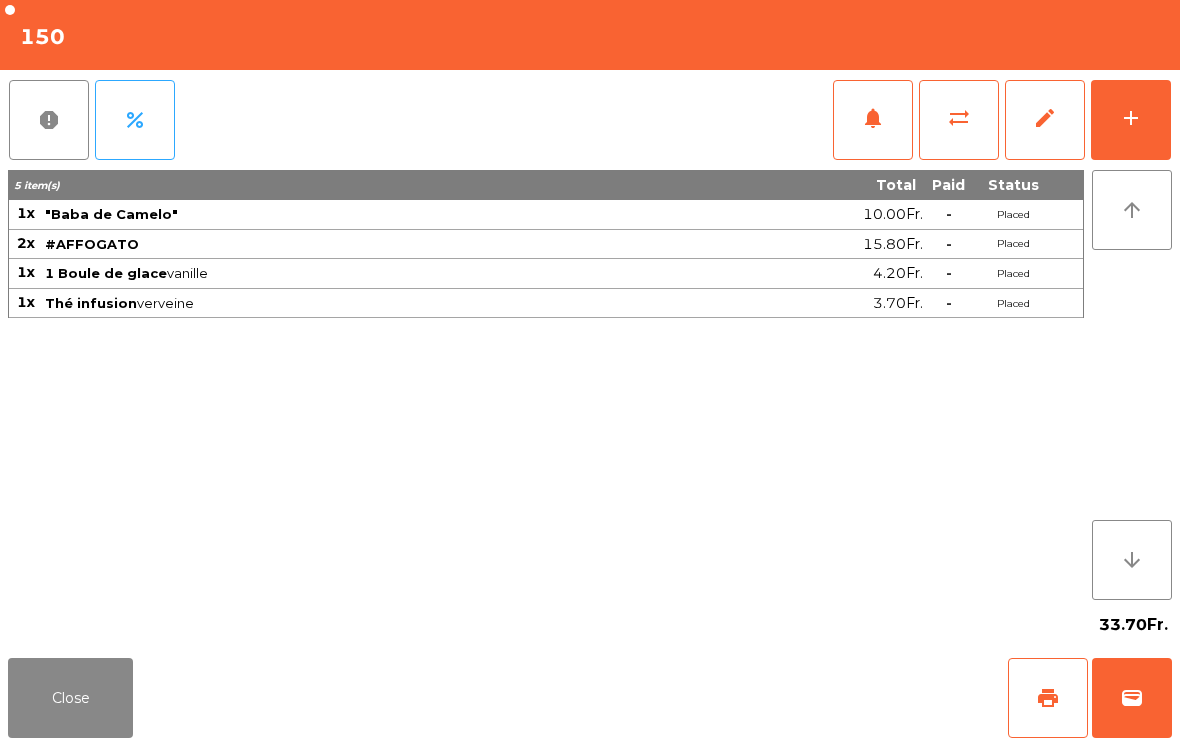 click on "wallet" 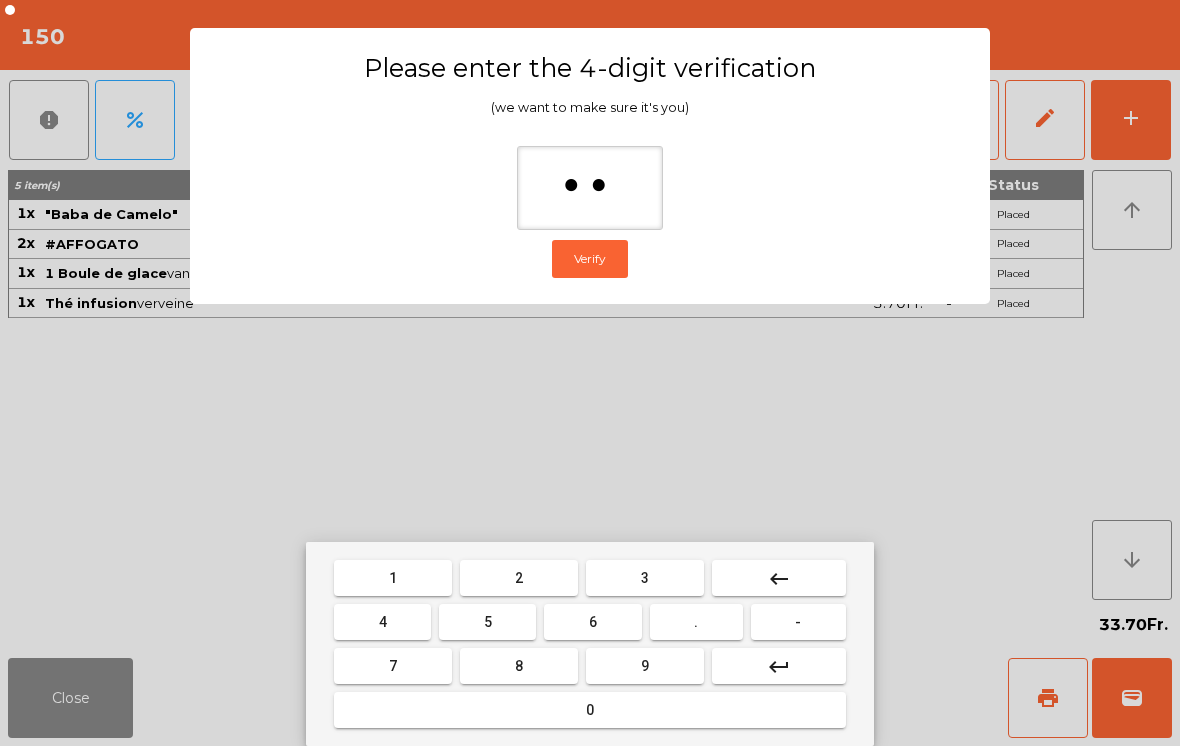 type on "***" 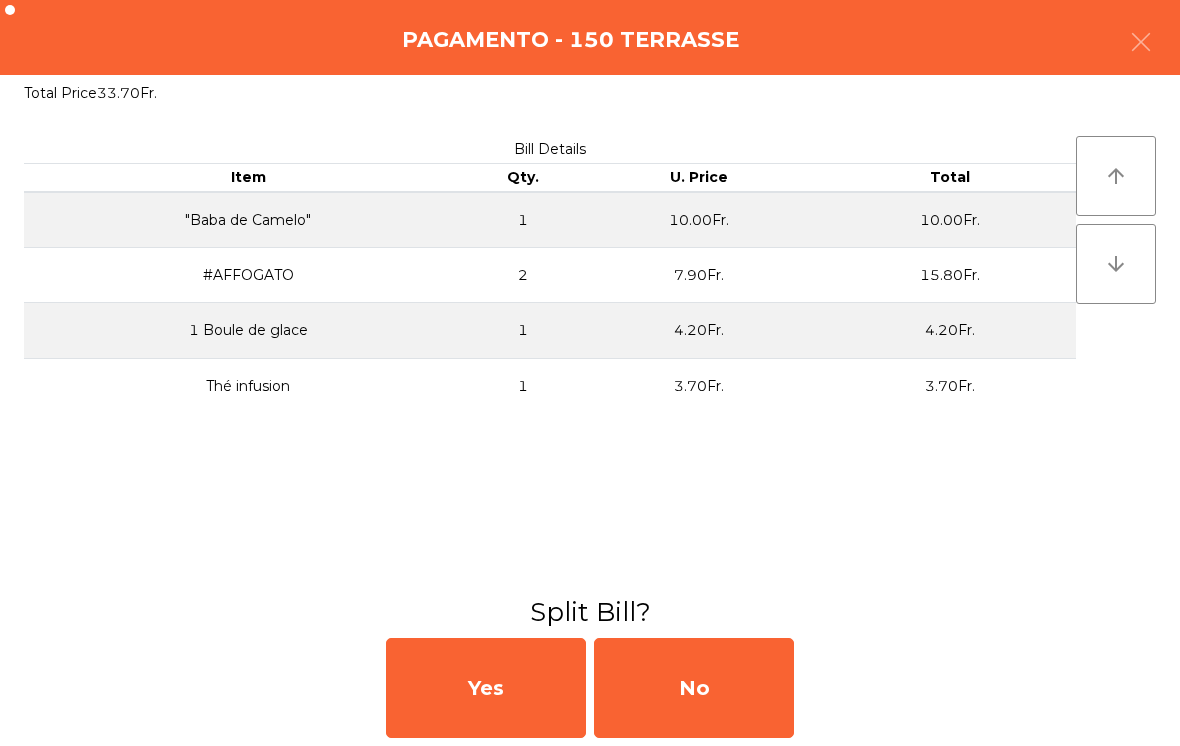 click on "No" 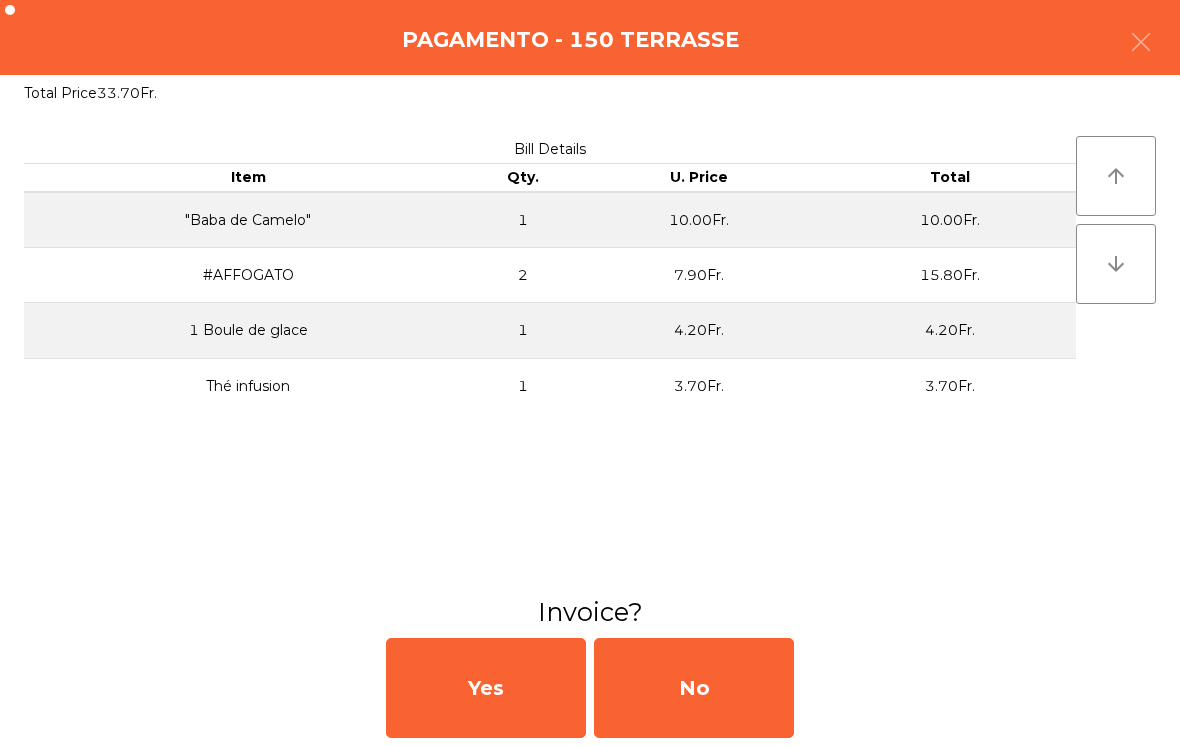 click on "No" 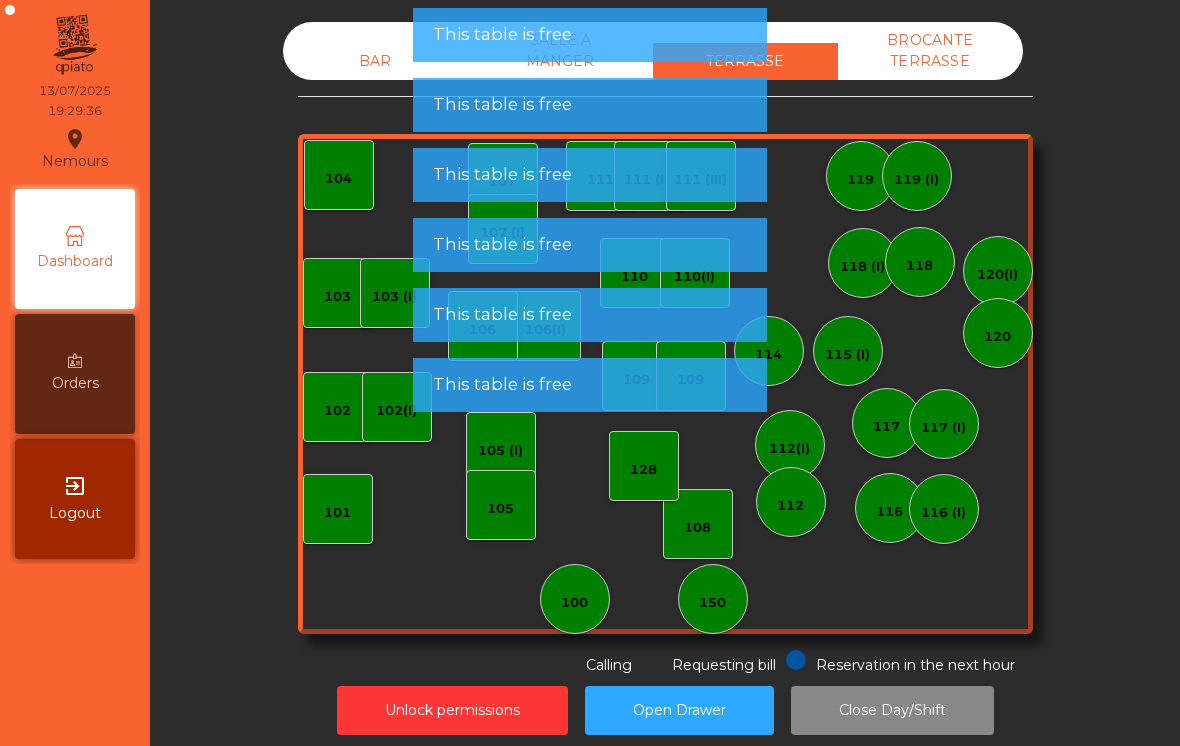 click on "150" 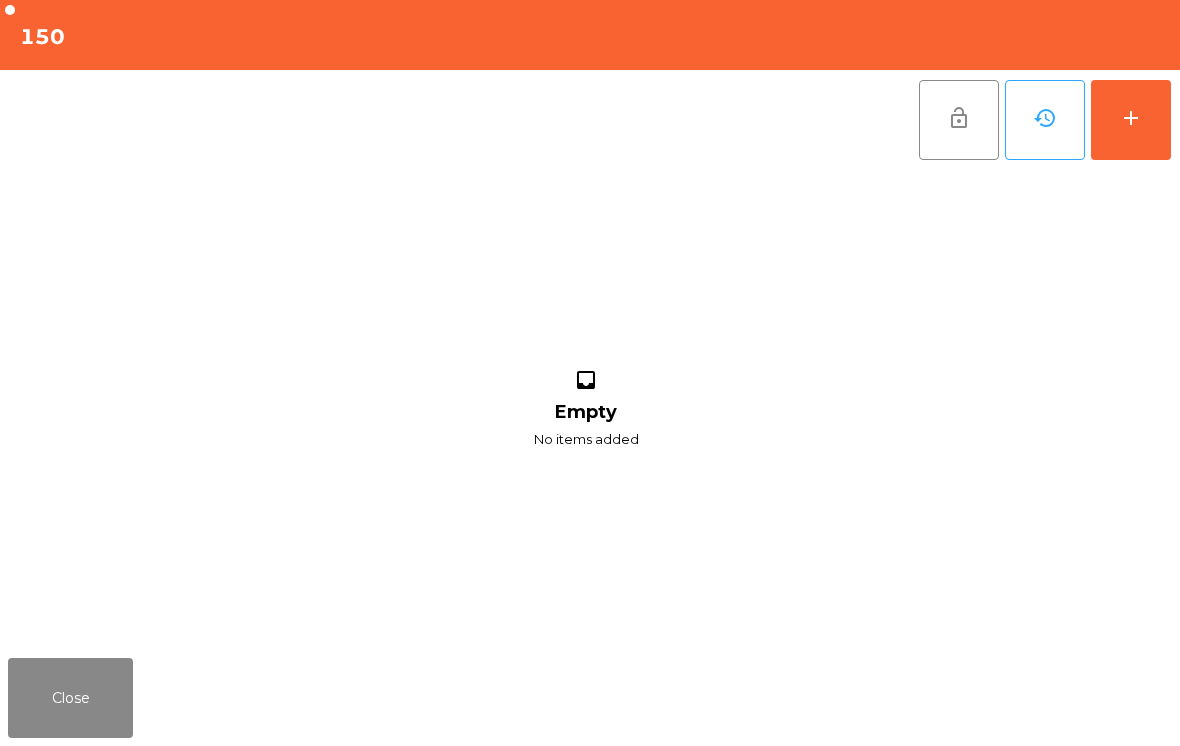 click on "add" 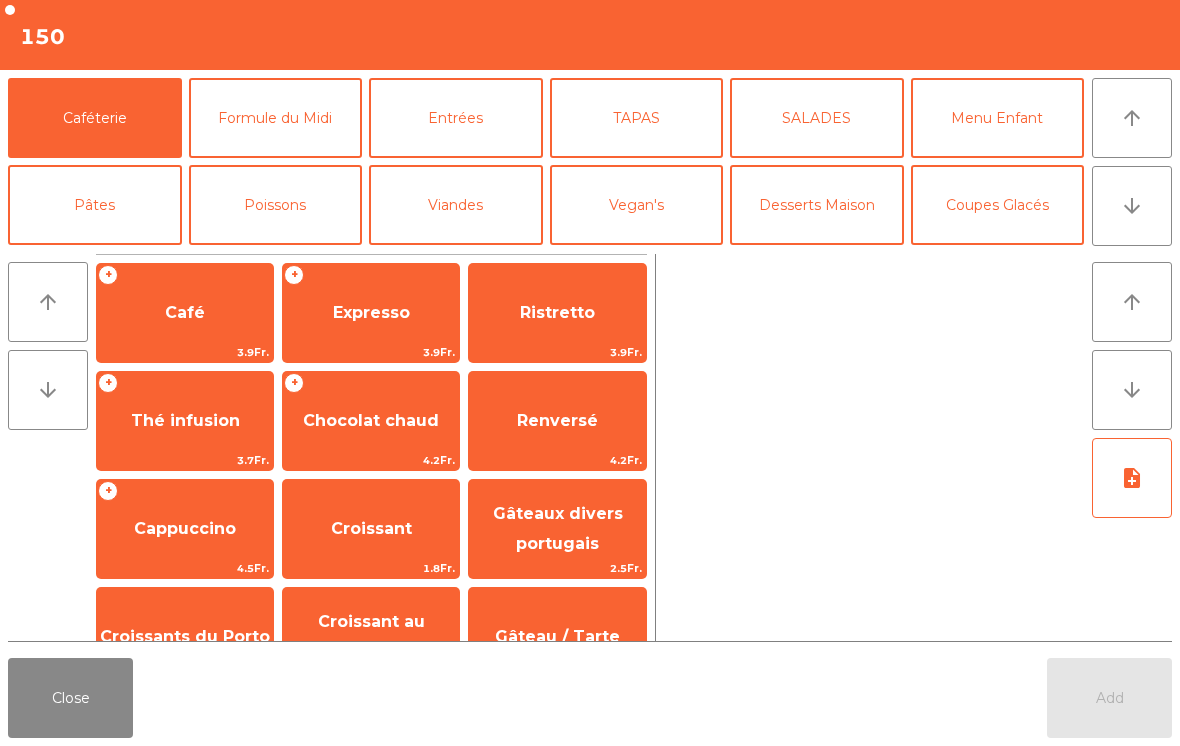 click on "Coupes Glacés" 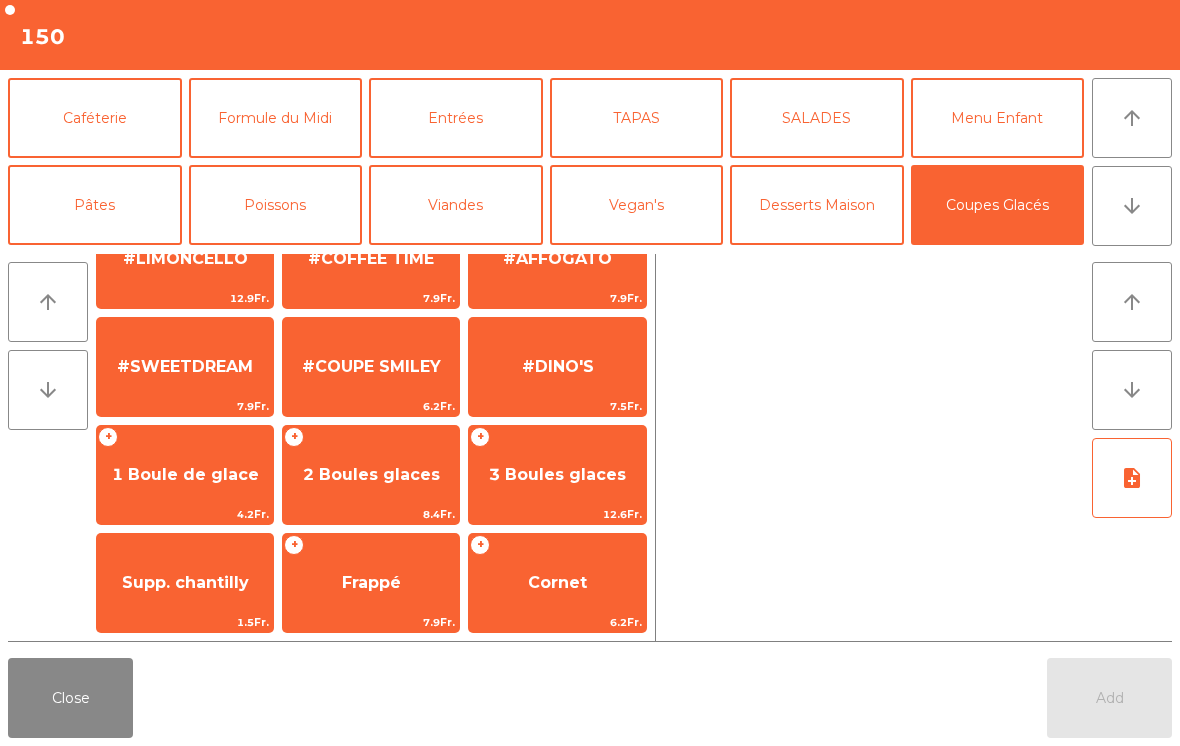 scroll, scrollTop: 378, scrollLeft: 0, axis: vertical 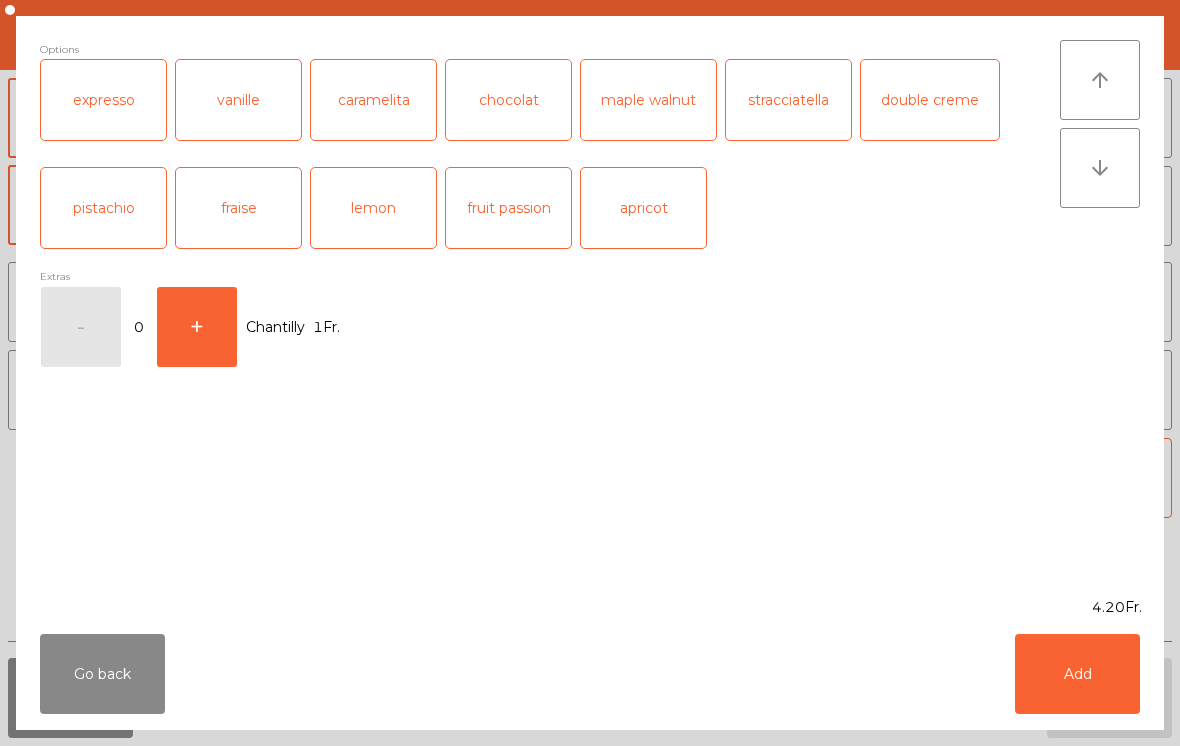 click on "stracciatella" 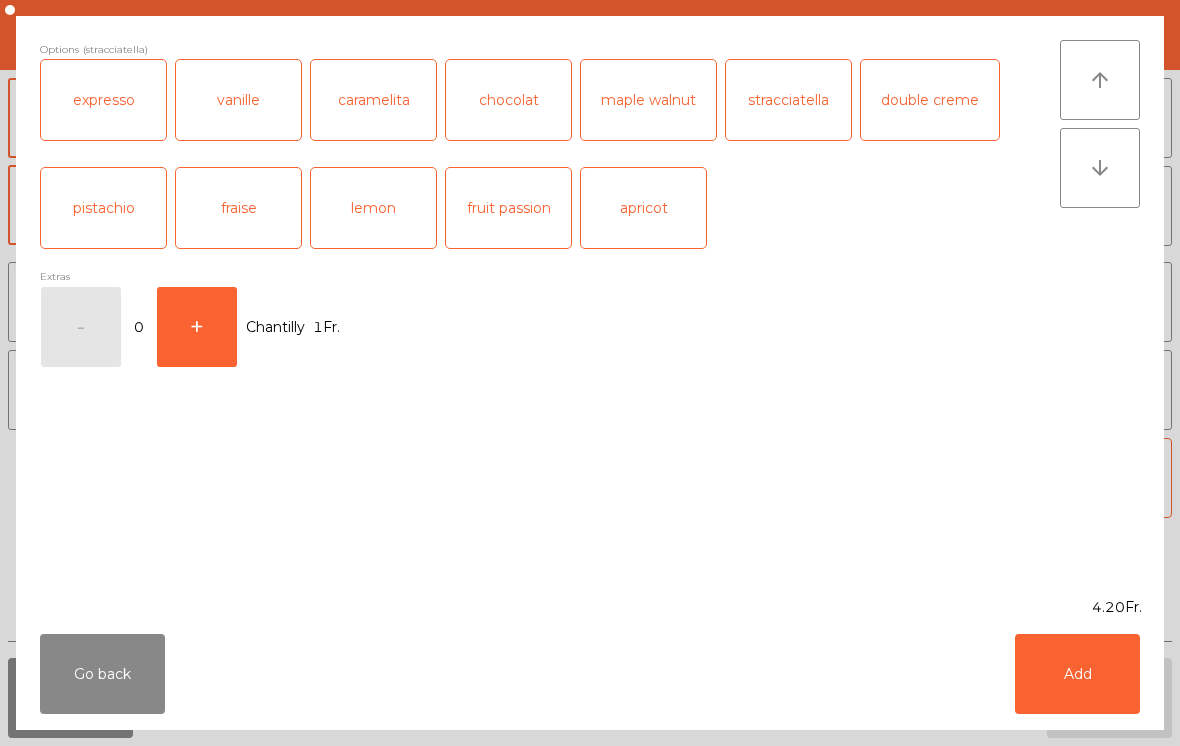 click on "Add" 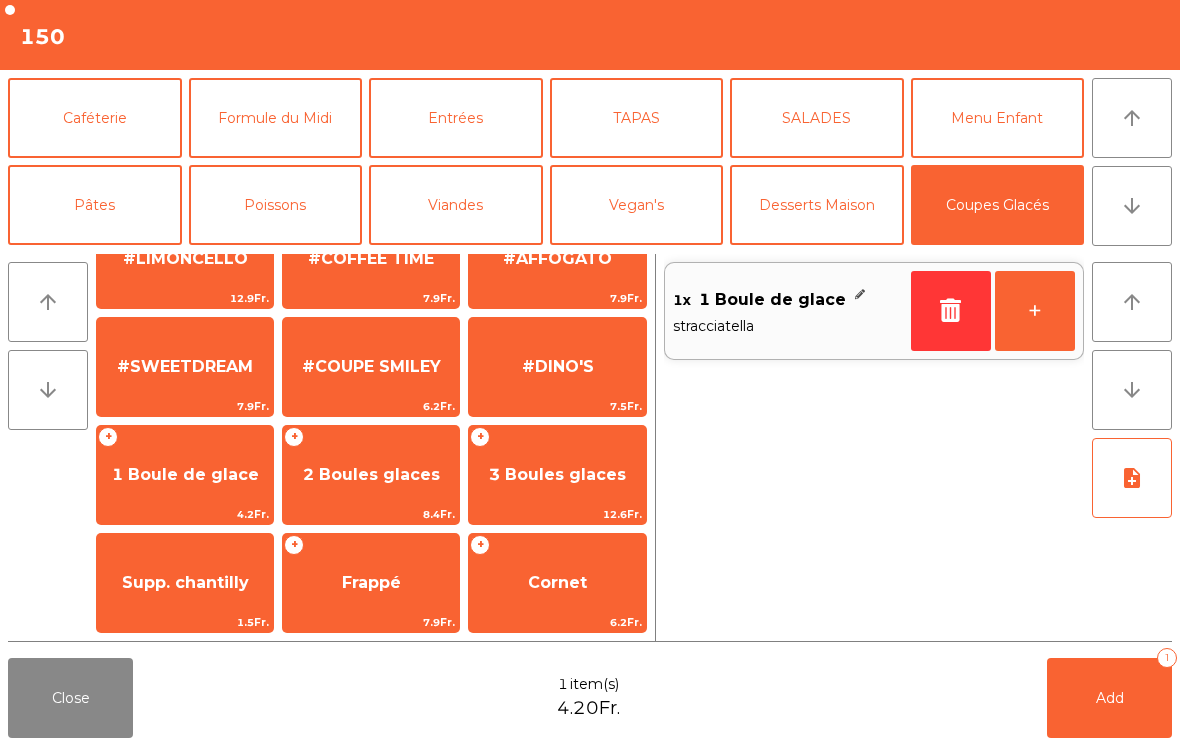 click on "1 Boule de glace" 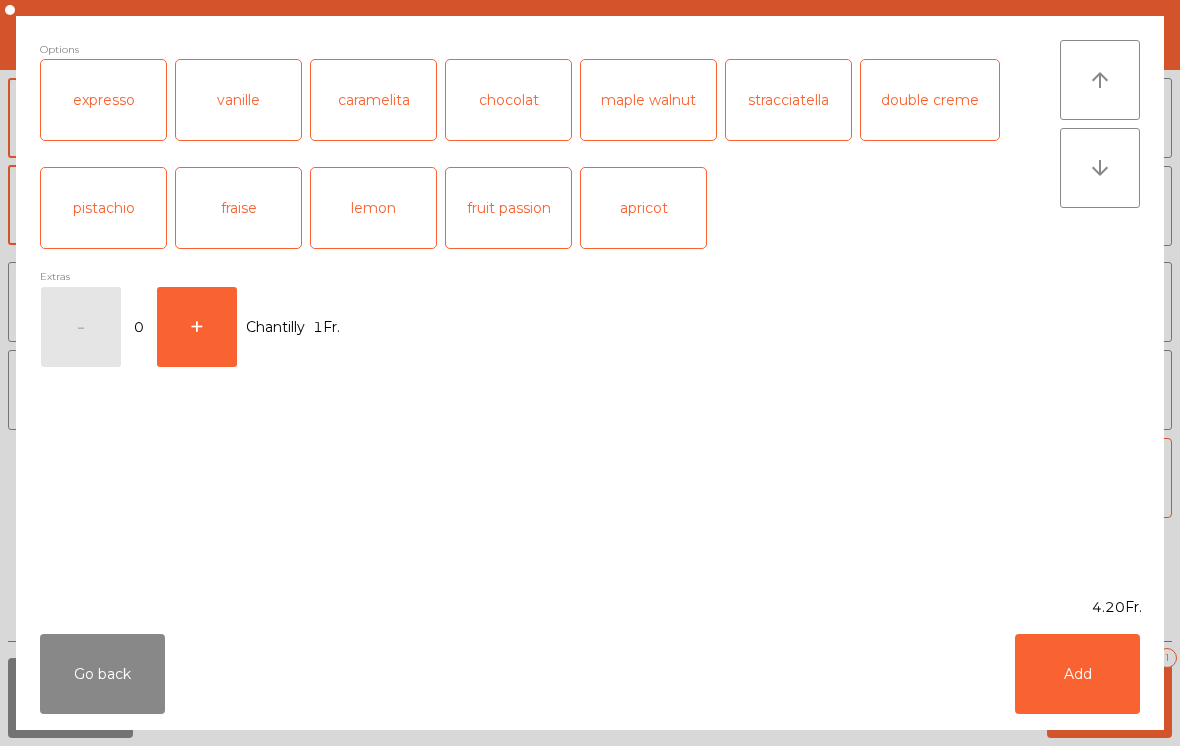 click on "caramelita" 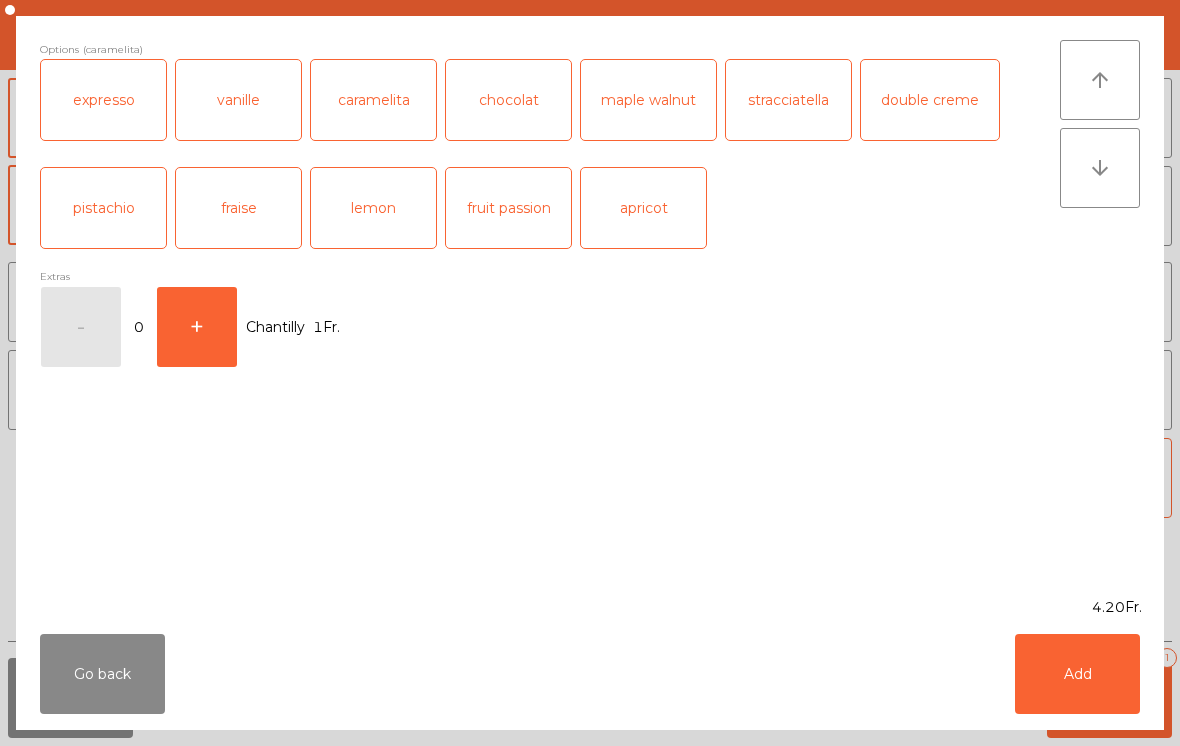 click on "Add" 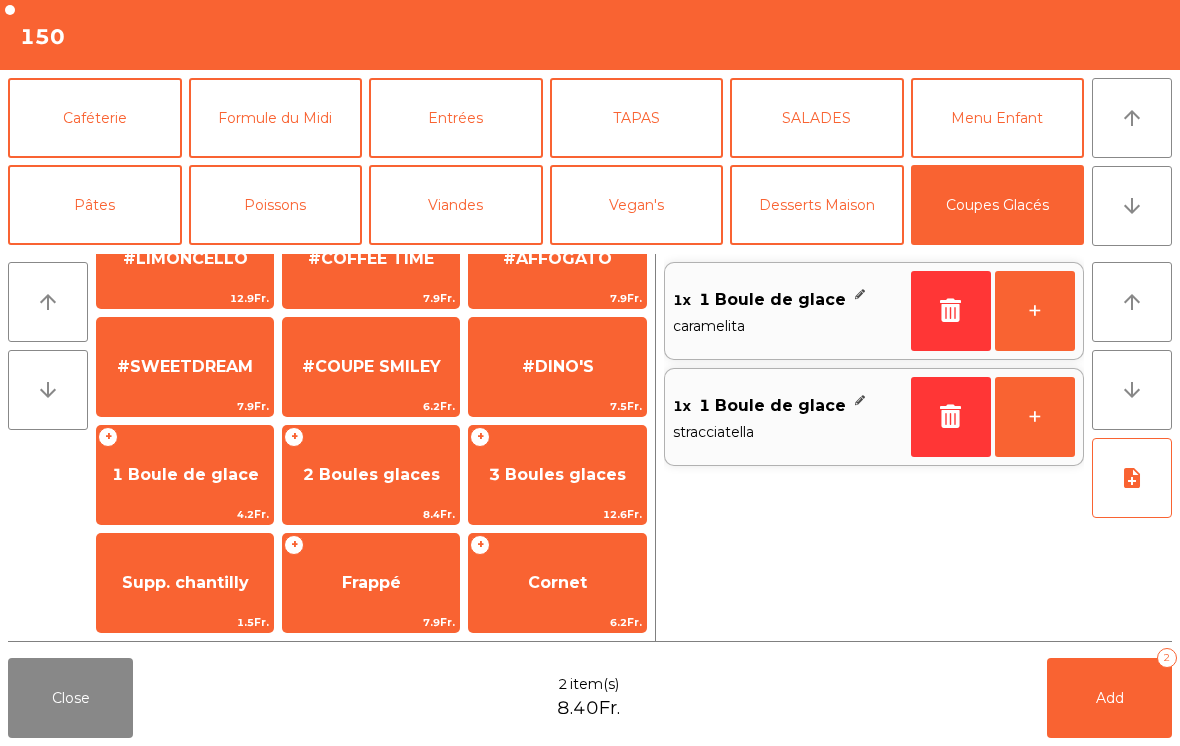 click on "Supp. chantilly" 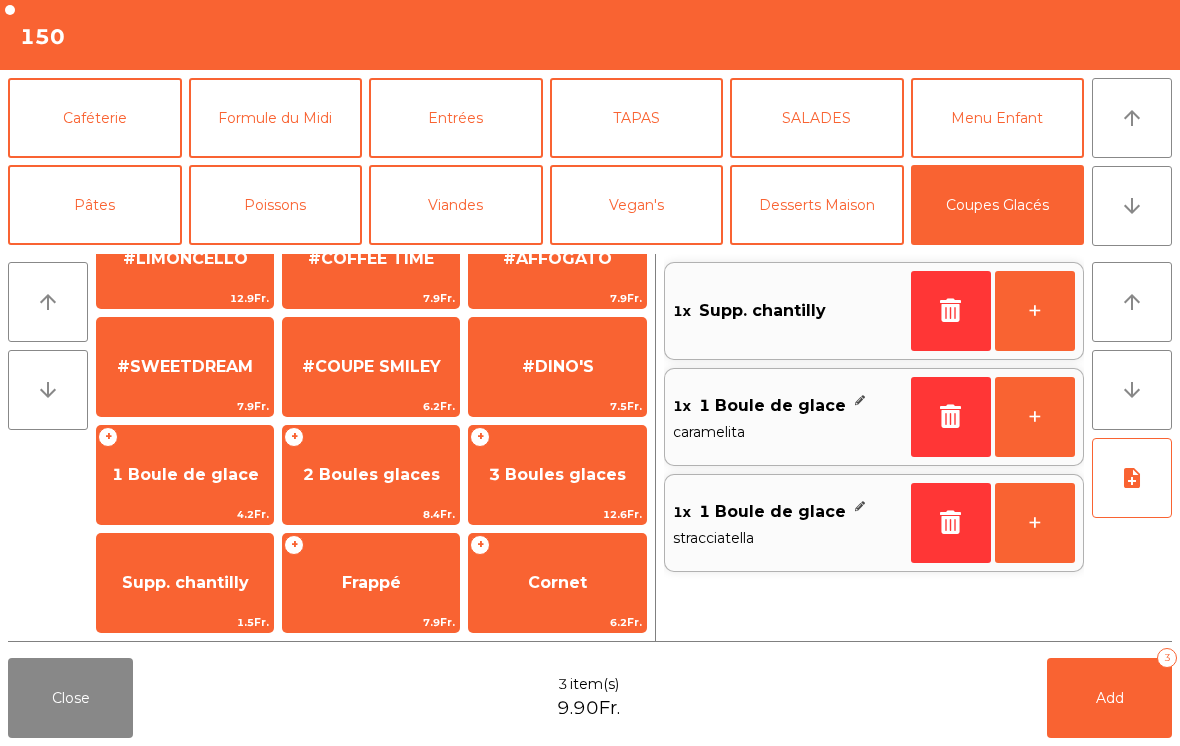 click on "Supp. chantilly" 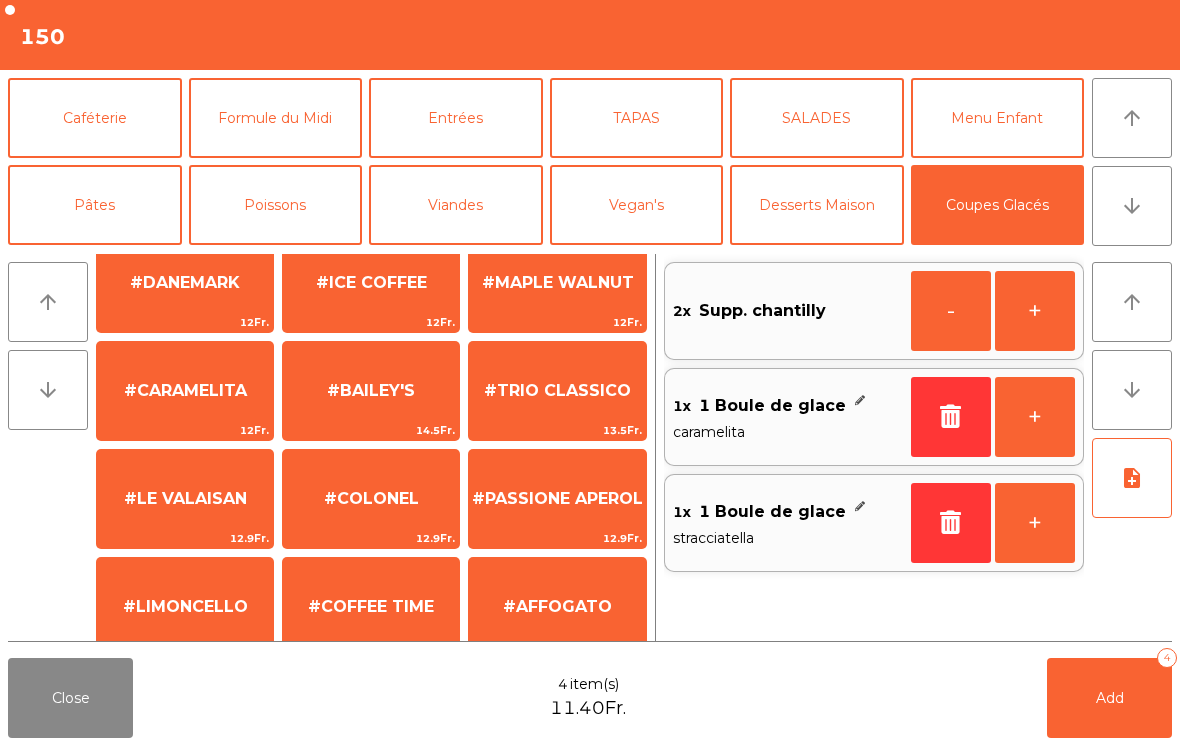 scroll, scrollTop: -30, scrollLeft: 0, axis: vertical 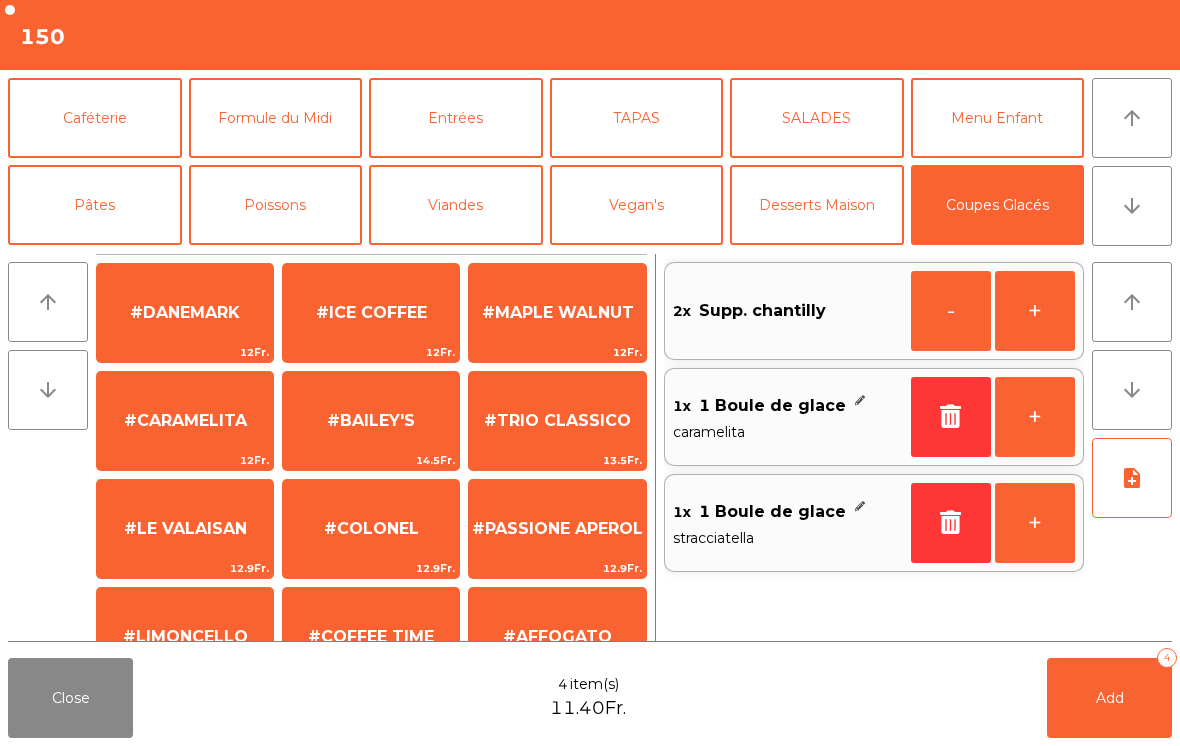click on "#MAPLE WALNUT" 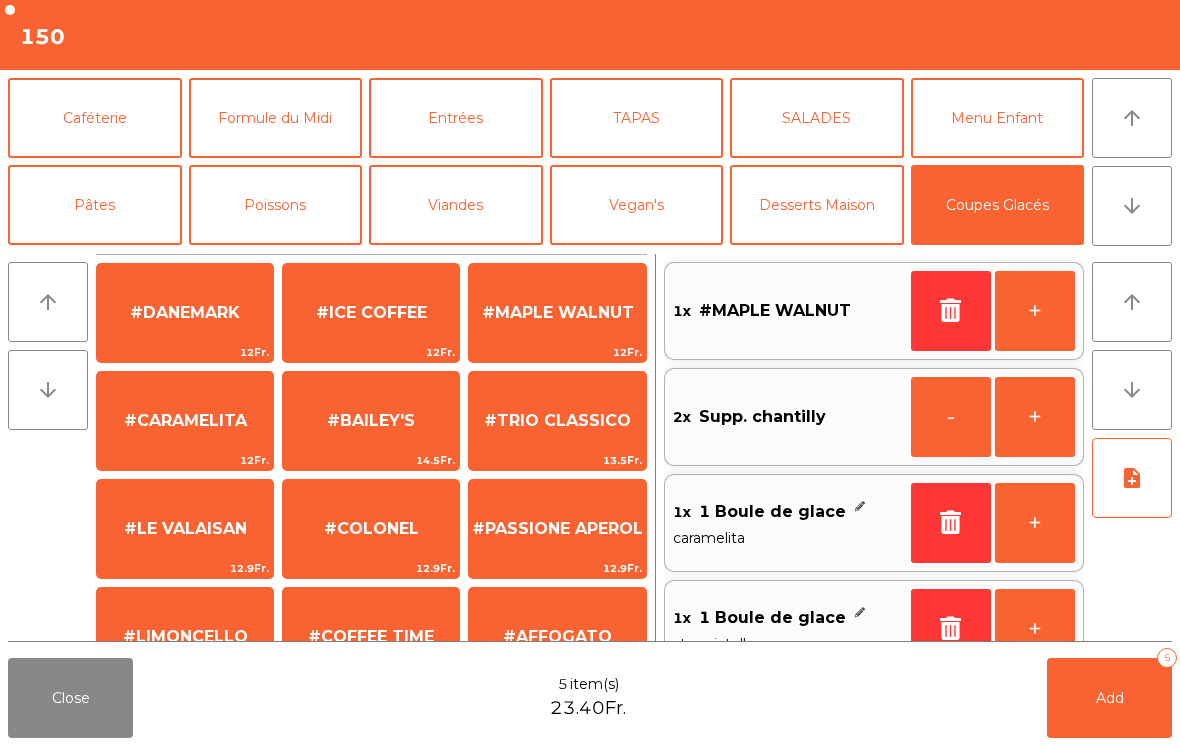 scroll, scrollTop: 0, scrollLeft: 0, axis: both 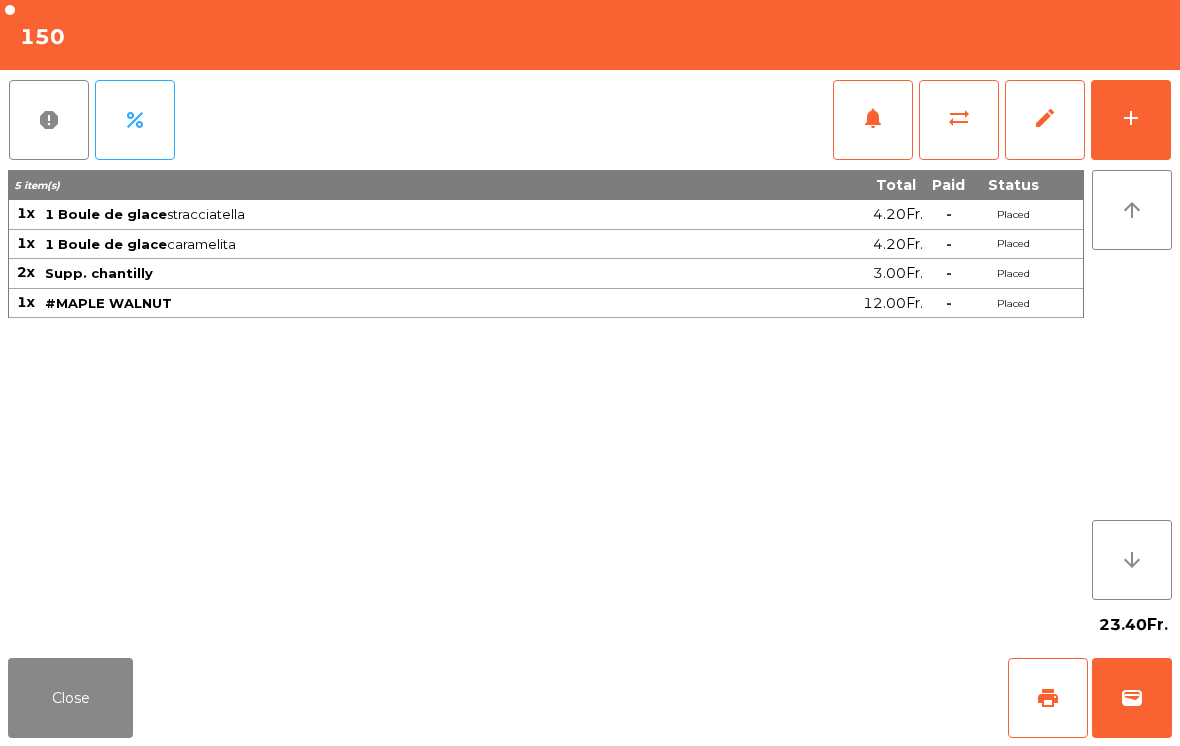 click on "Close" 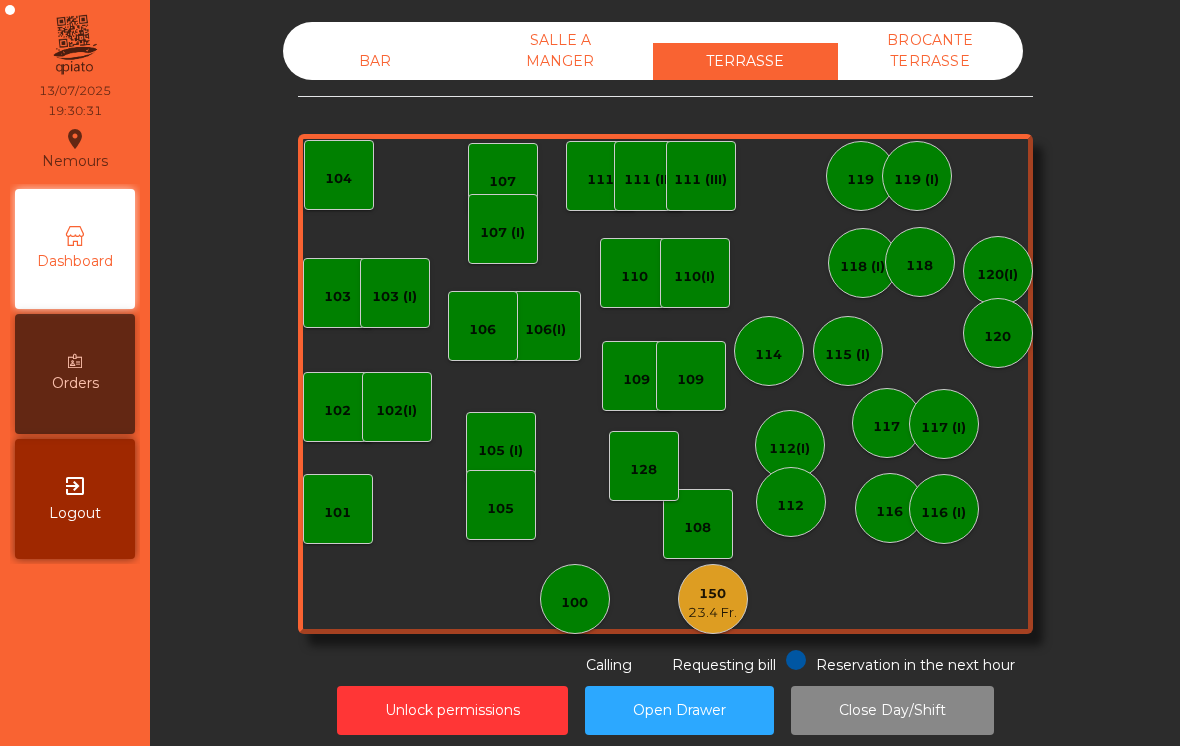 click on "BAR" 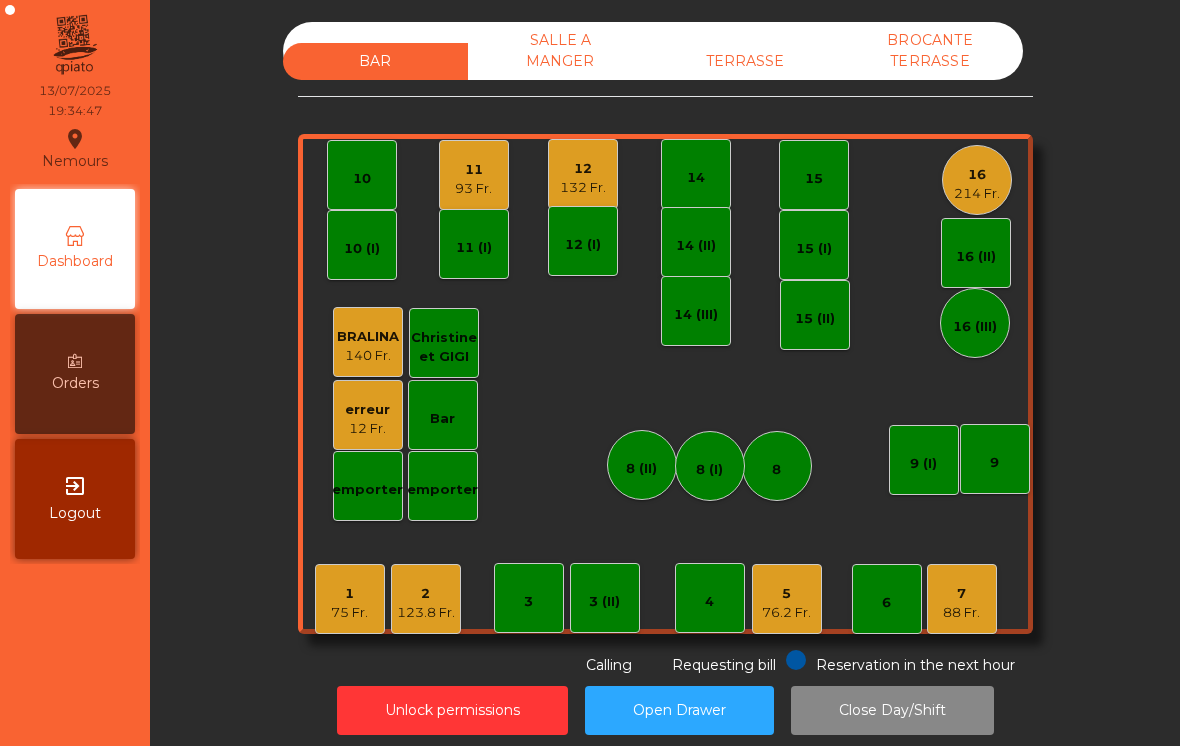 click on "10" 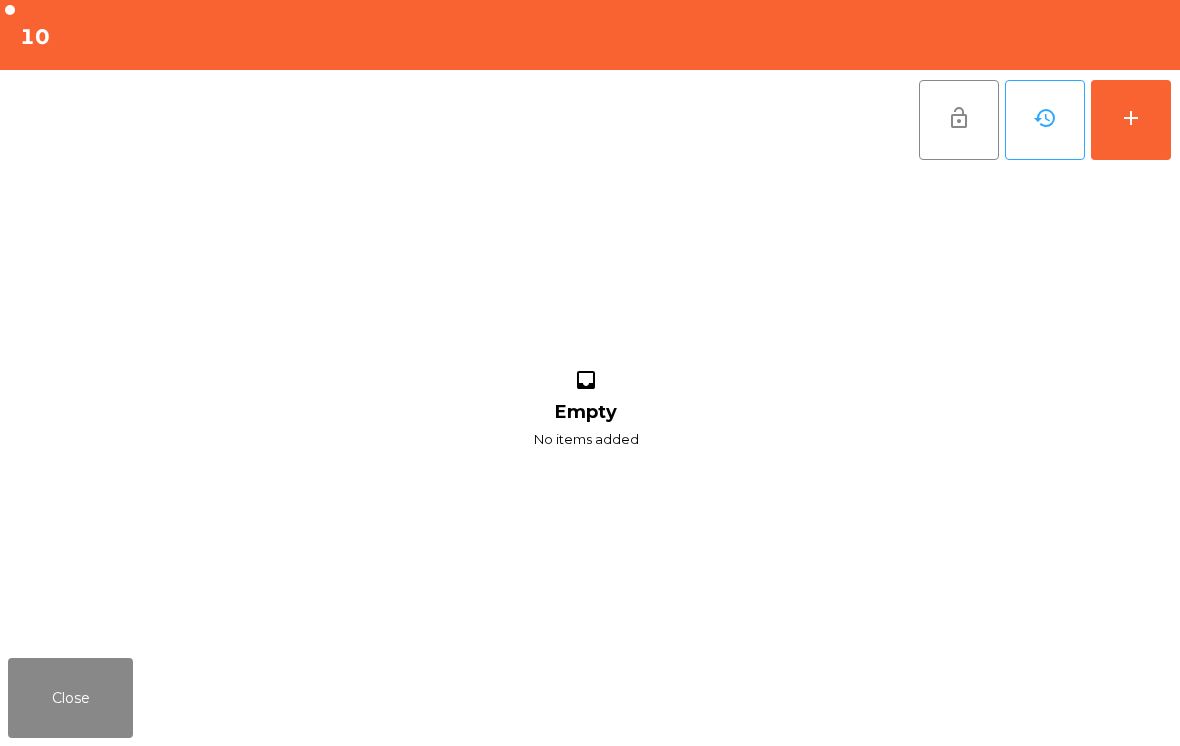click on "add" 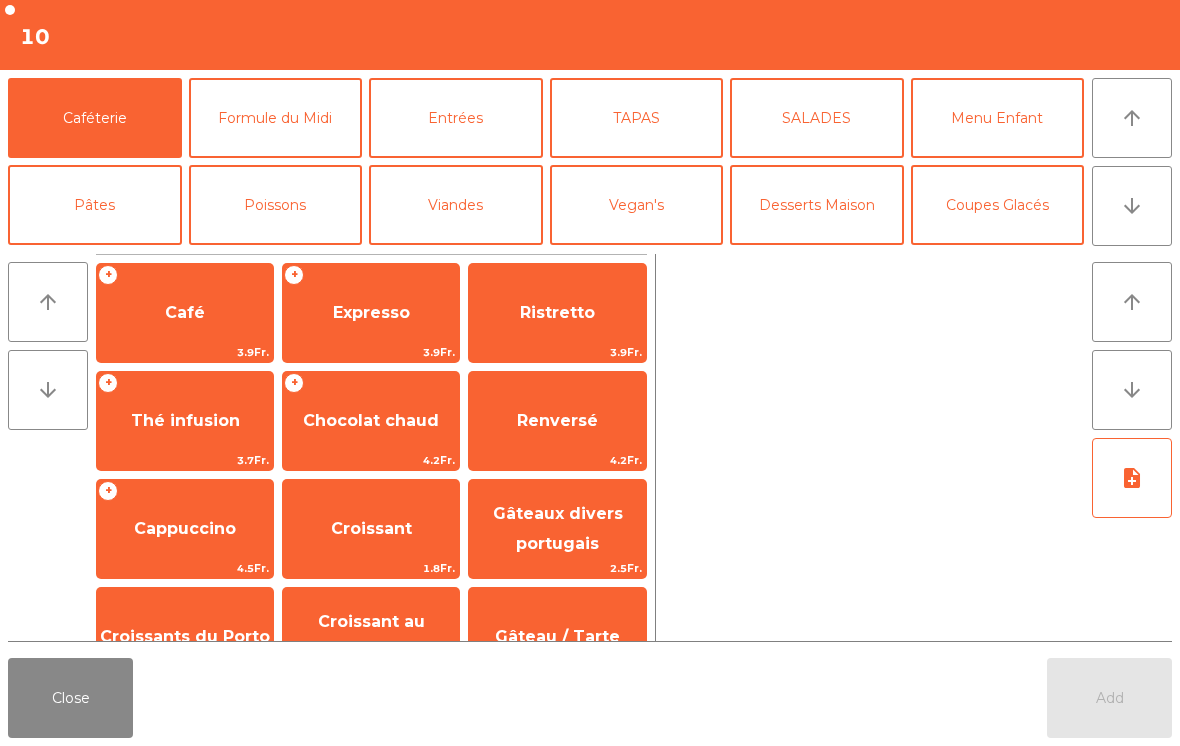 click on "Bières" 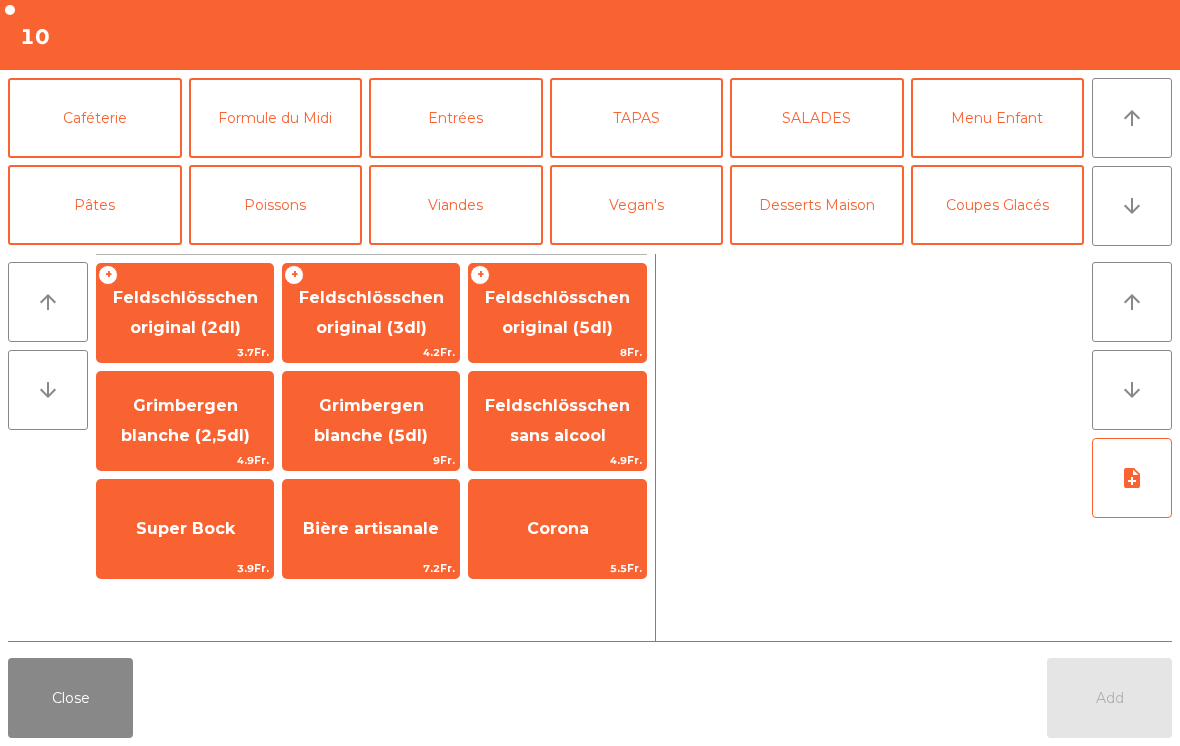 scroll, scrollTop: 107, scrollLeft: 0, axis: vertical 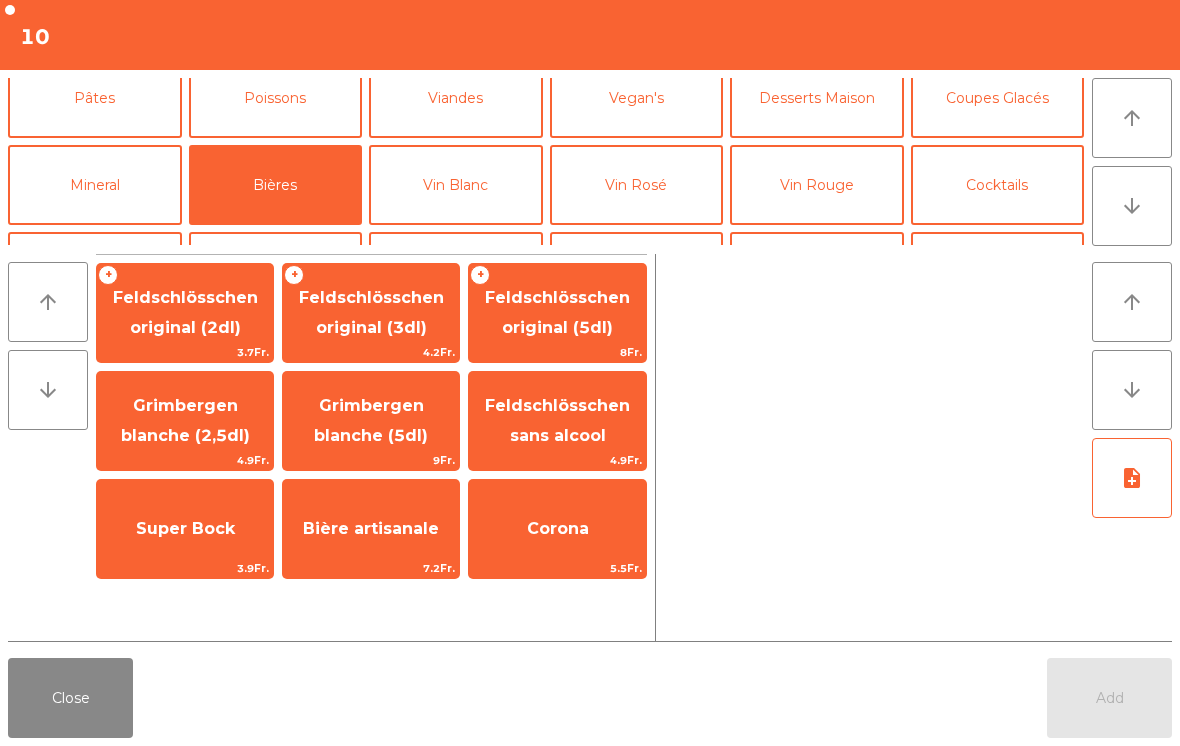 click on "Bière artisanale" 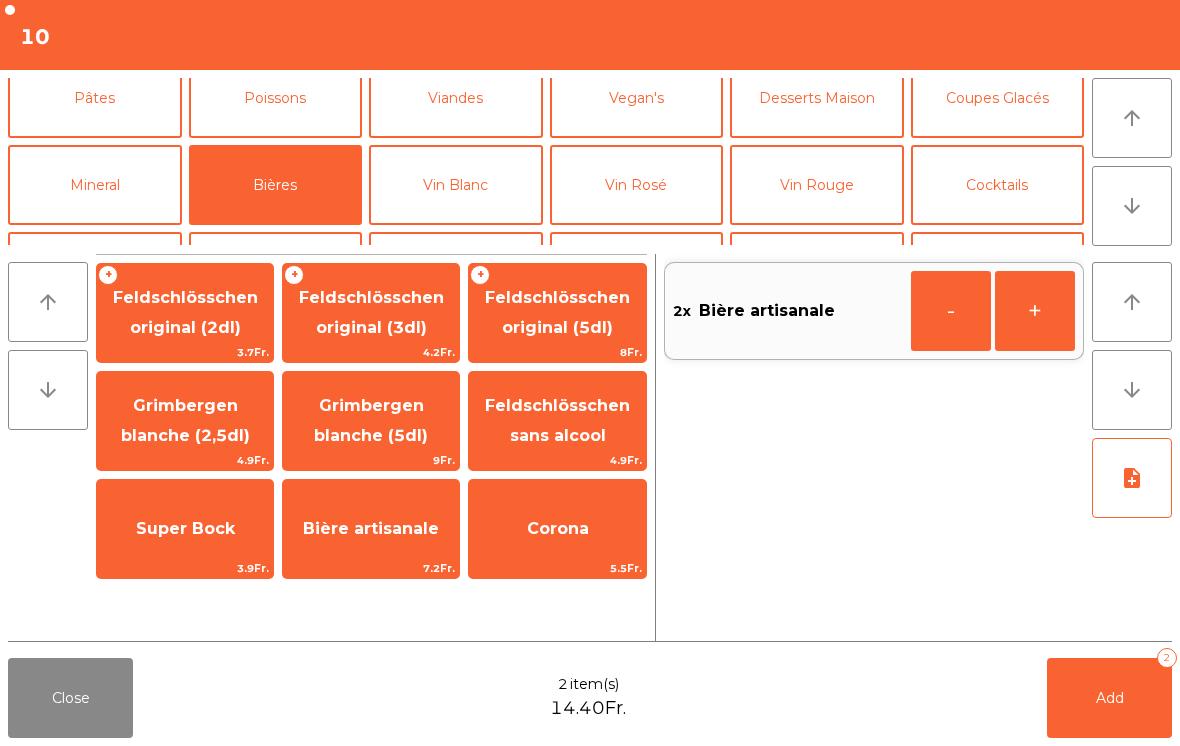 click on "Add   2" 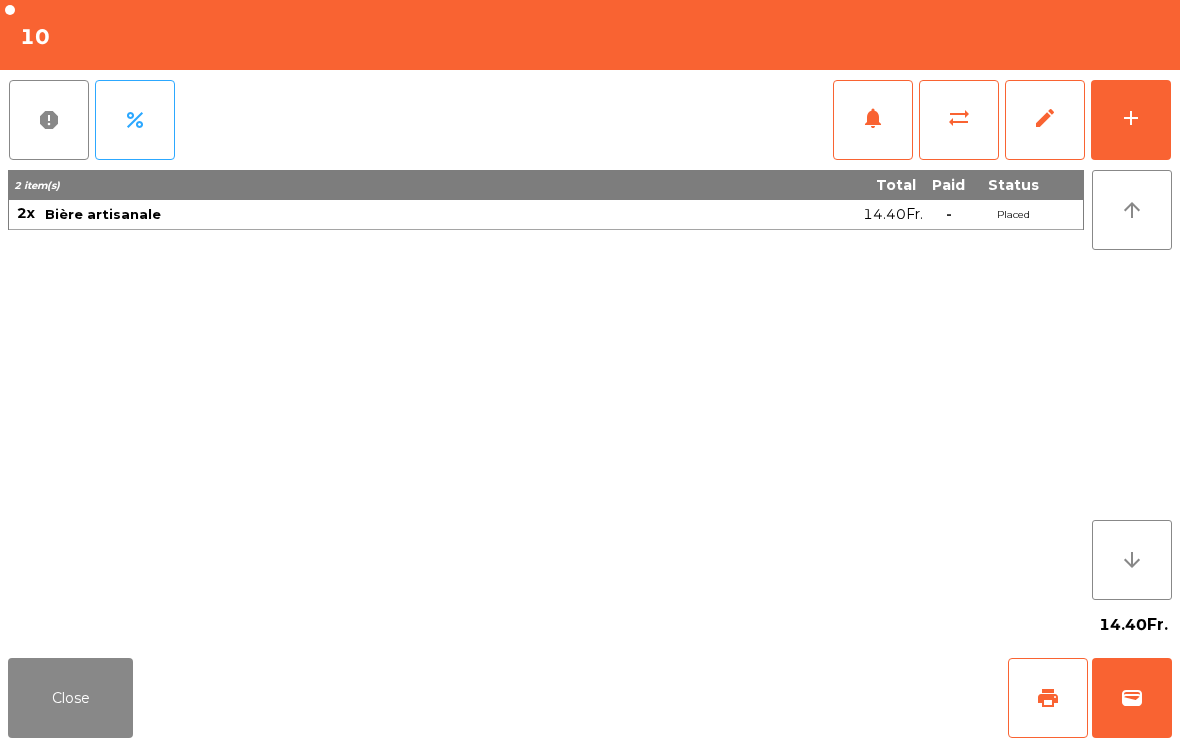 click on "Close" 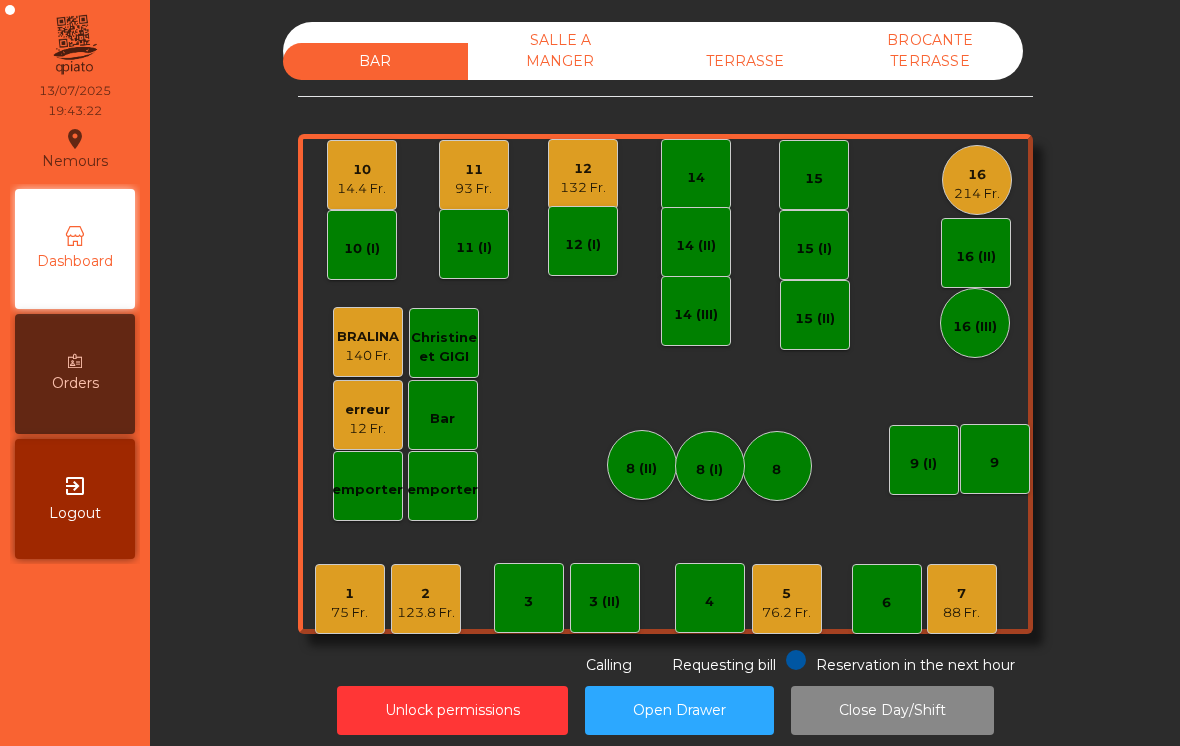 click on "75 Fr." 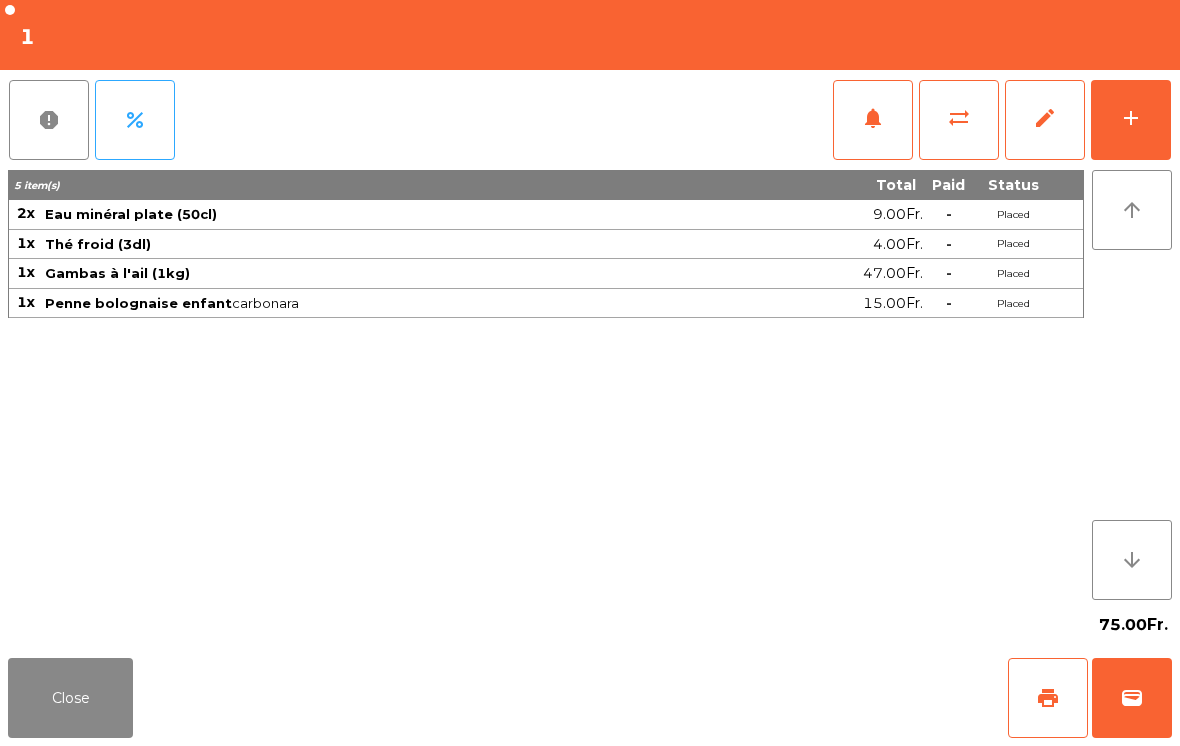 click on "add" 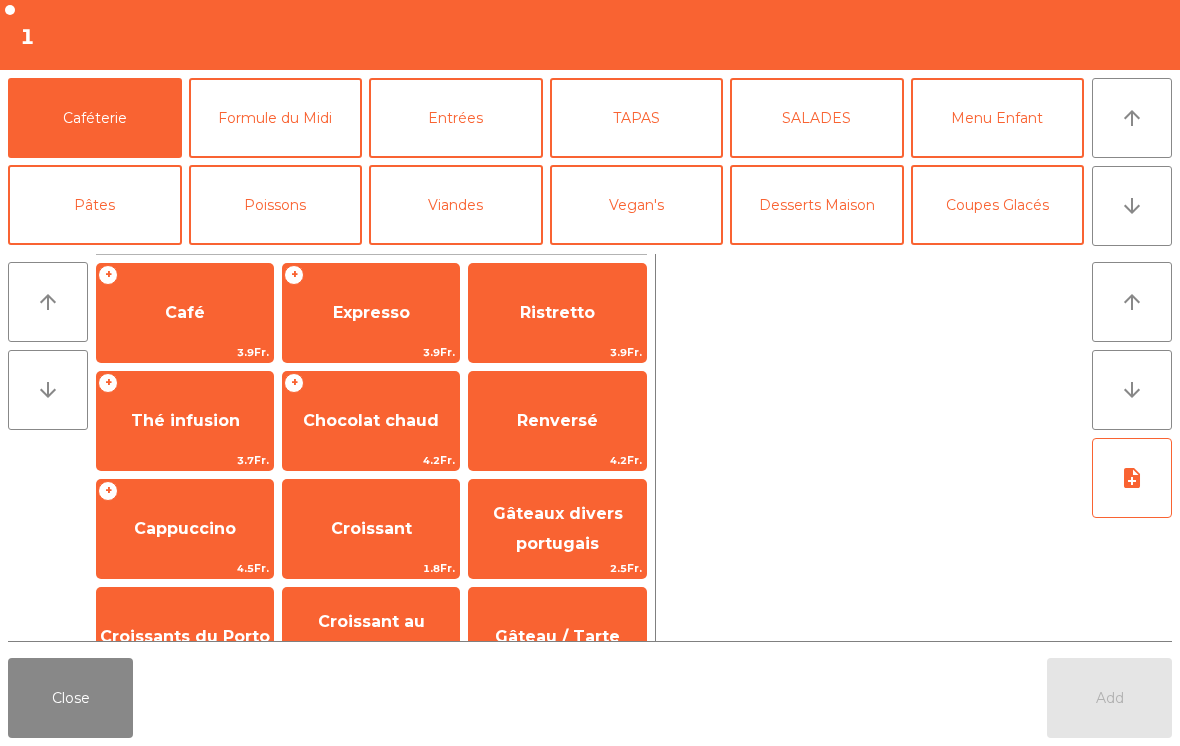click on "Desserts Maison" 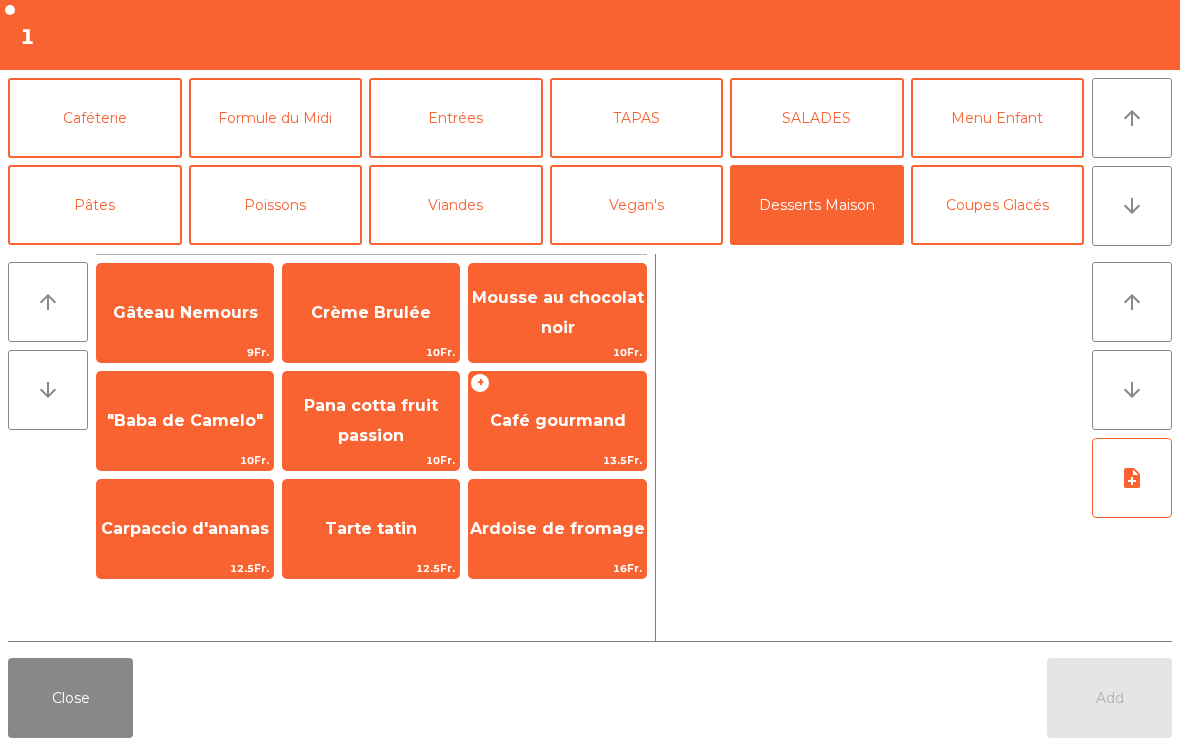 click on "13.5Fr." 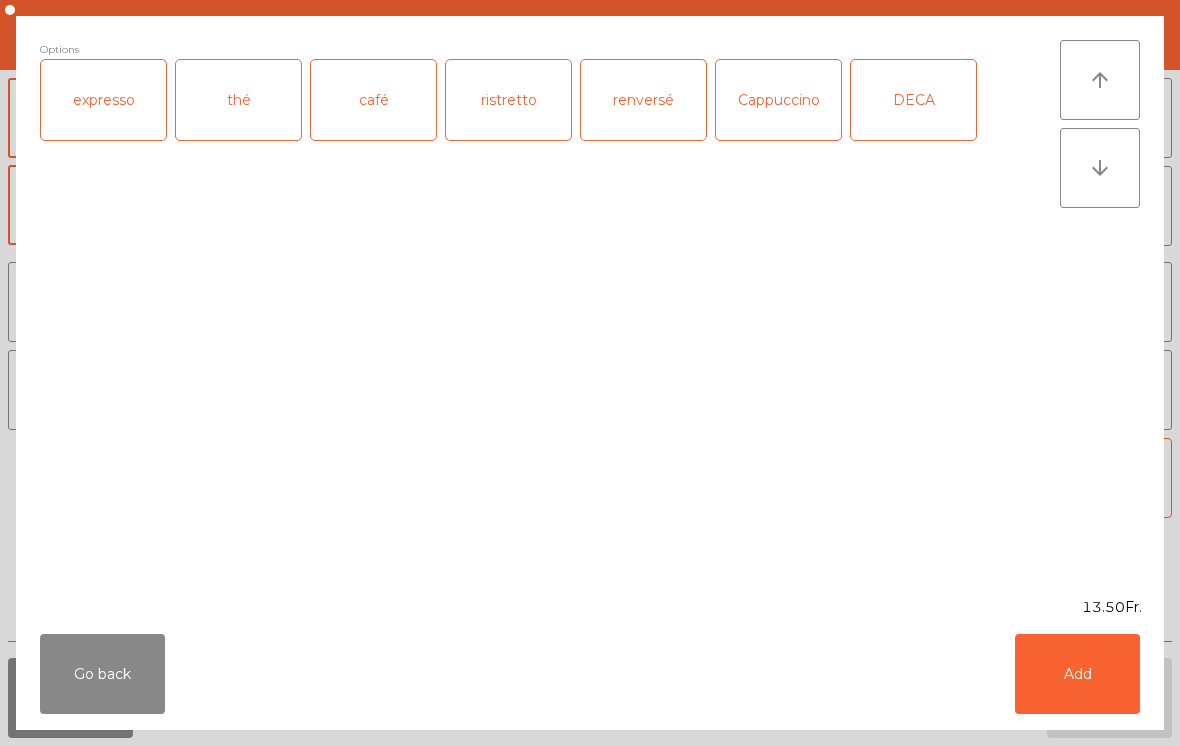 click on "Add" 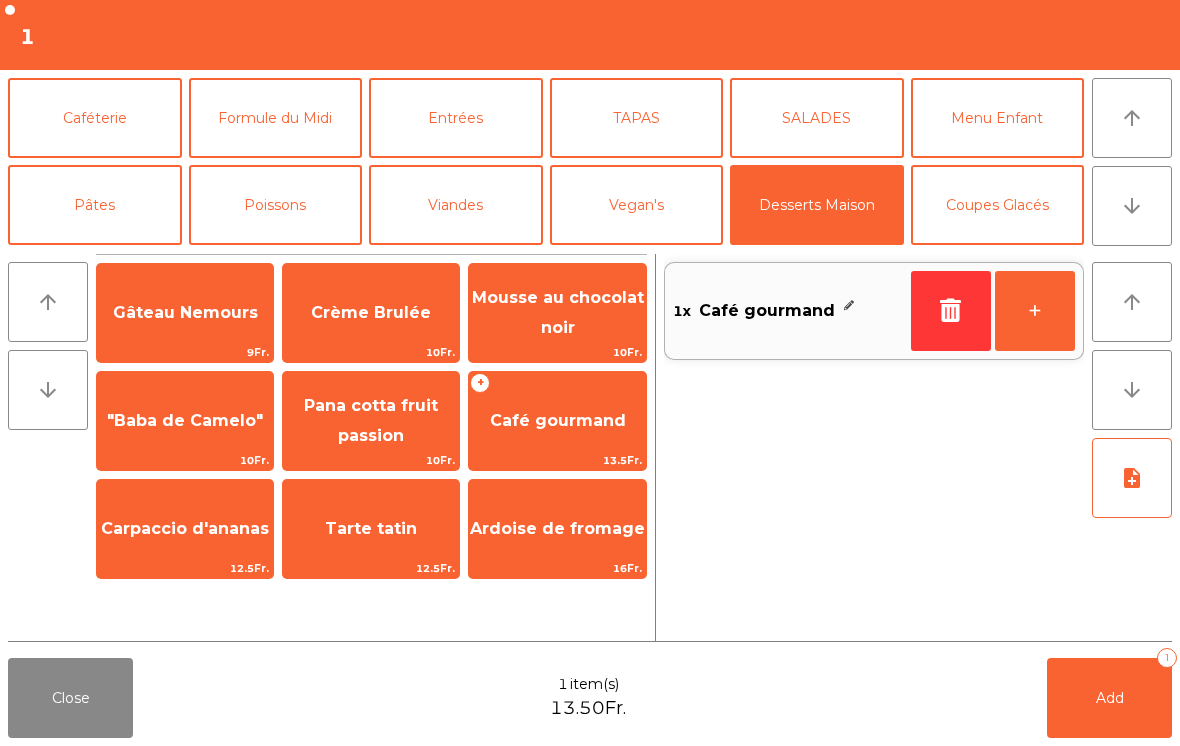 click on "Add" 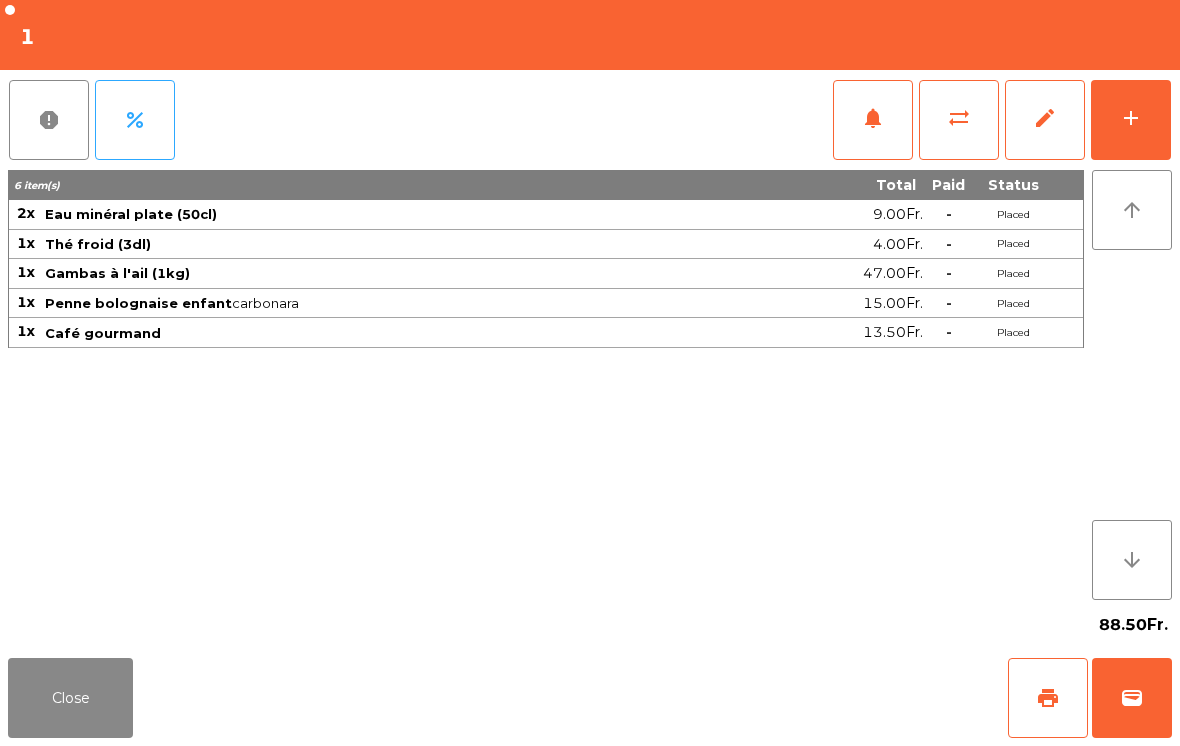 click on "Close" 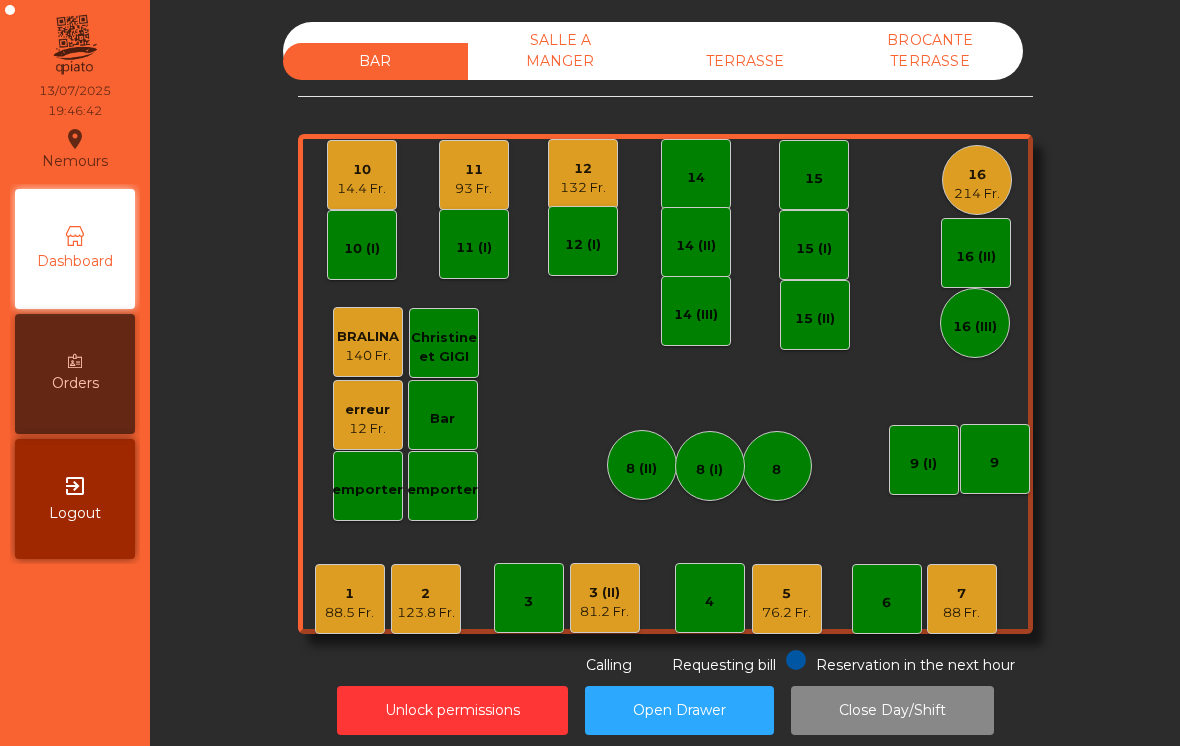 click on "14.4 Fr." 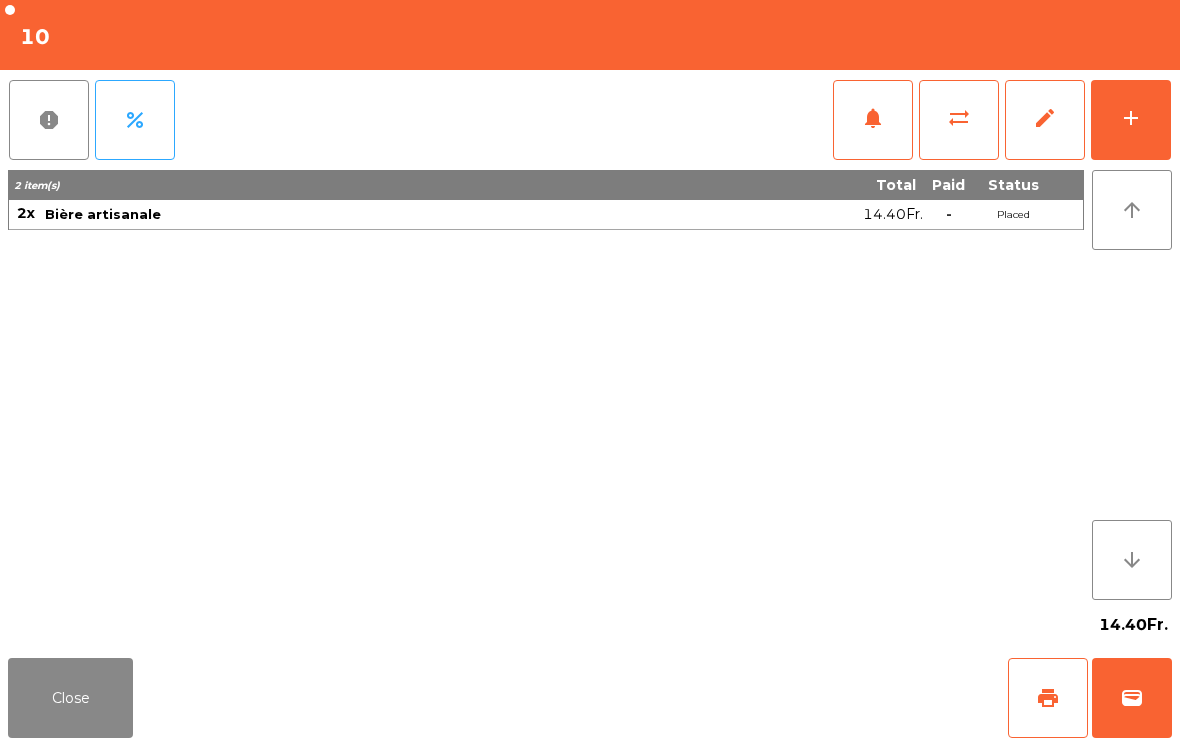 click on "add" 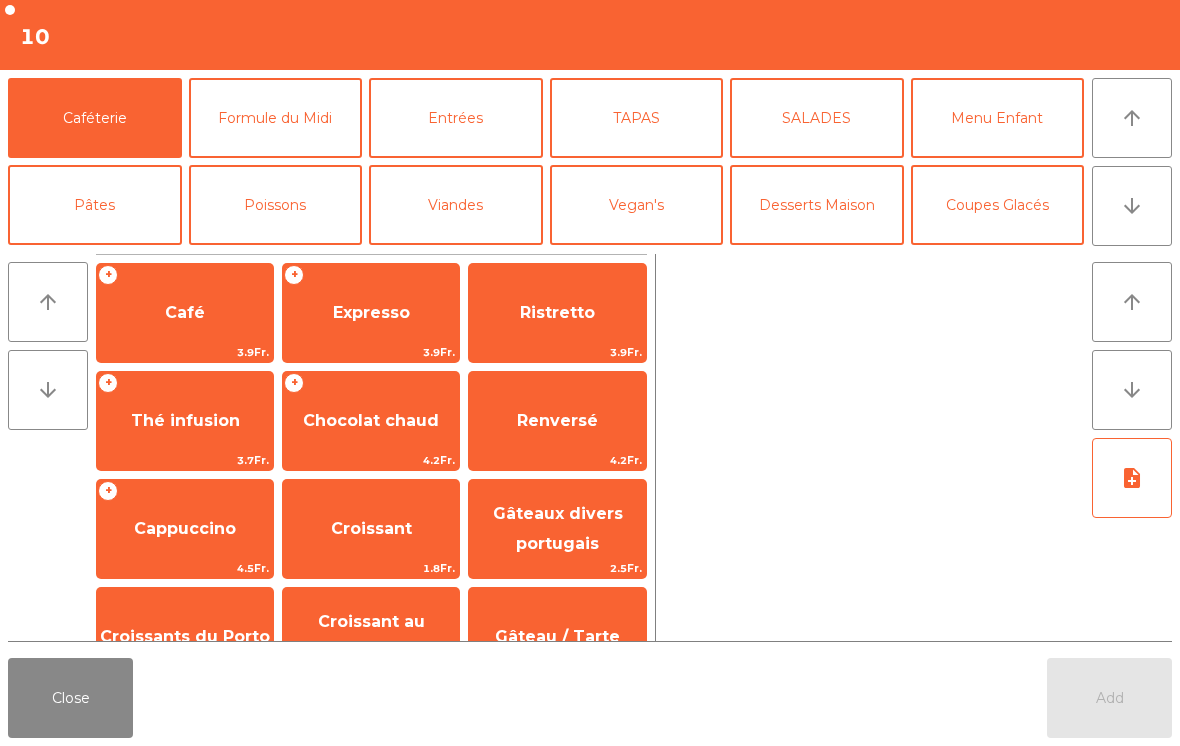 click on "Poissons" 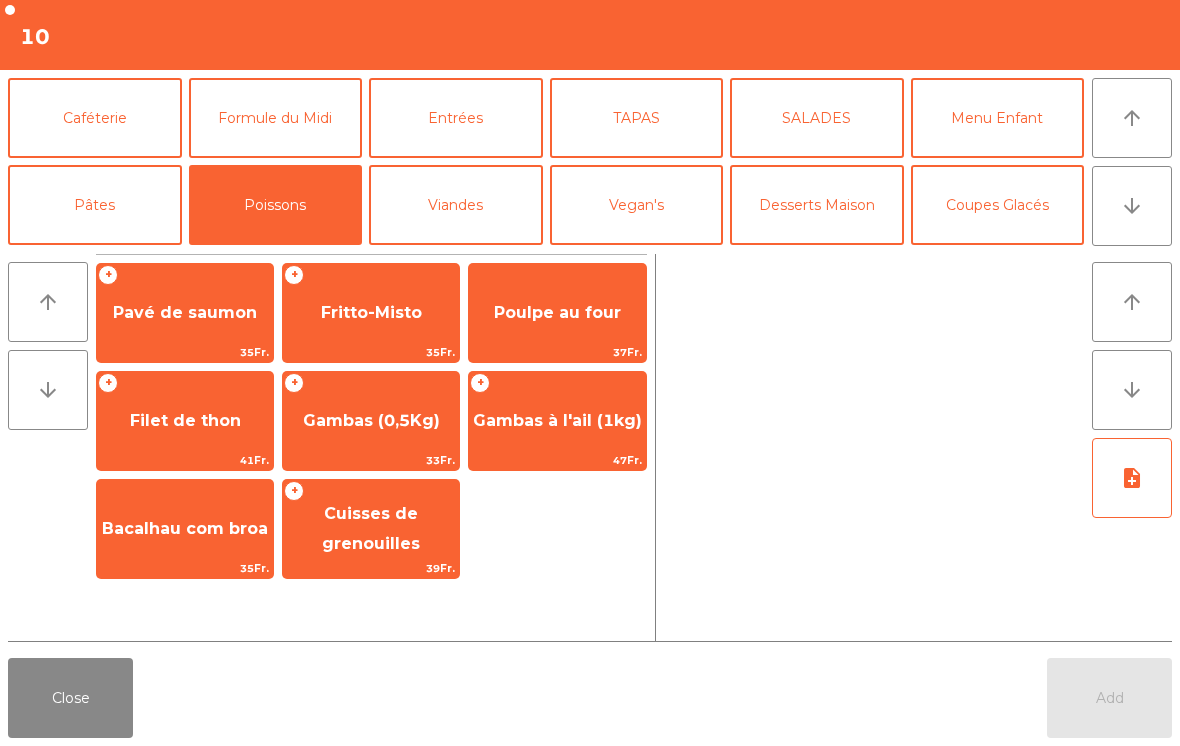 click on "Poulpe au four" 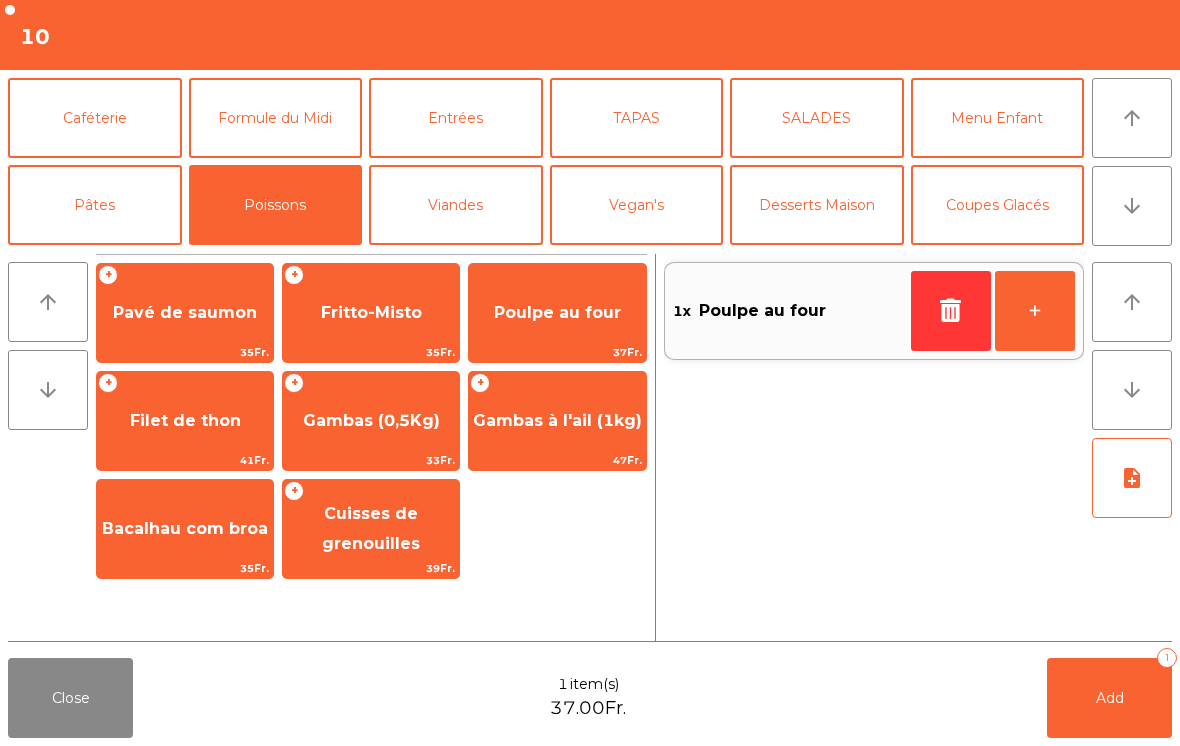 click on "Pâtes" 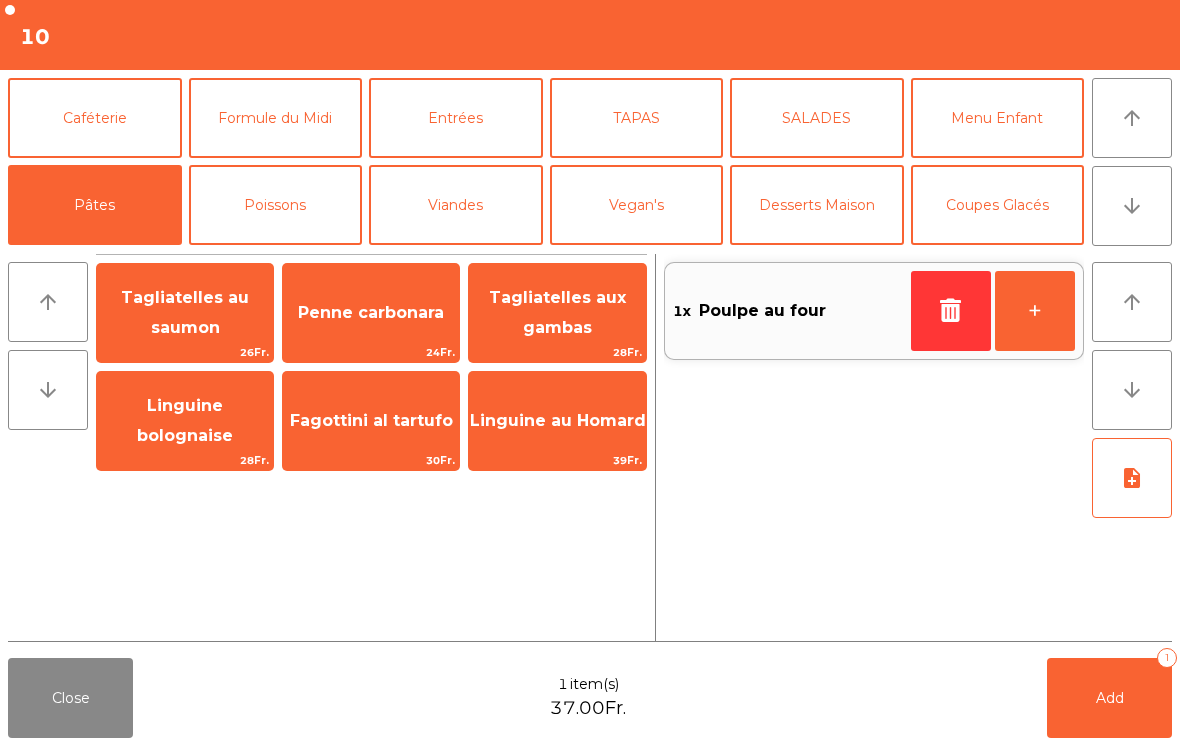 click on "Tagliatelles au saumon" 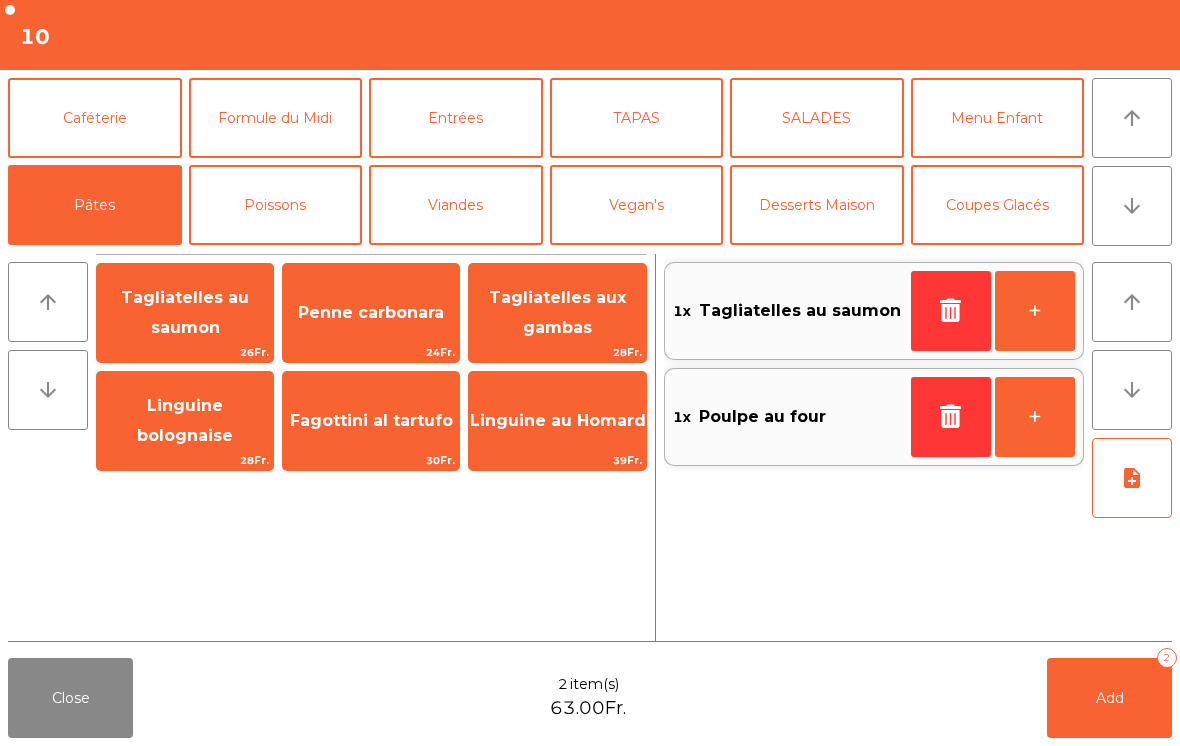 click on "note_add" 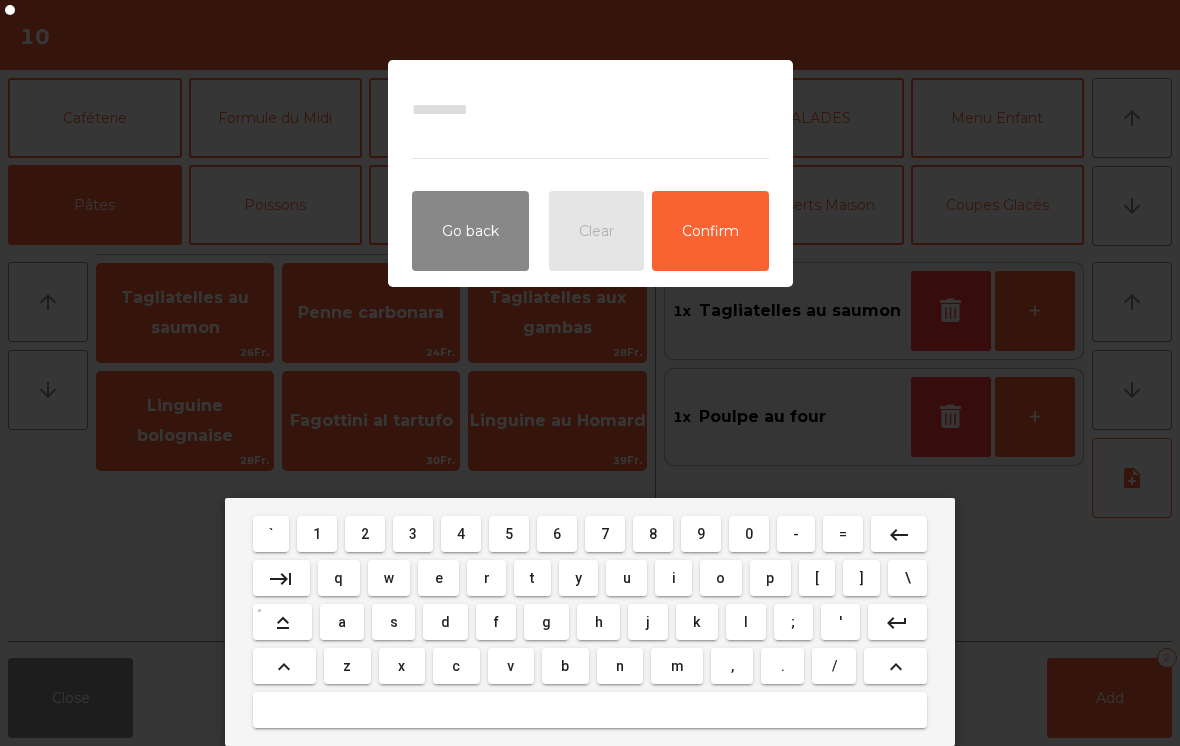 type on "*" 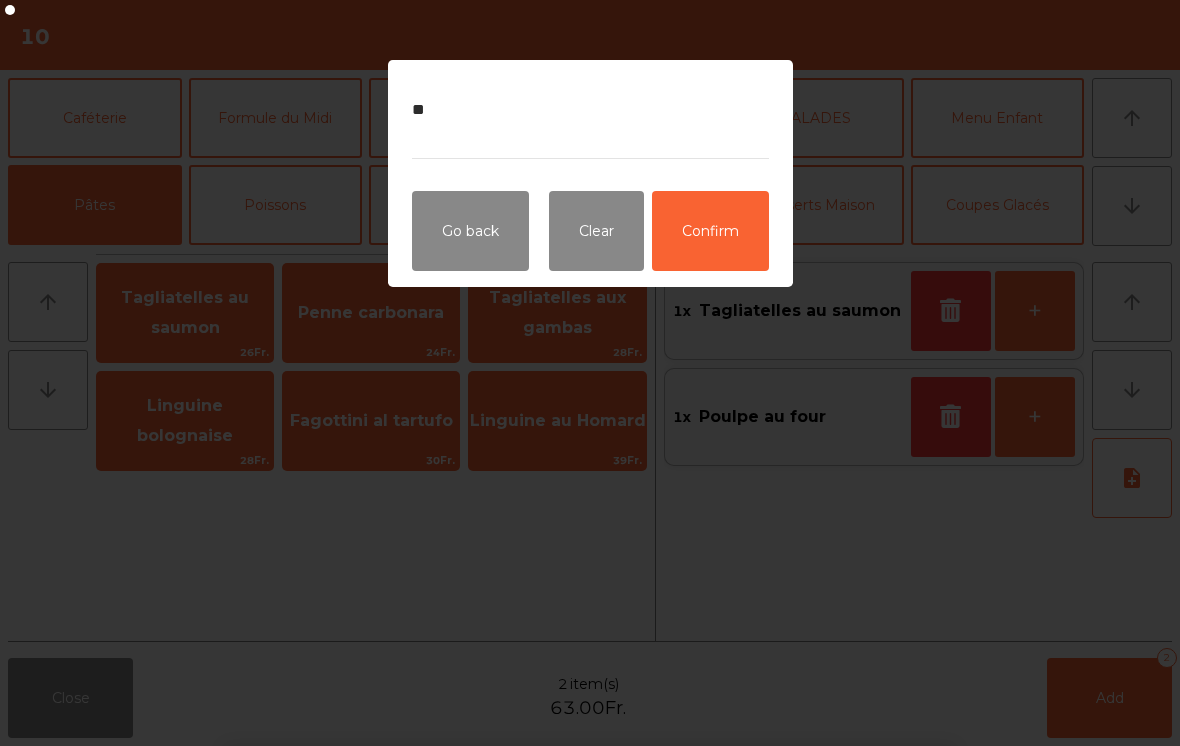 click on "Confirm" 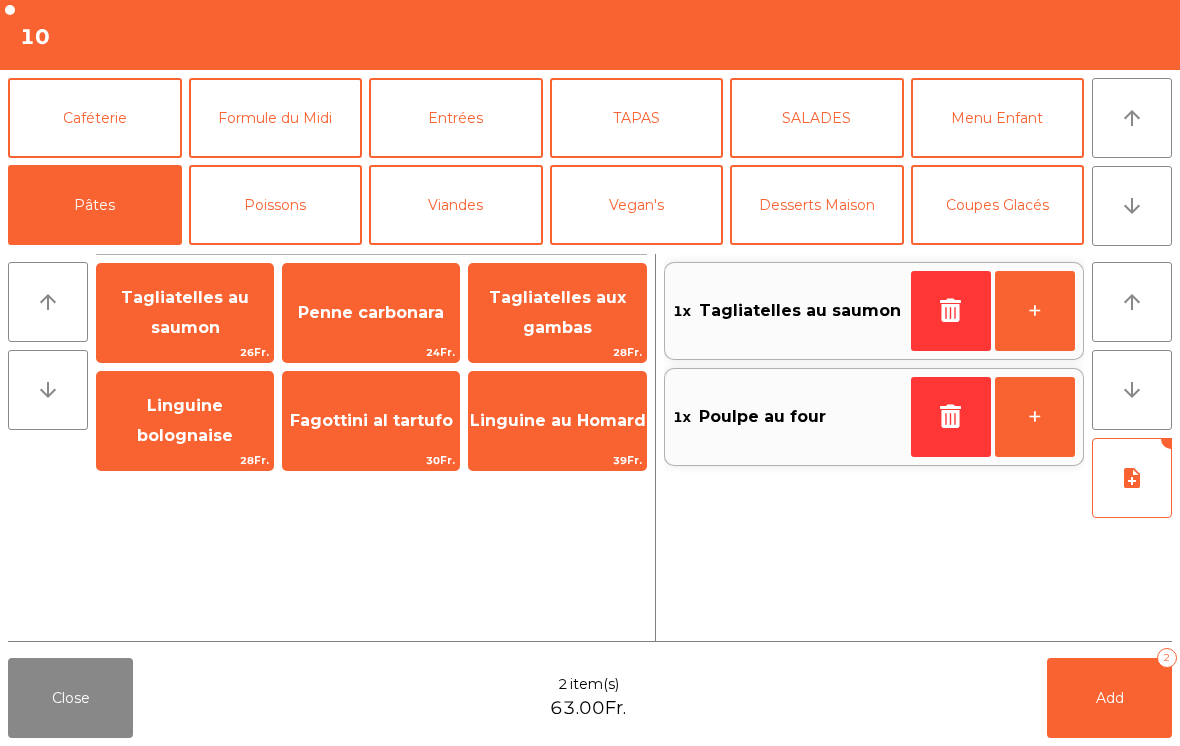 click on "Add   2" 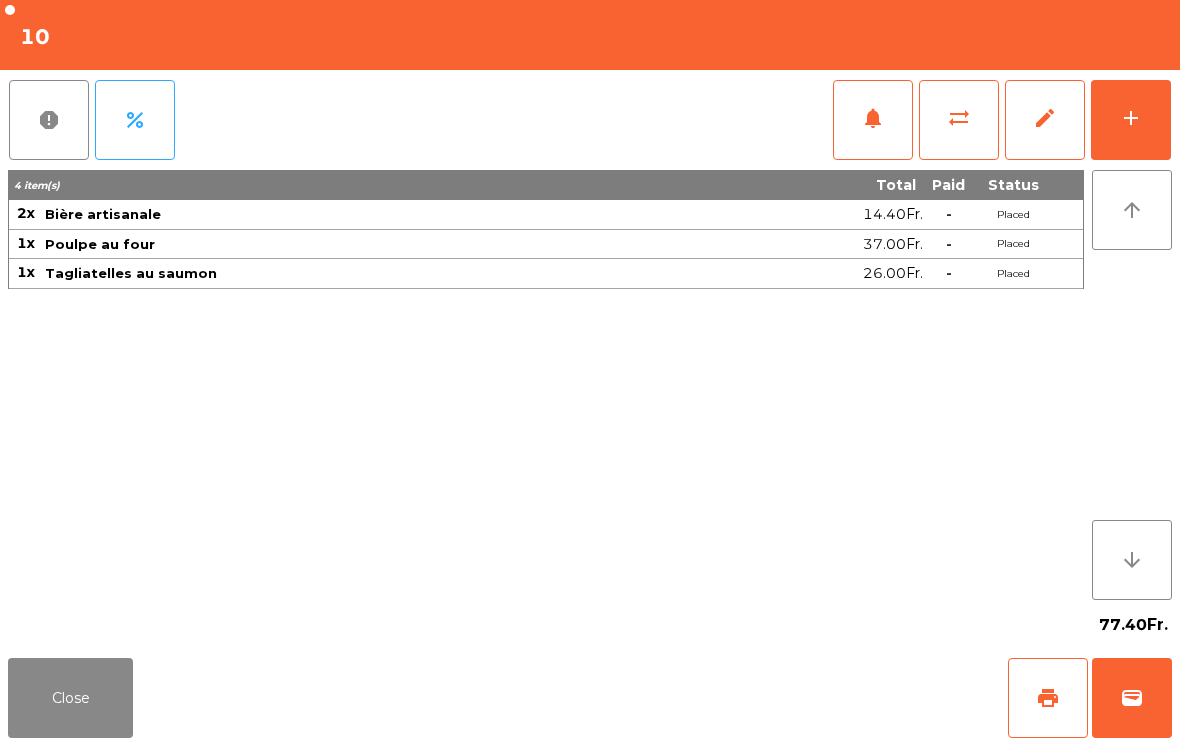 click on "Close" 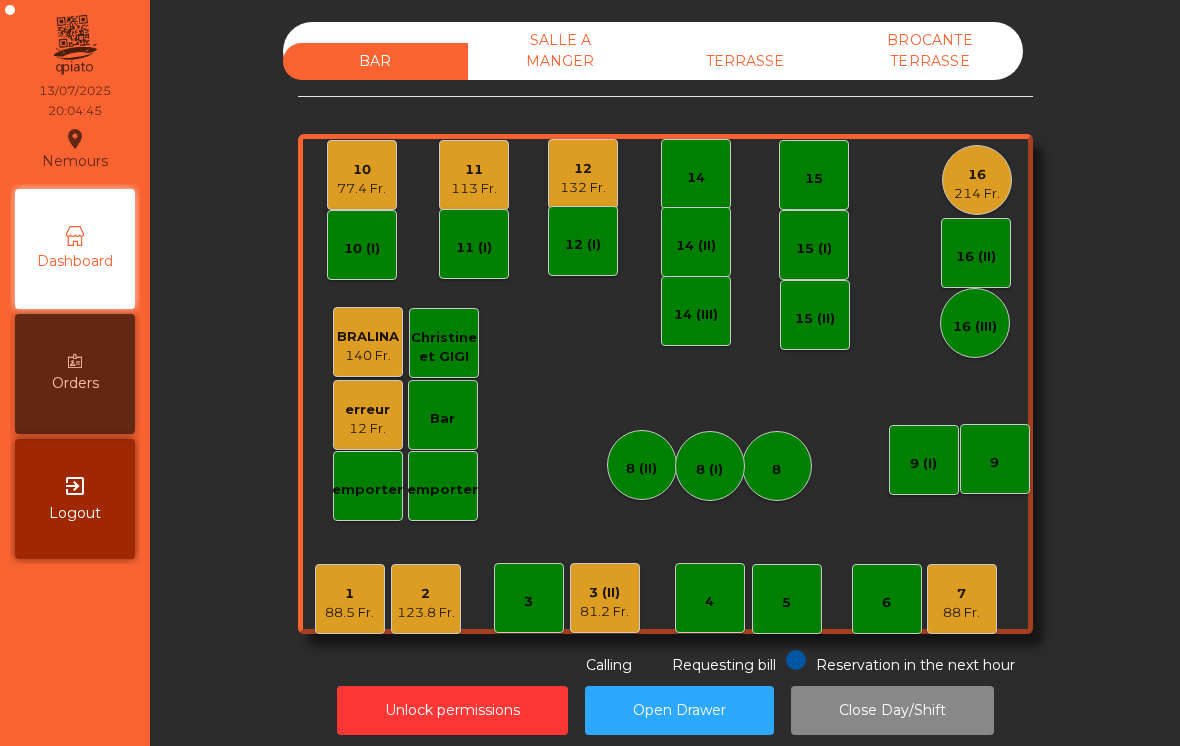 click on "16" 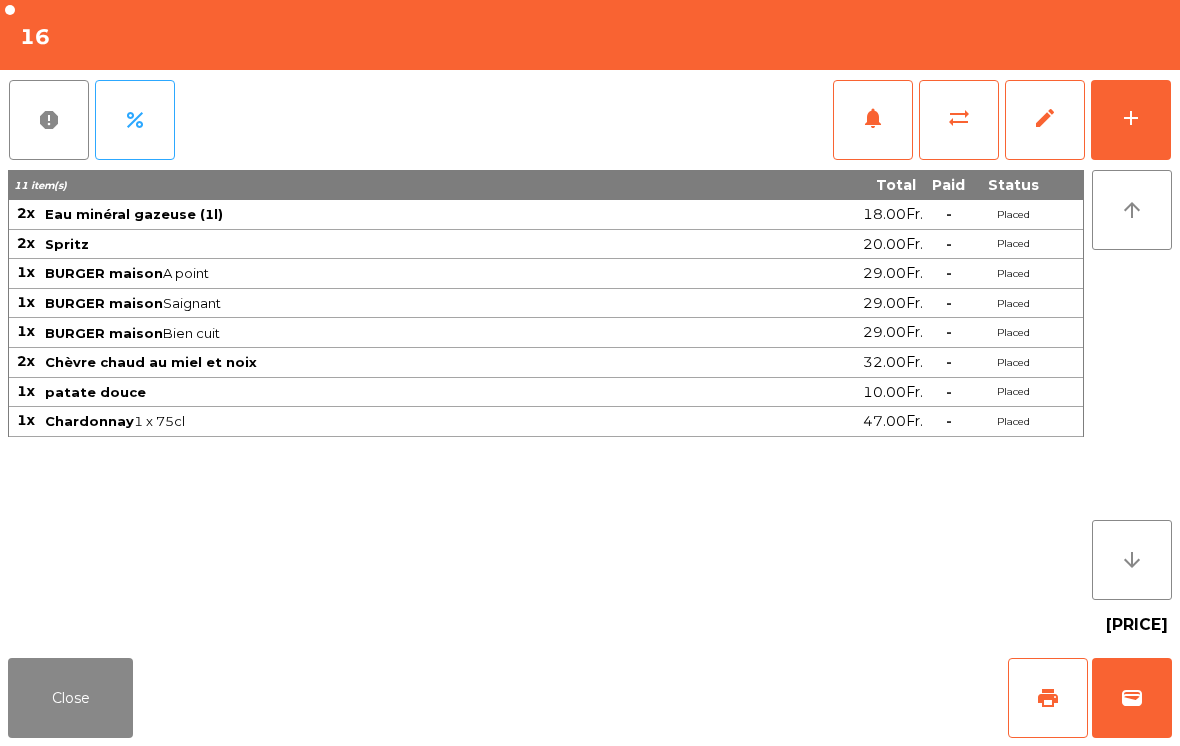 click on "add" 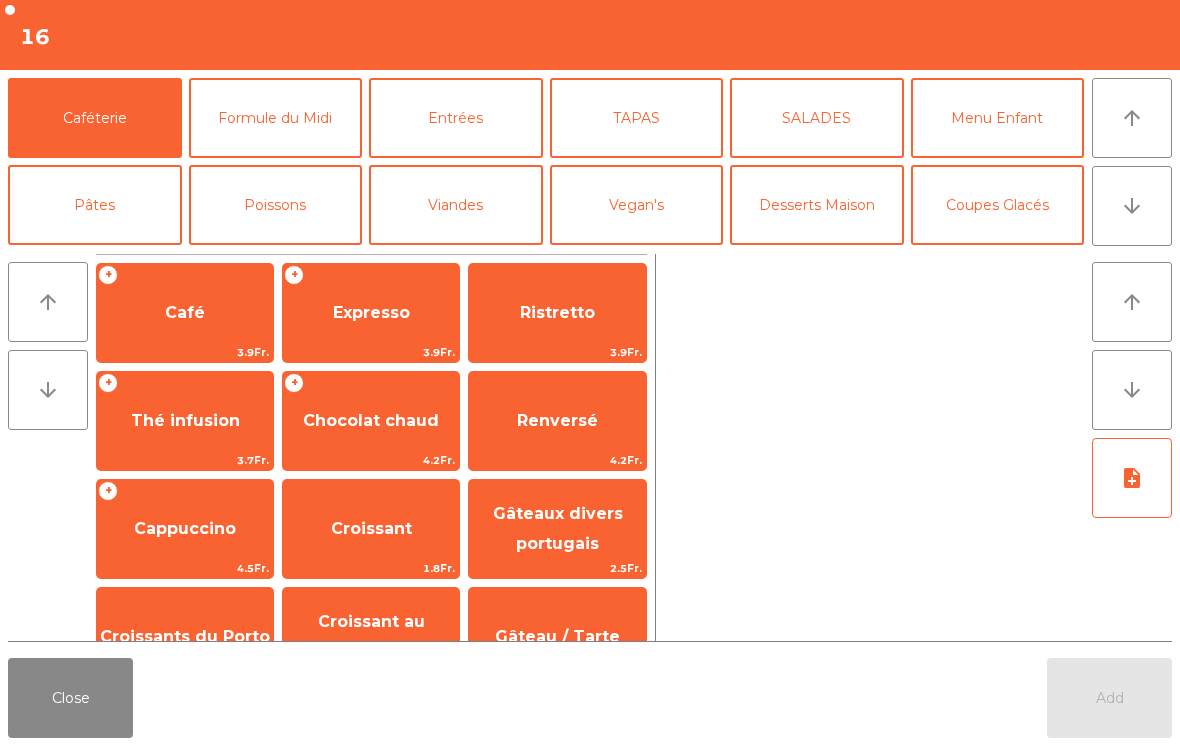click on "Renversé" 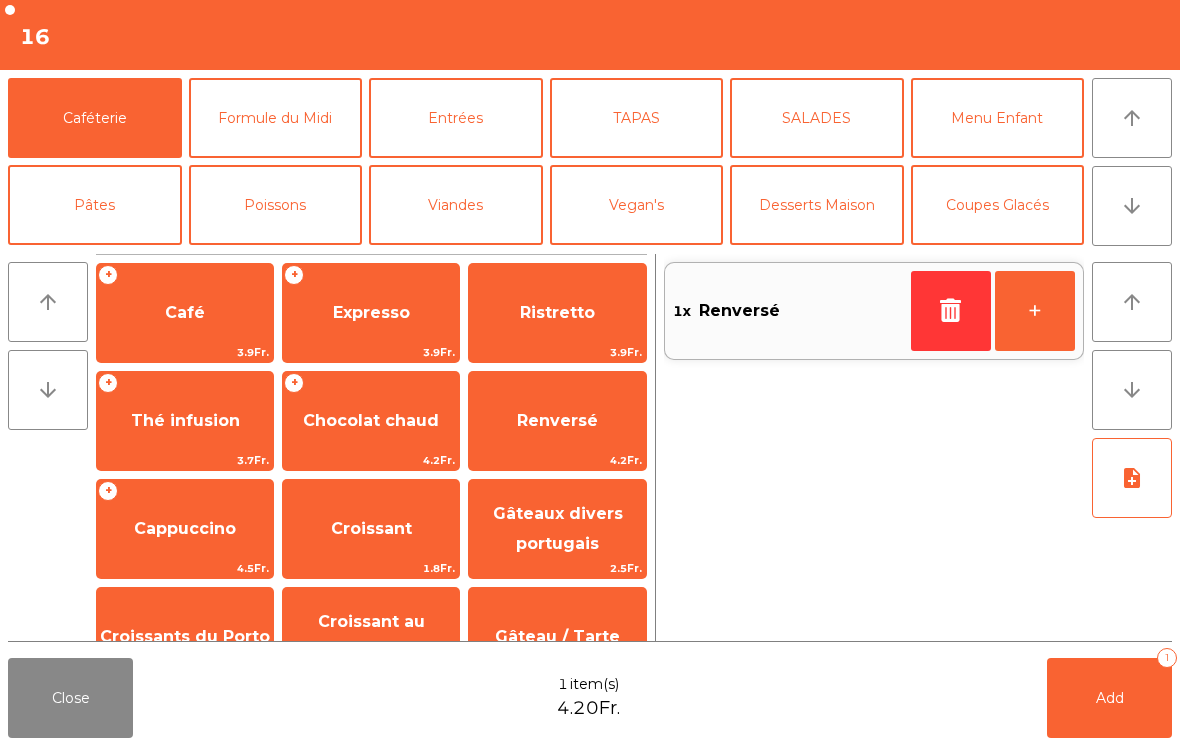 click on "Coupes Glacés" 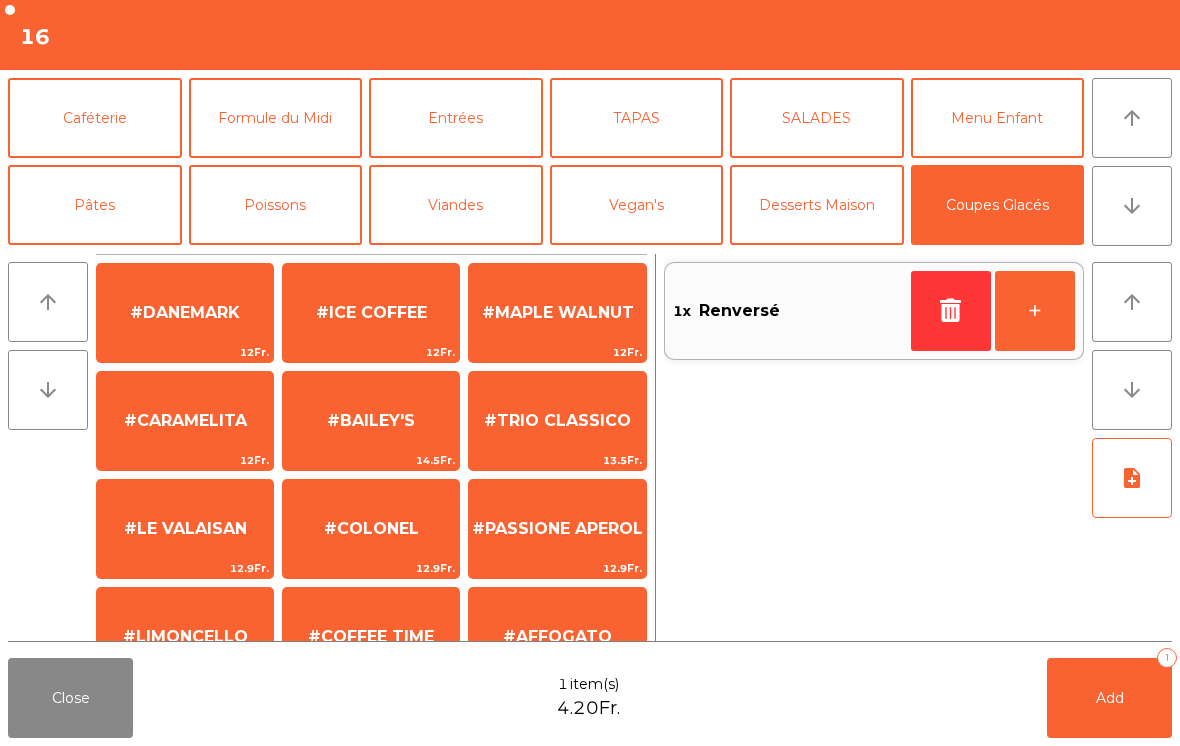 scroll, scrollTop: 378, scrollLeft: 0, axis: vertical 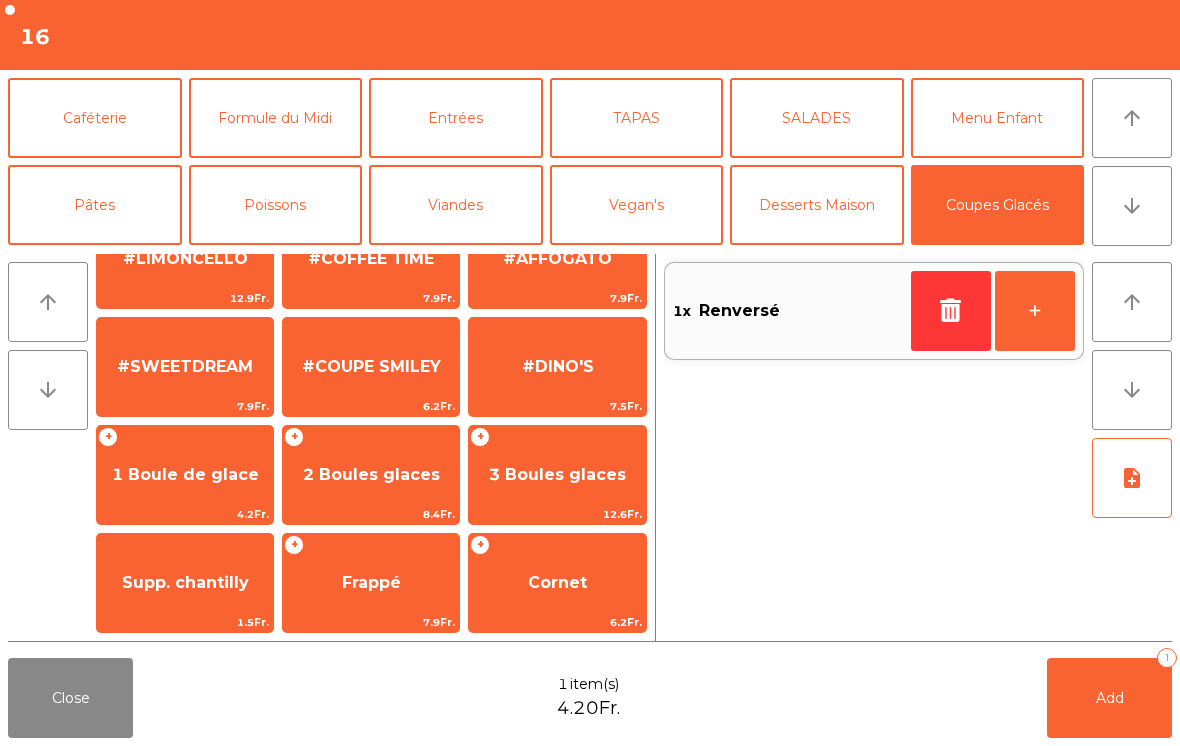 click on "1 Boule de glace" 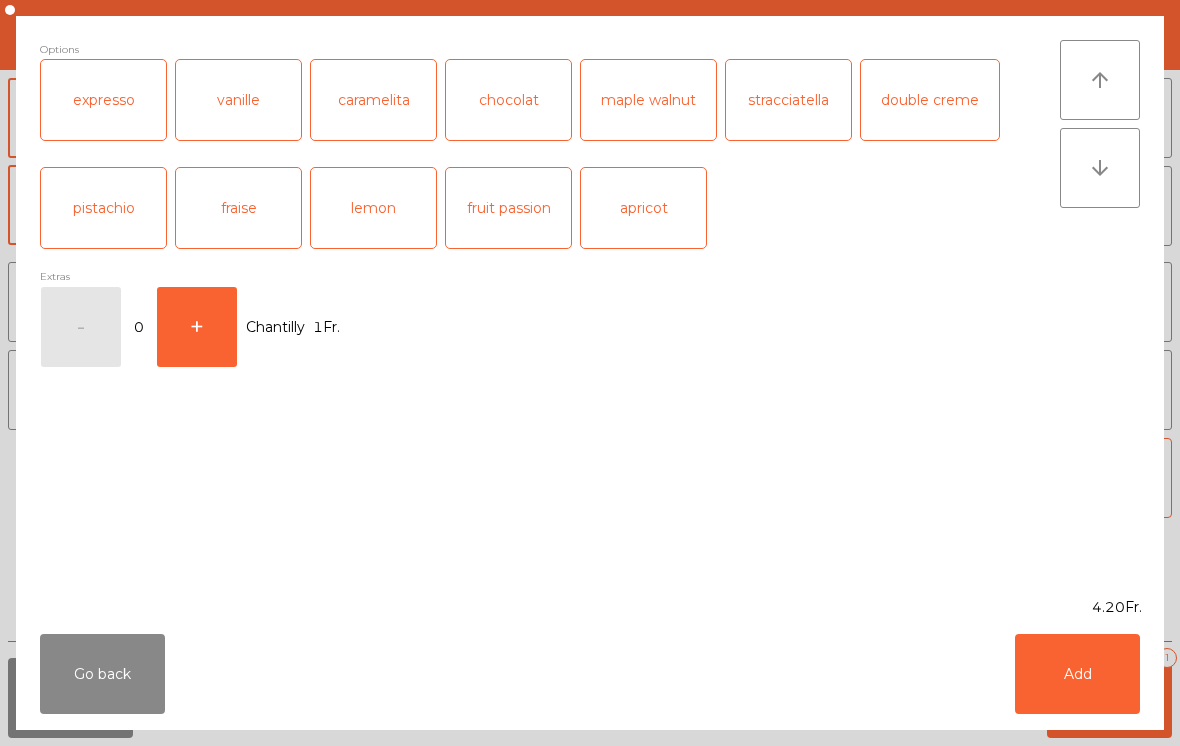 click on "Add" 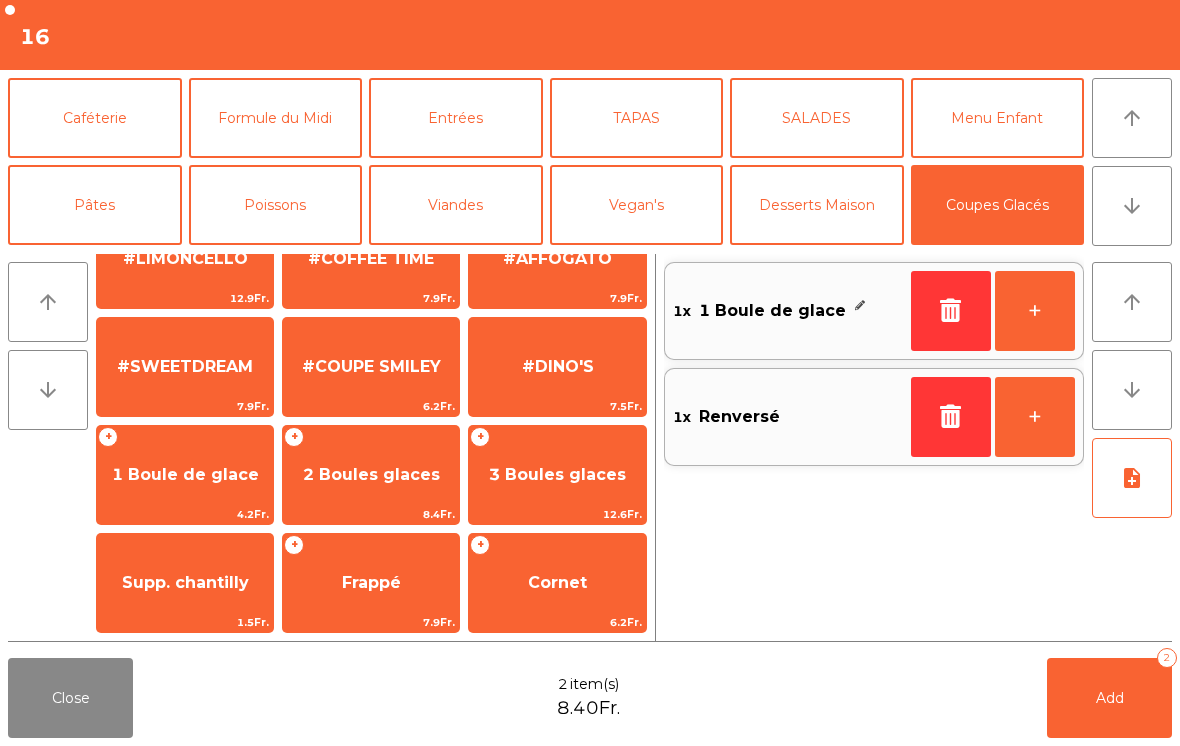 scroll, scrollTop: 0, scrollLeft: 0, axis: both 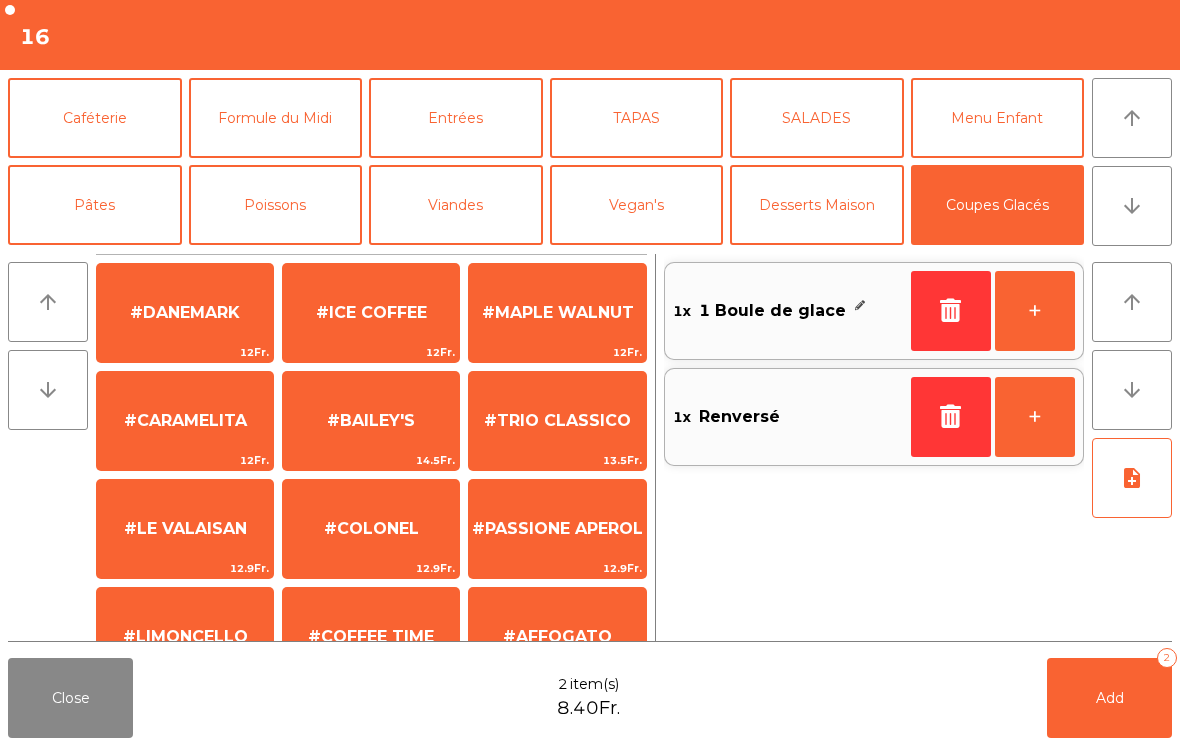 click on "#LE VALAISAN" 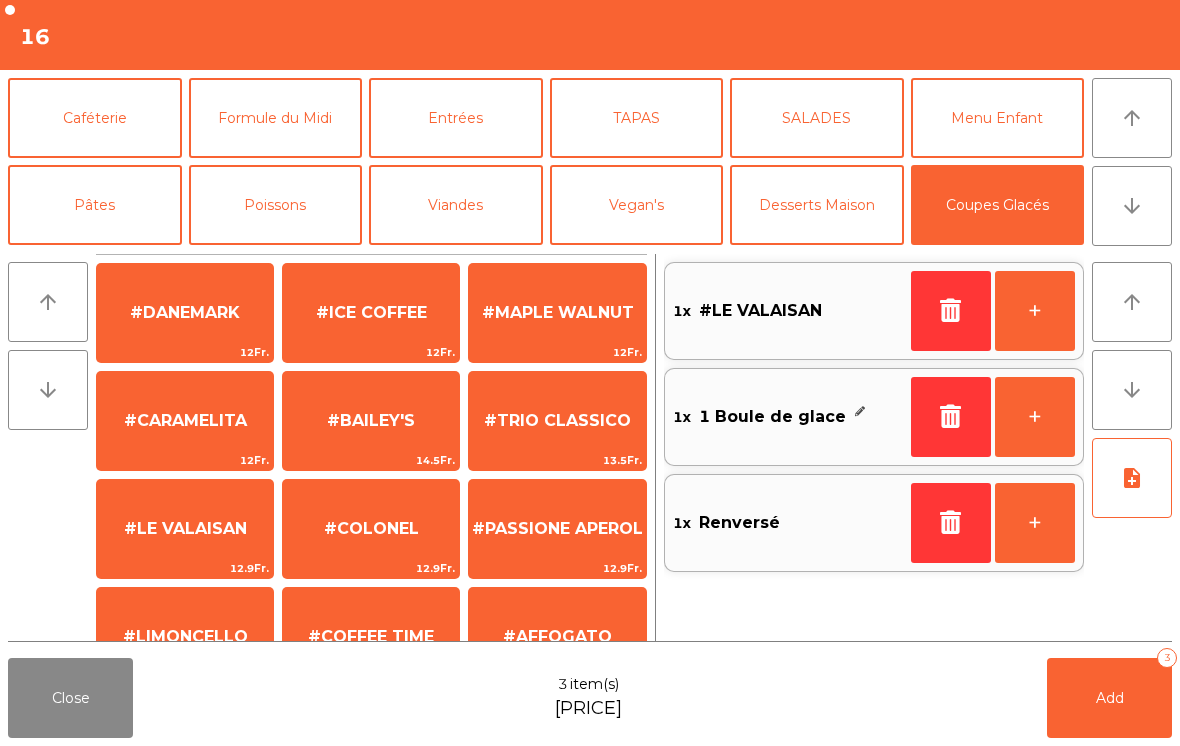 click on "Add" 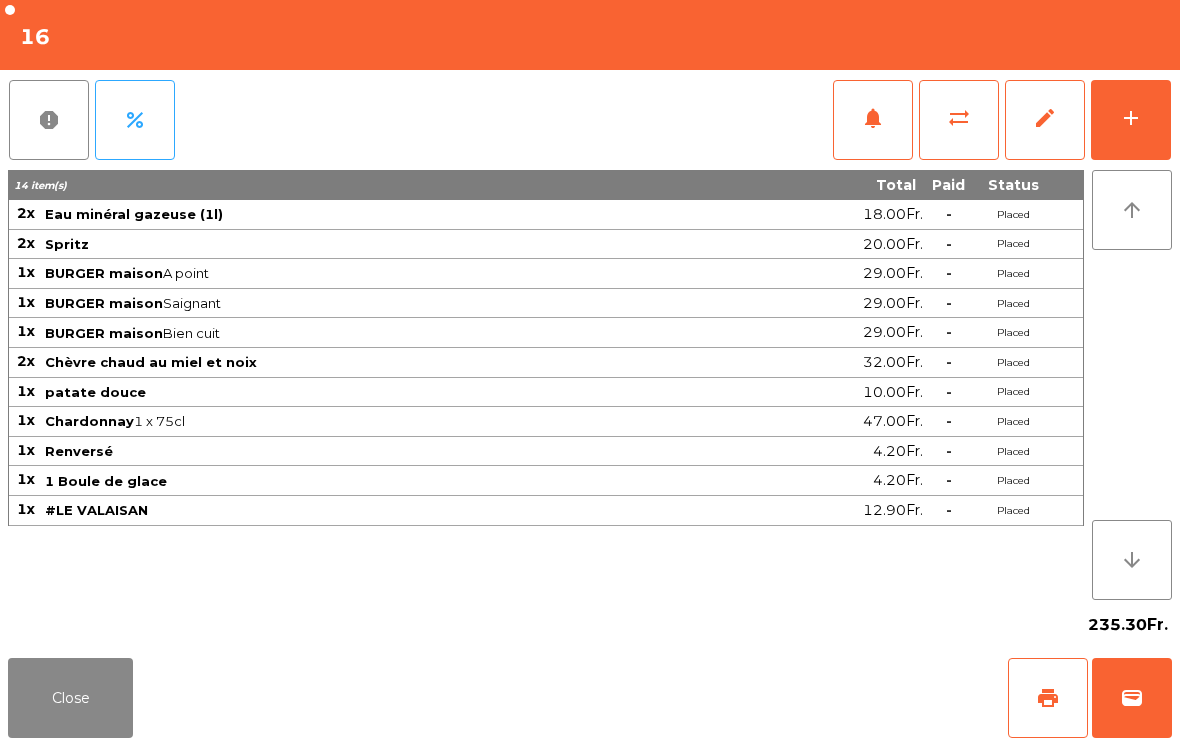 click on "Close" 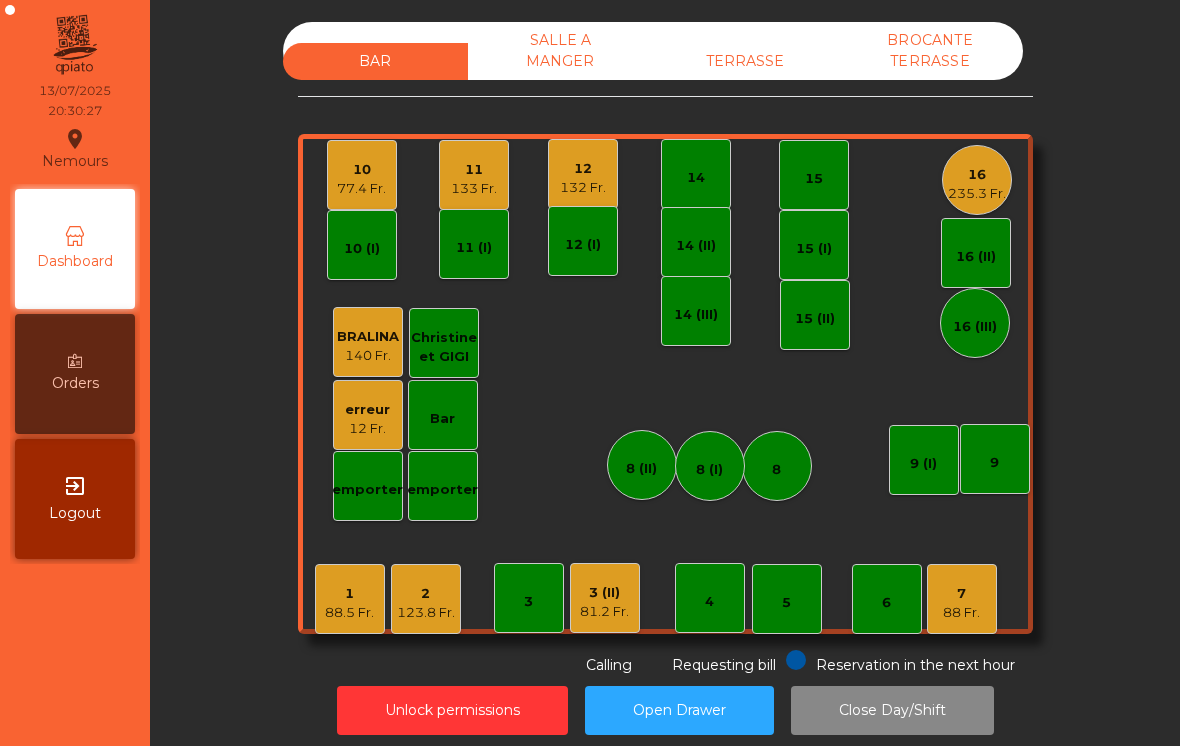 click on "7   [PRICE]" 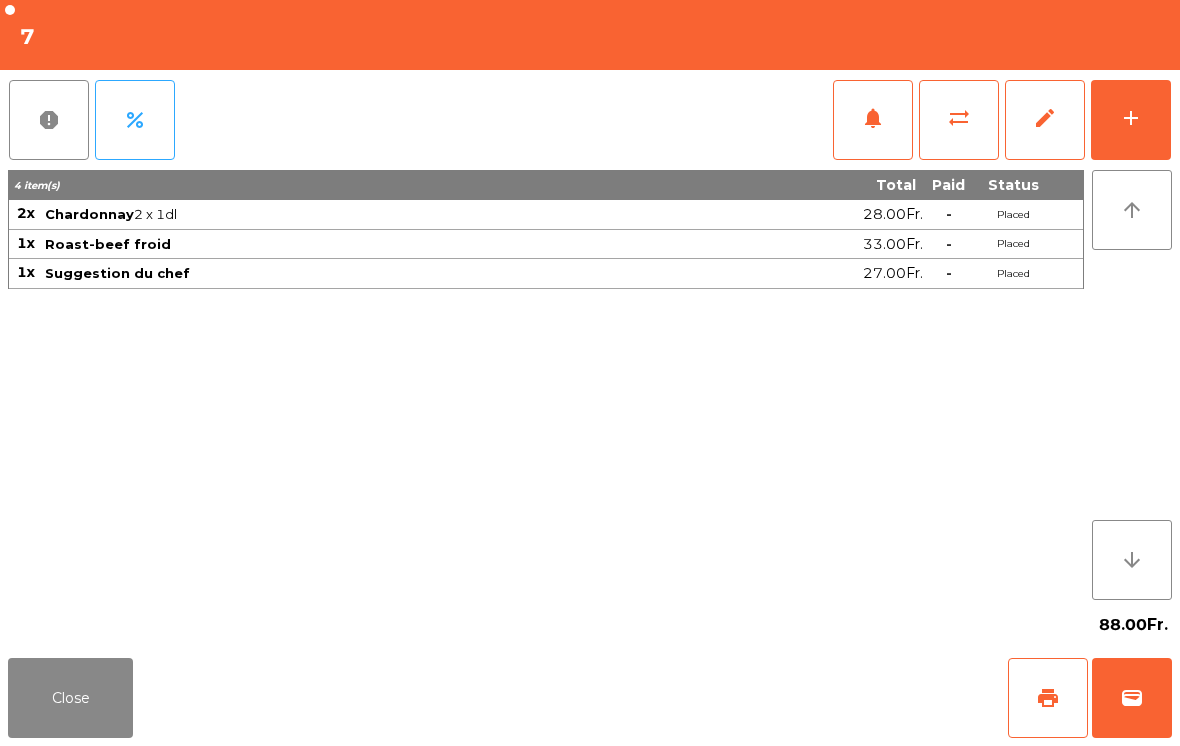 click on "add" 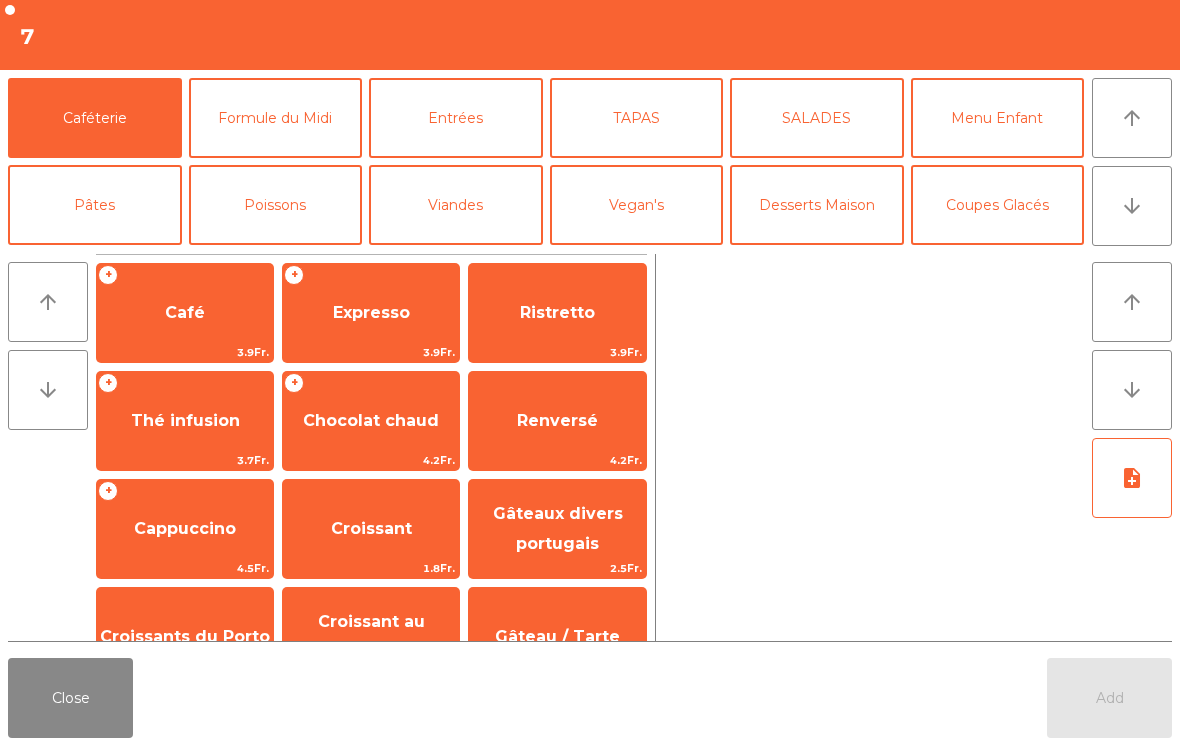 click on "arrow_downward" 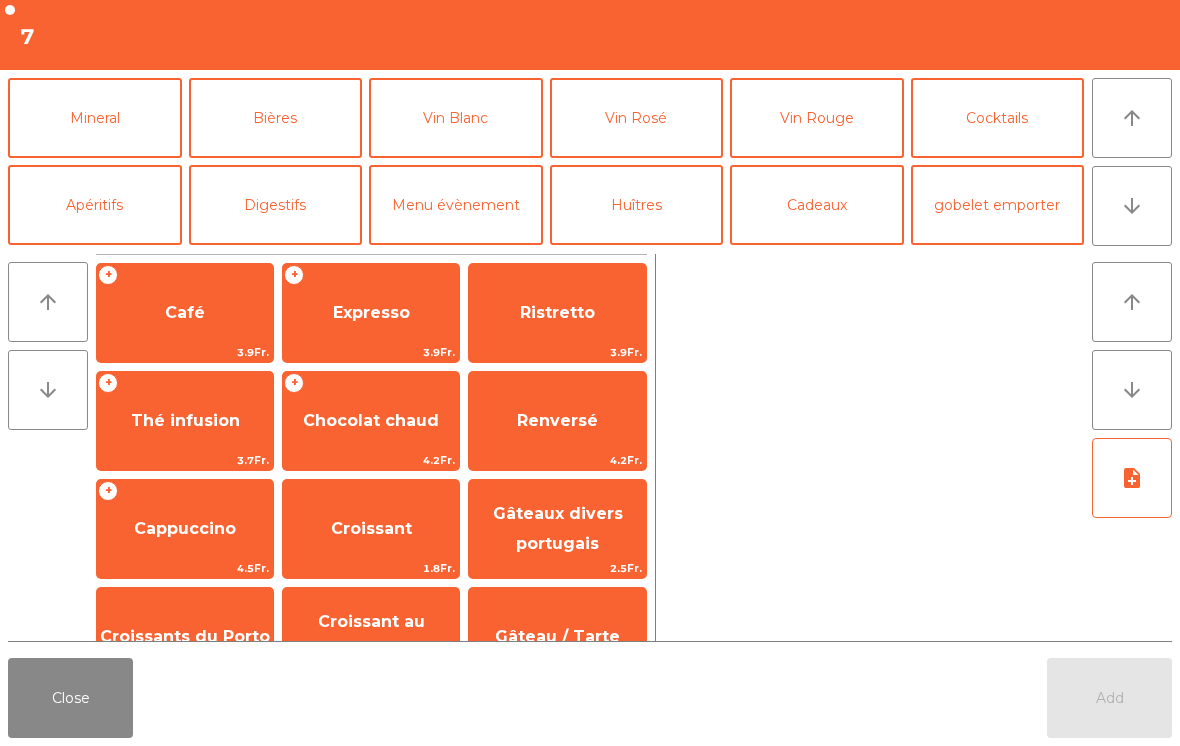 click on "Vin Rouge" 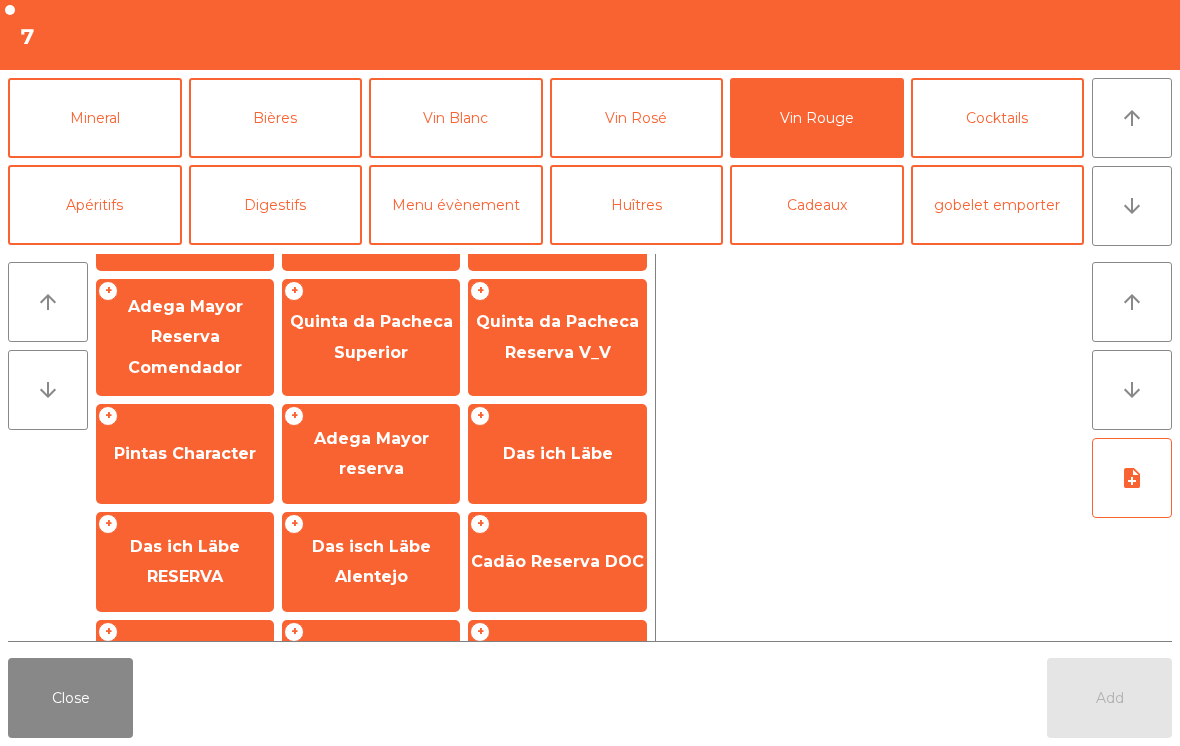 scroll, scrollTop: 818, scrollLeft: 0, axis: vertical 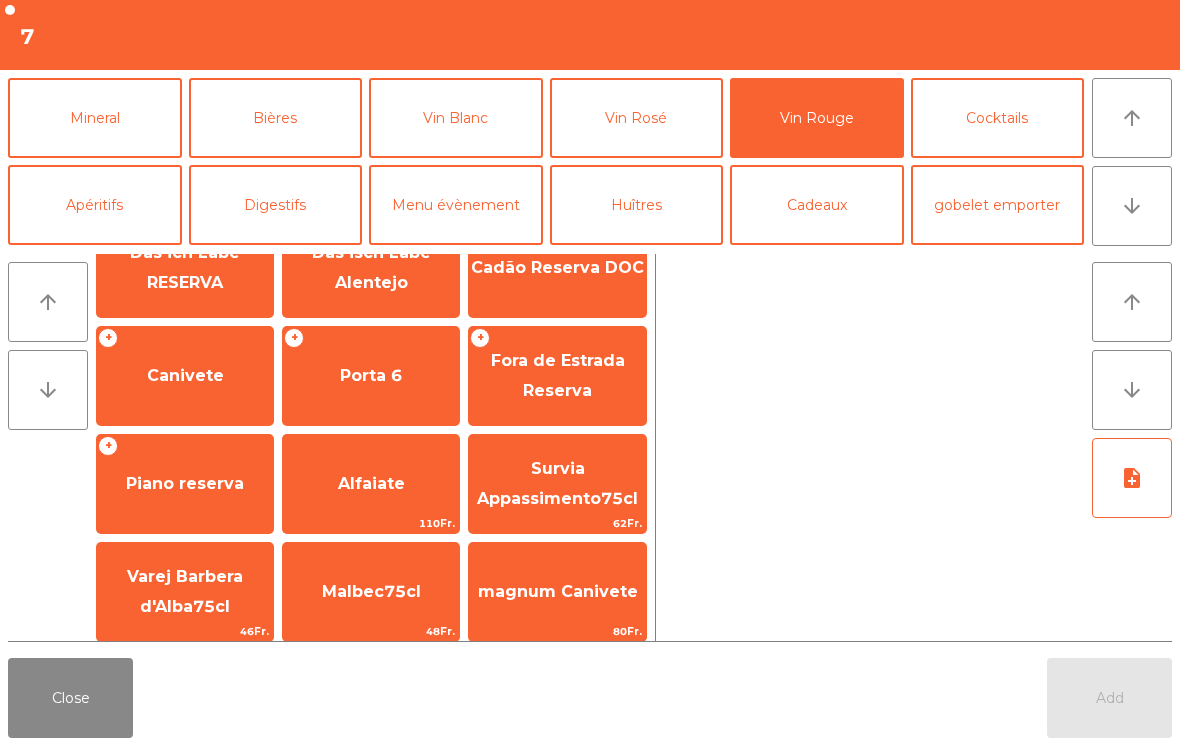 click on "Canivete" 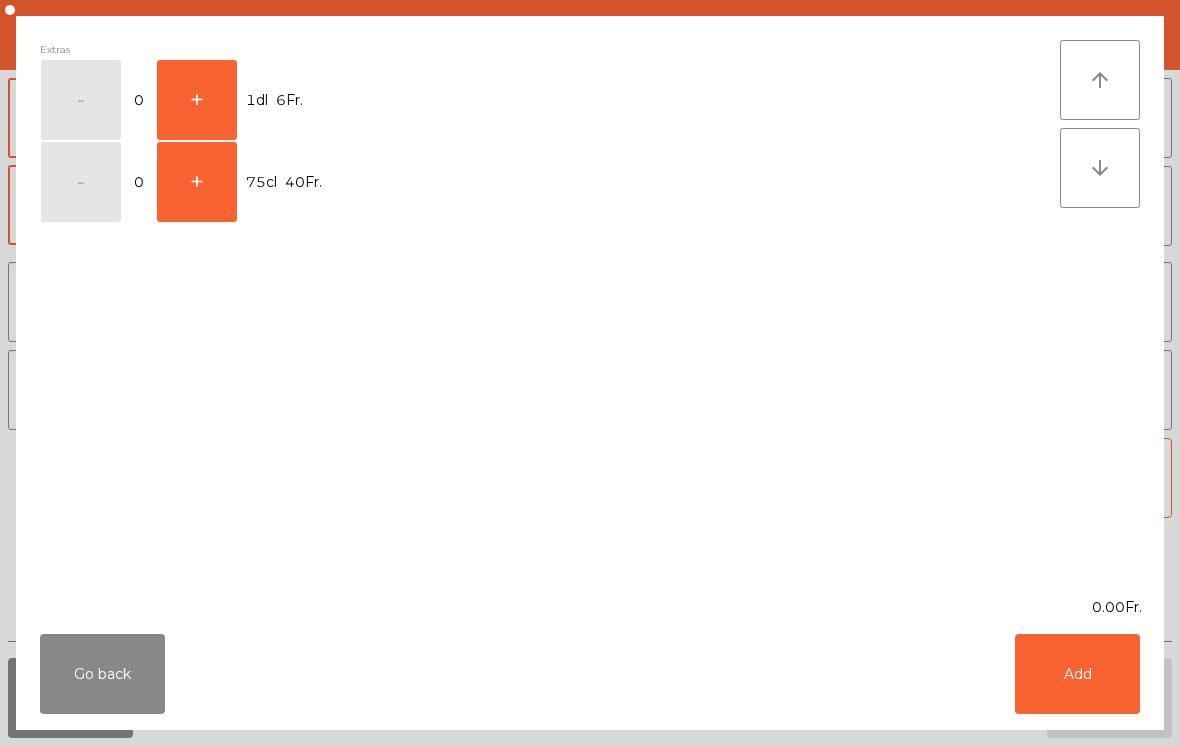 scroll, scrollTop: 846, scrollLeft: 0, axis: vertical 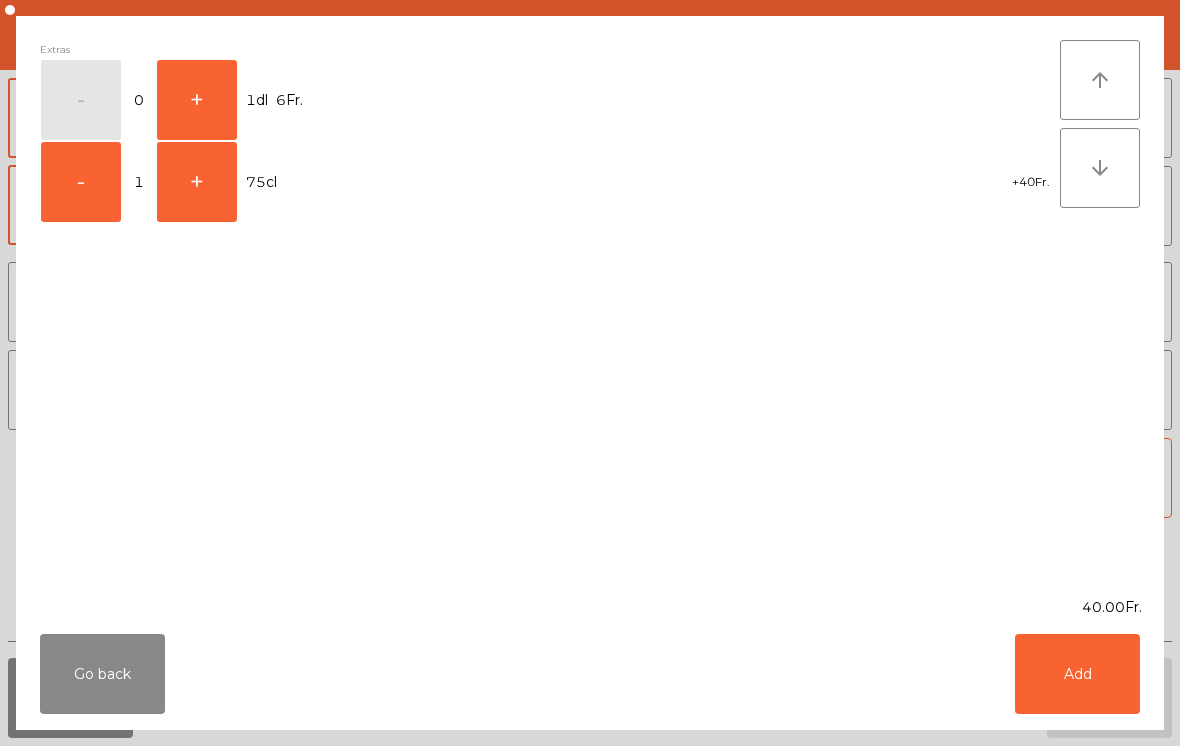 click on "+" 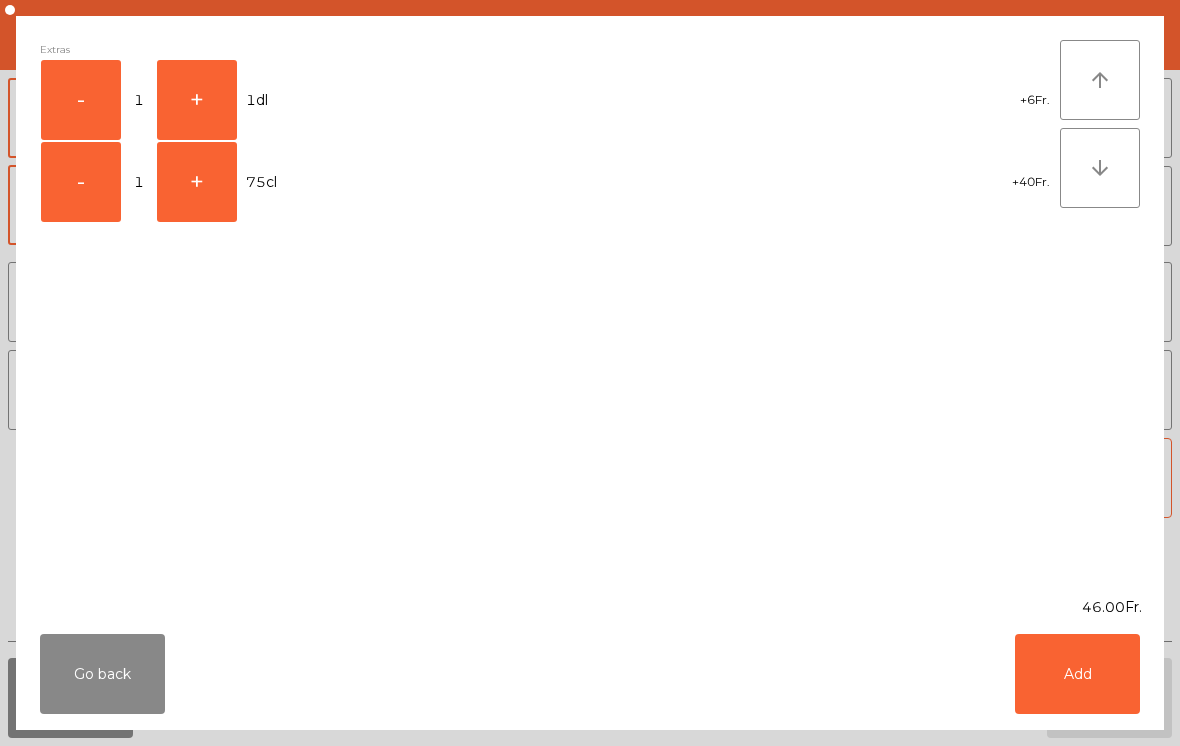 click on "+" 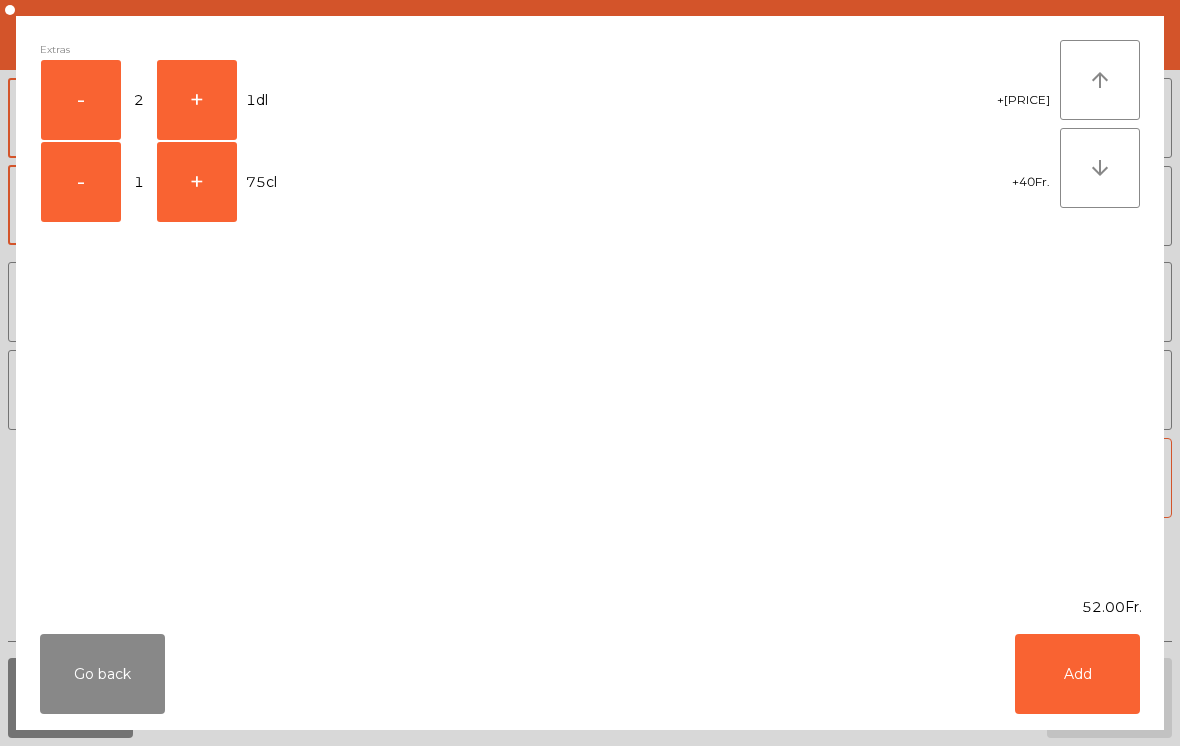 click on "Add" 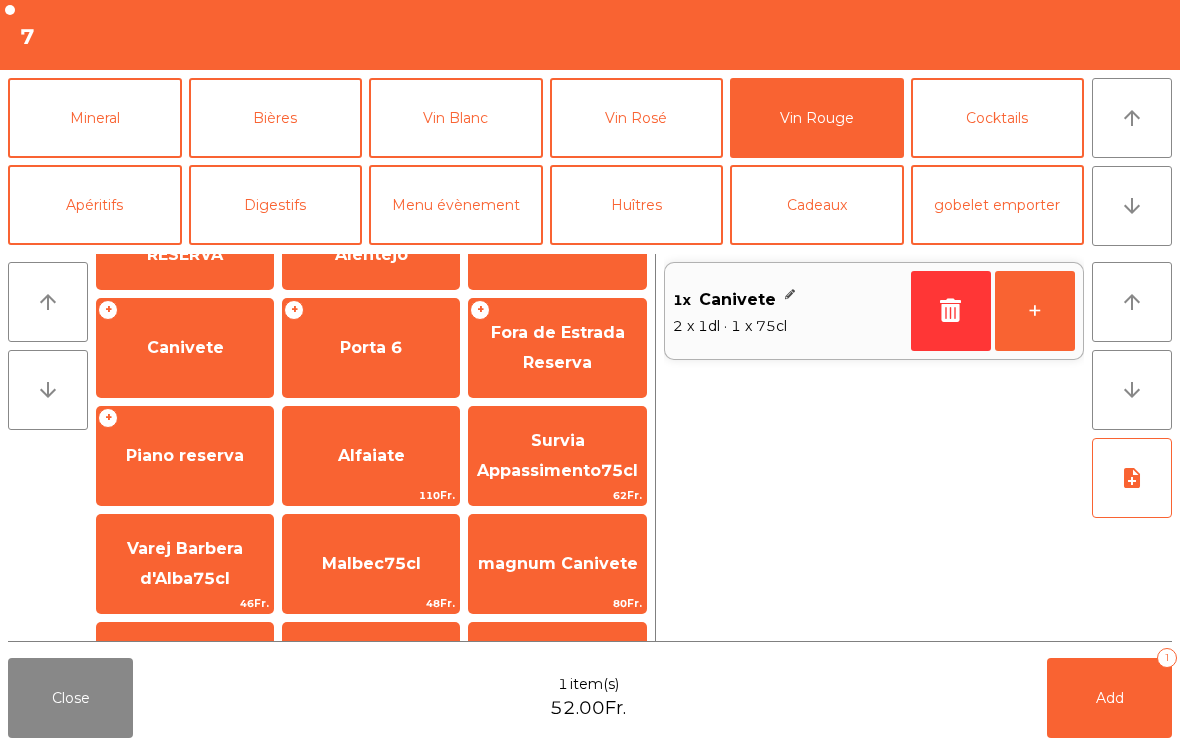 click on "Add   1" 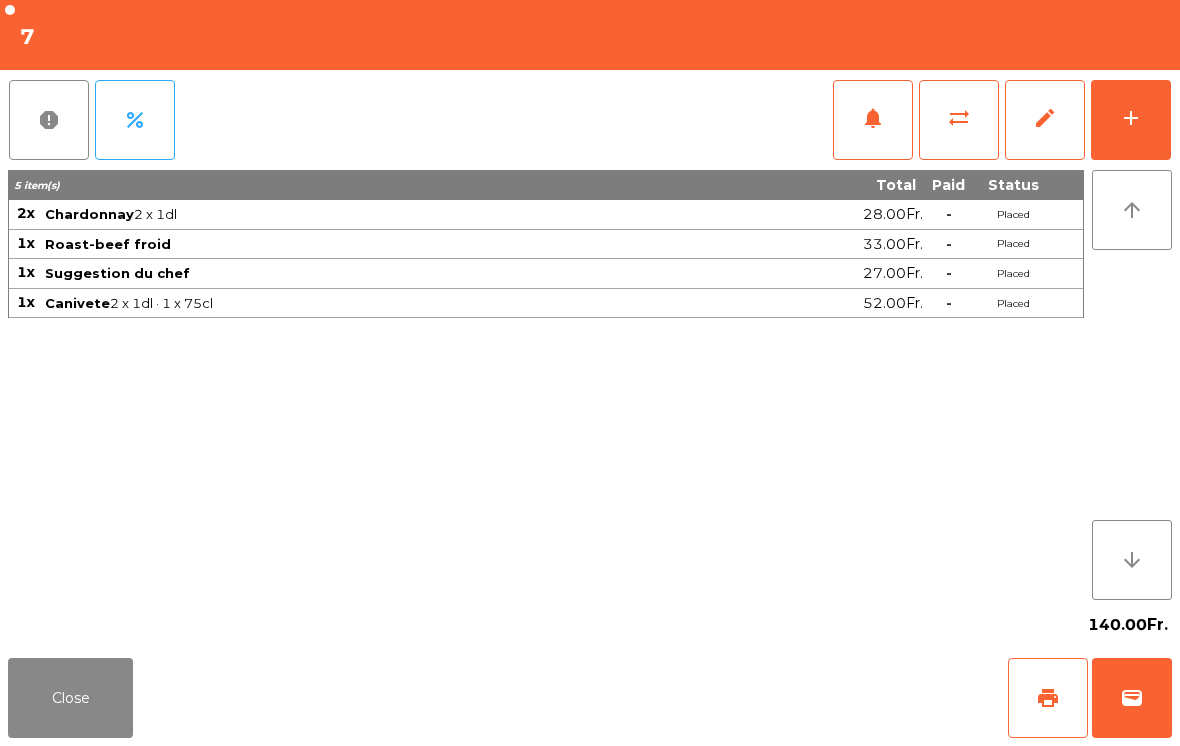 click on "Close" 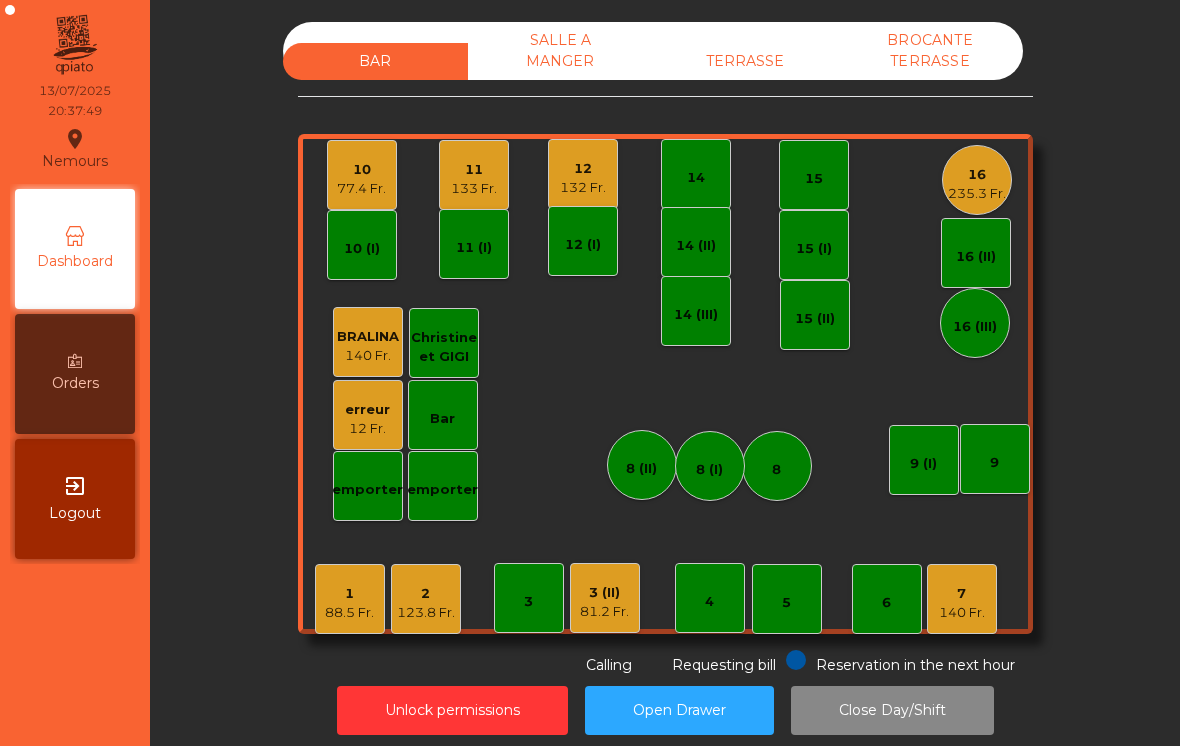 click on "10   [PRICE]" 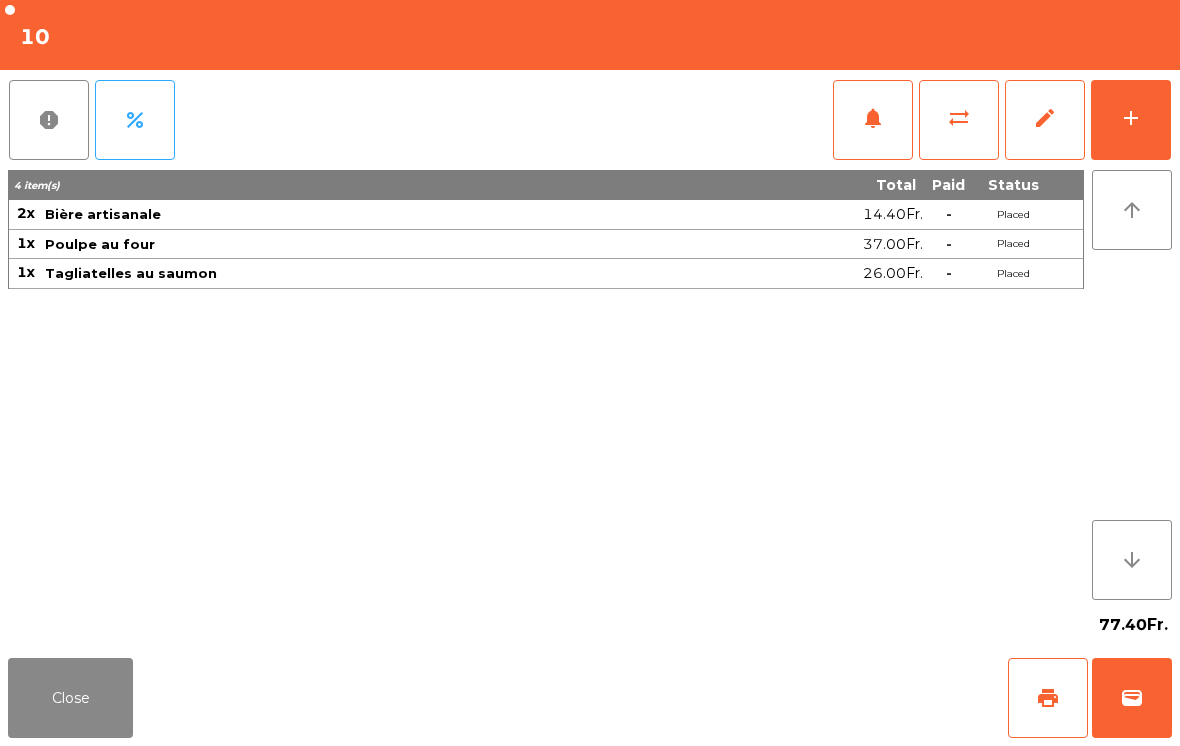click on "print" 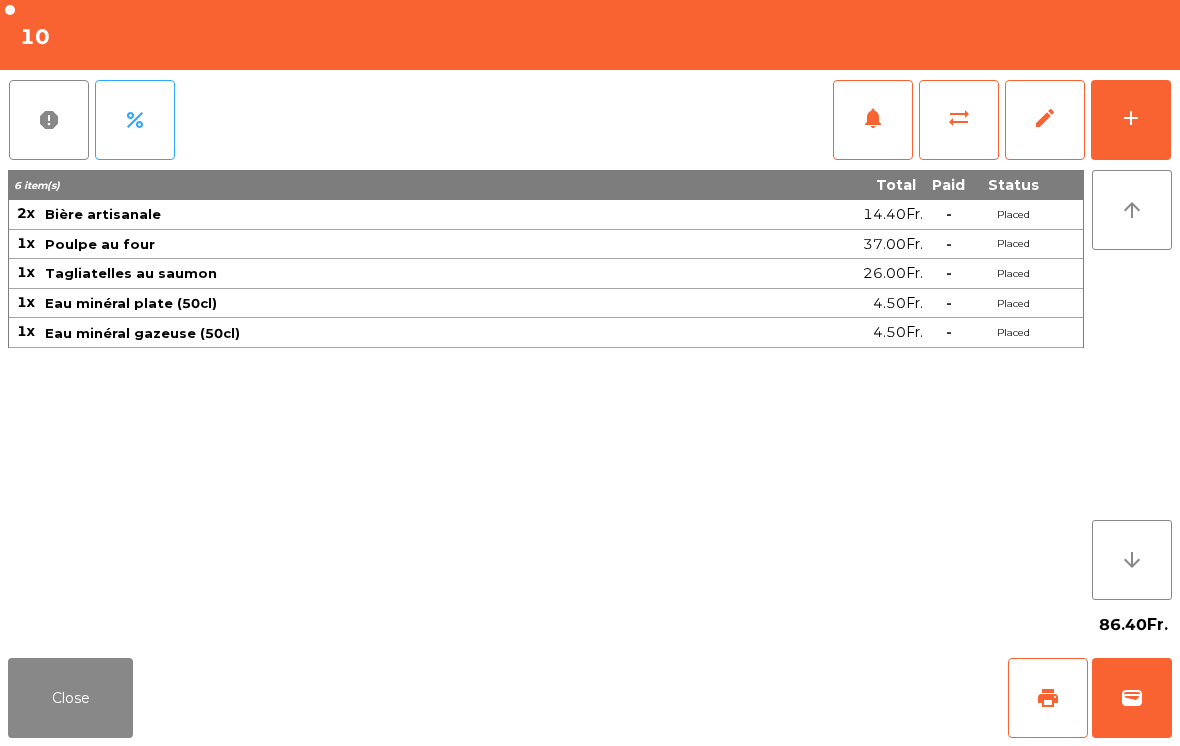 click on "Close" 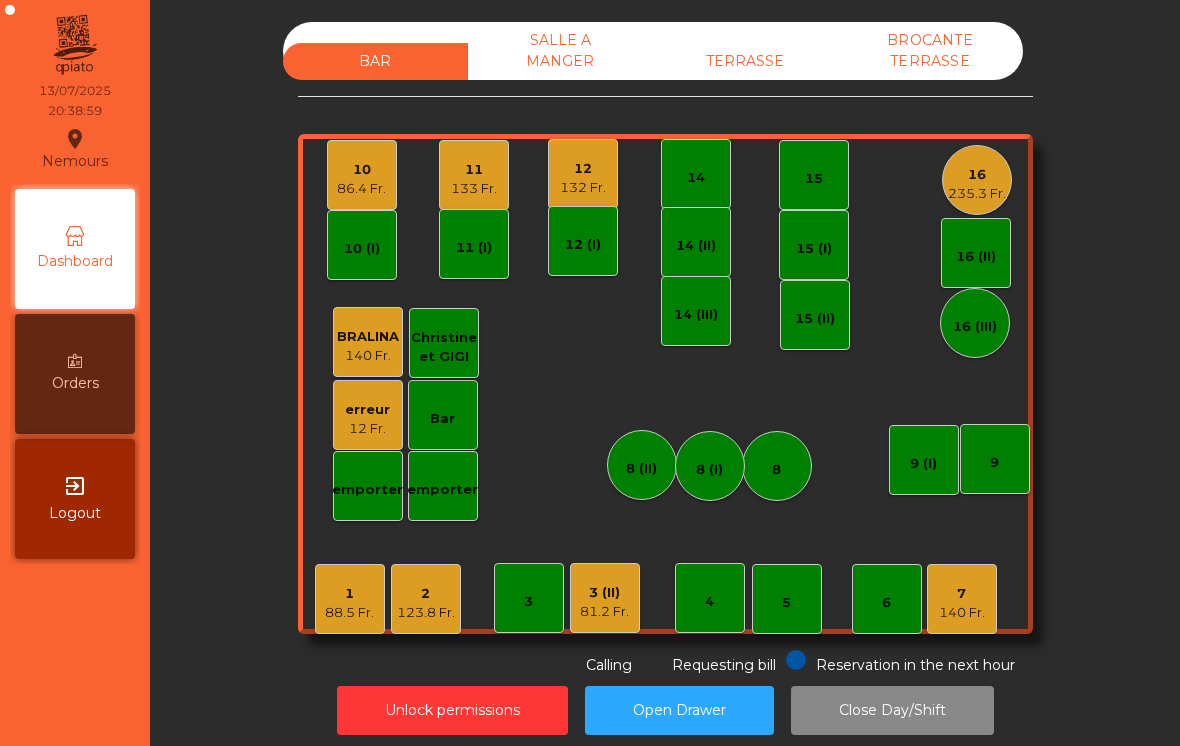 click on "12" 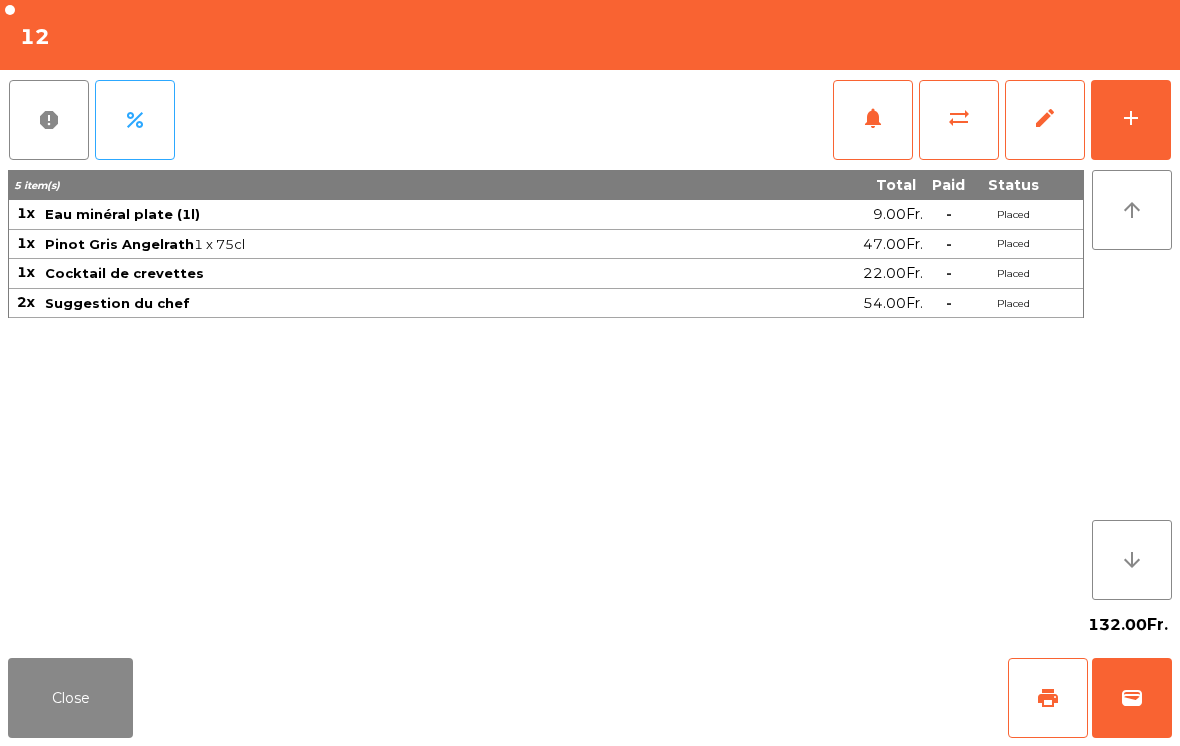 click on "add" 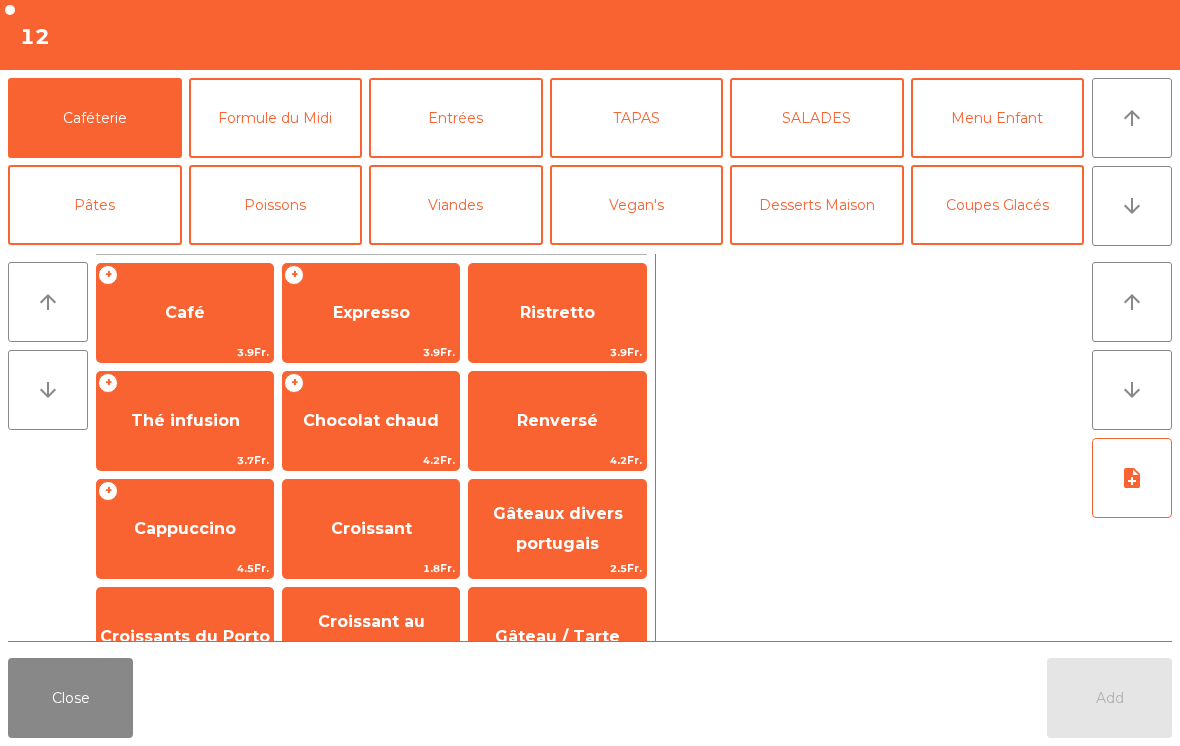 click on "Coupes Glacés" 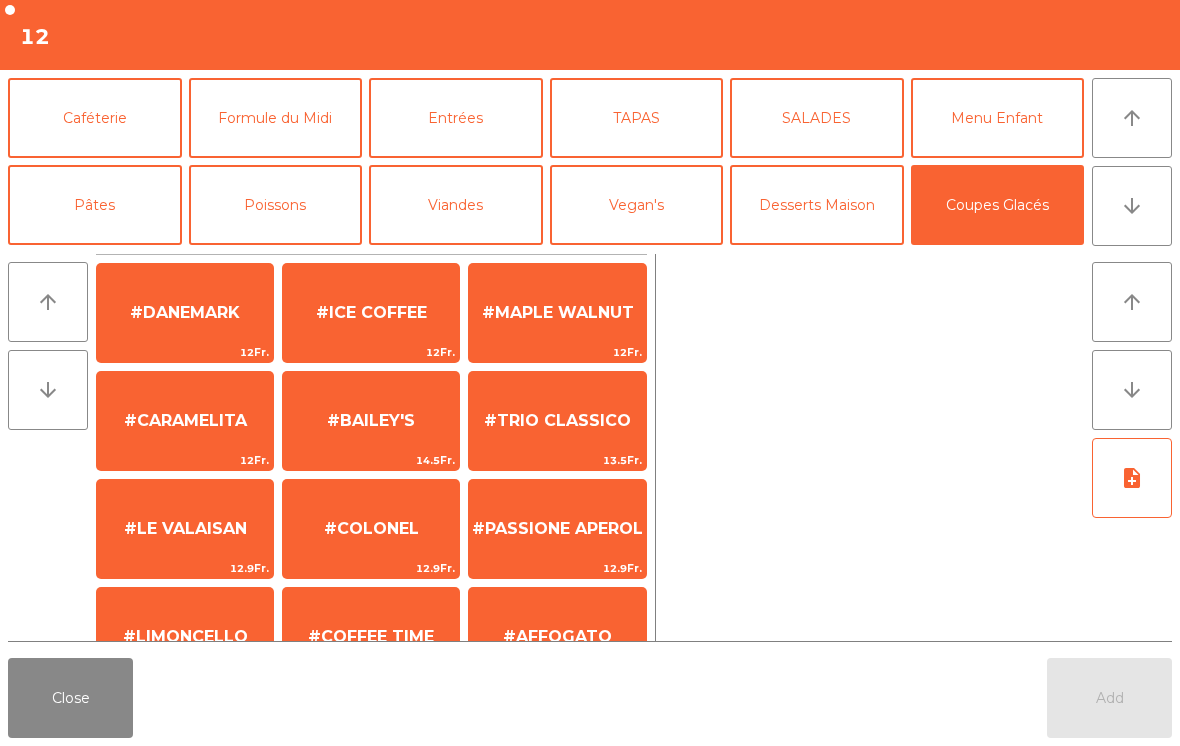 click on "#ICE COFFEE" 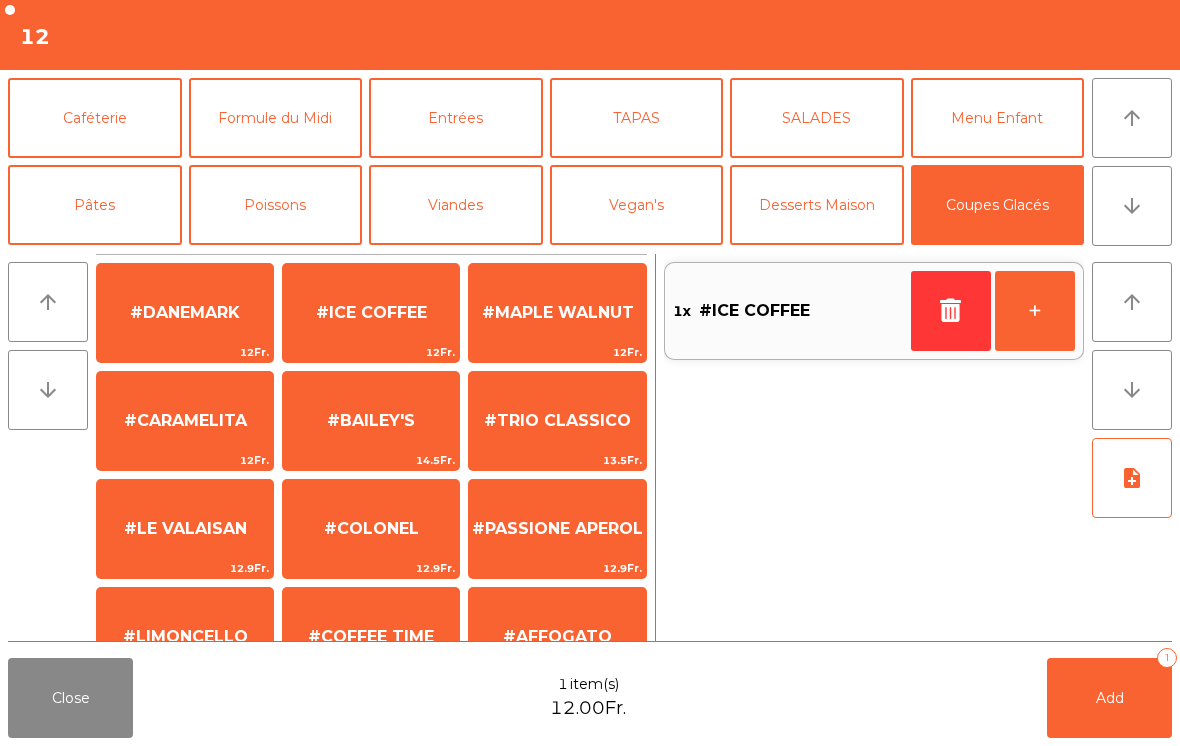 click on "#DANEMARK" 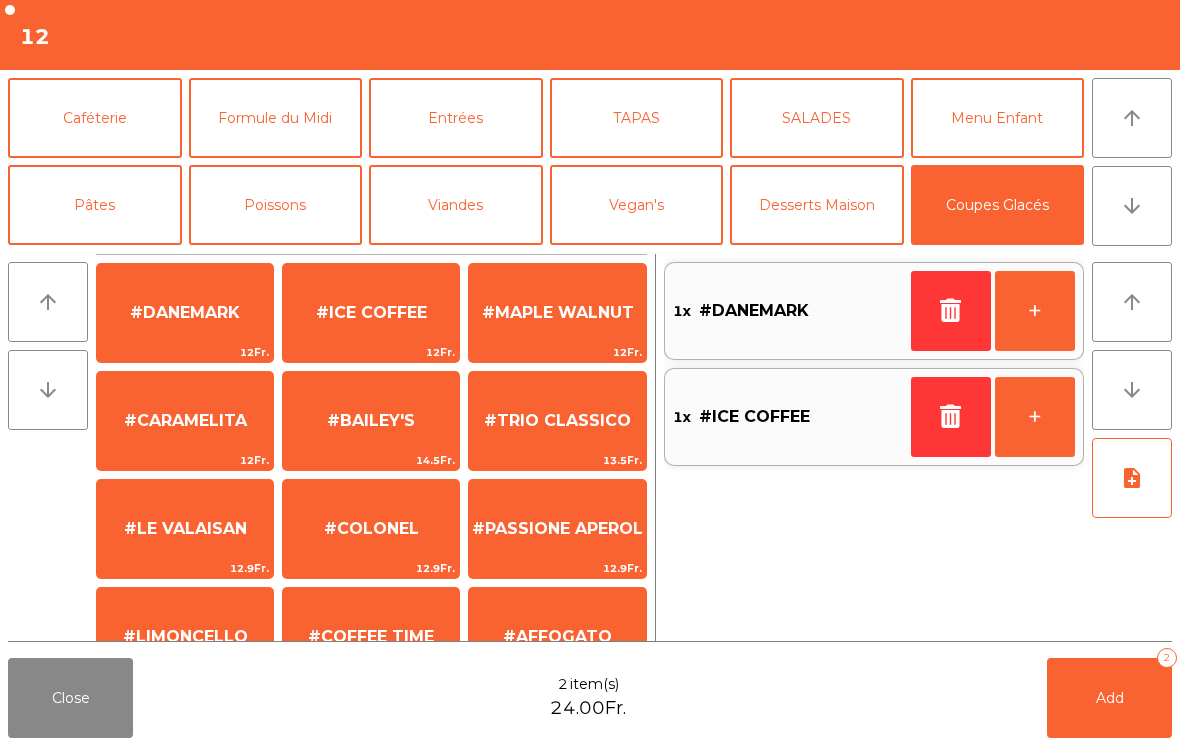 click on "arrow_upward arrow_downward  #DANEMARK   [PRICE]   #ICE COFFEE   [PRICE]   #MAPLE WALNUT   [PRICE]   #CARAMELITA   [PRICE]   #BAILEY'S   [PRICE]   #TRIO CLASSICO   [PRICE]   #LE VALAISAN   [PRICE]   #COLONEL   [PRICE]   #PASSIONE APEROL   [PRICE]   #LIMONCELLO   [PRICE]   #COFFEE TIME   [PRICE]   #AFFOGATO   [PRICE]   #SWEETDREAM   [PRICE]   #COUPE SMILEY   [PRICE]   #DINO'S   [PRICE]   +   1 Boule de glace   [PRICE]   +   2 Boules glaces   [PRICE]   +   3 Boules glaces   [PRICE]   Supp. chantilly   [PRICE]   +   Frappé   [PRICE]   +   Cornet   [PRICE]   1x    #DANEMARK   +   1x    #ICE COFFEE   +  arrow_upward arrow_downward note_add" 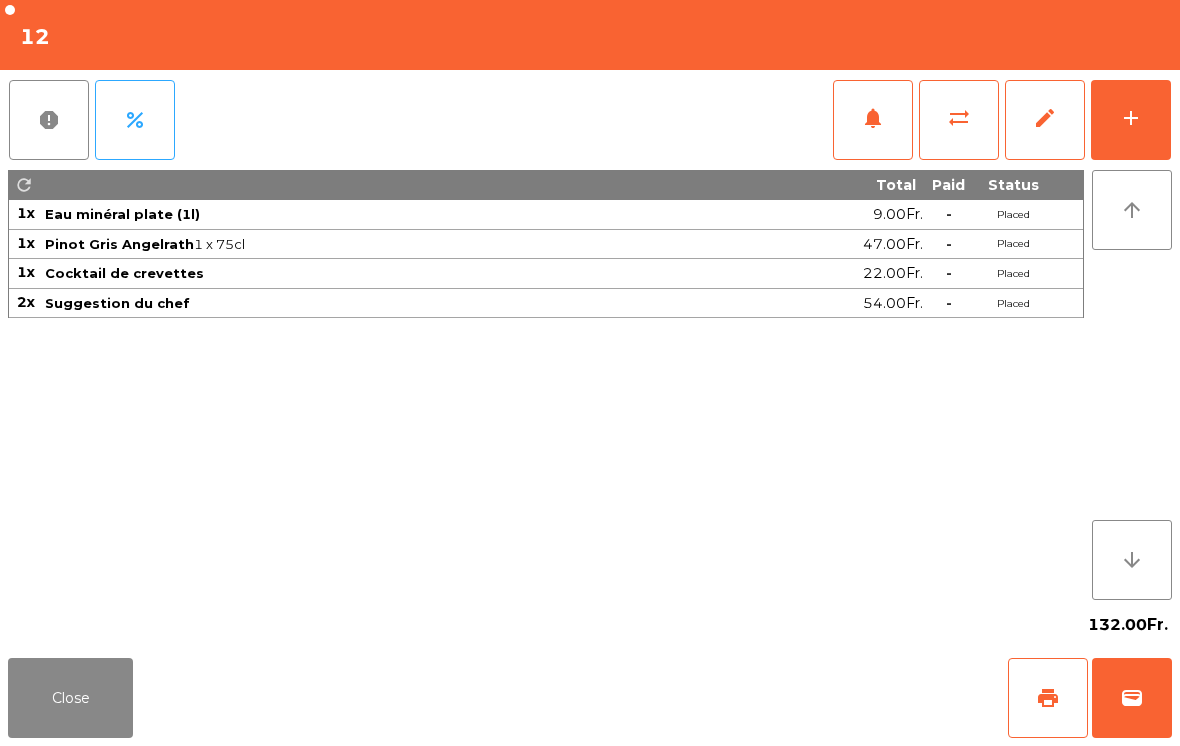 click on "Close" 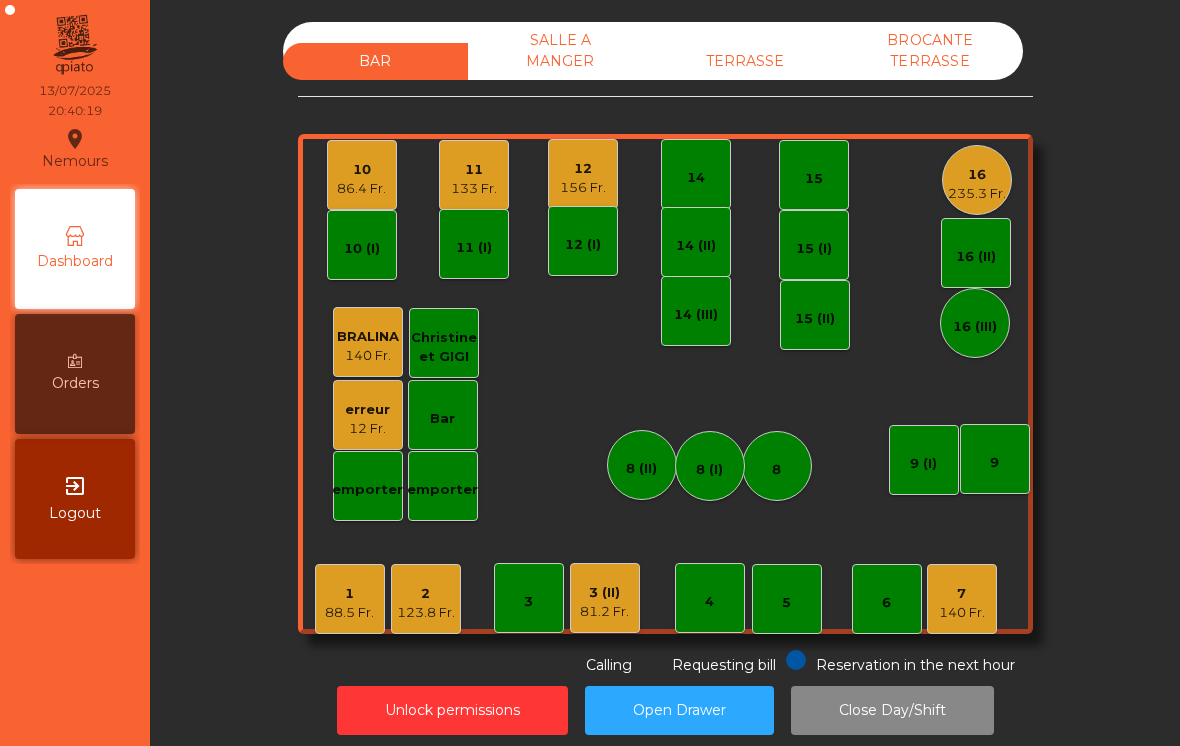 click on "10" 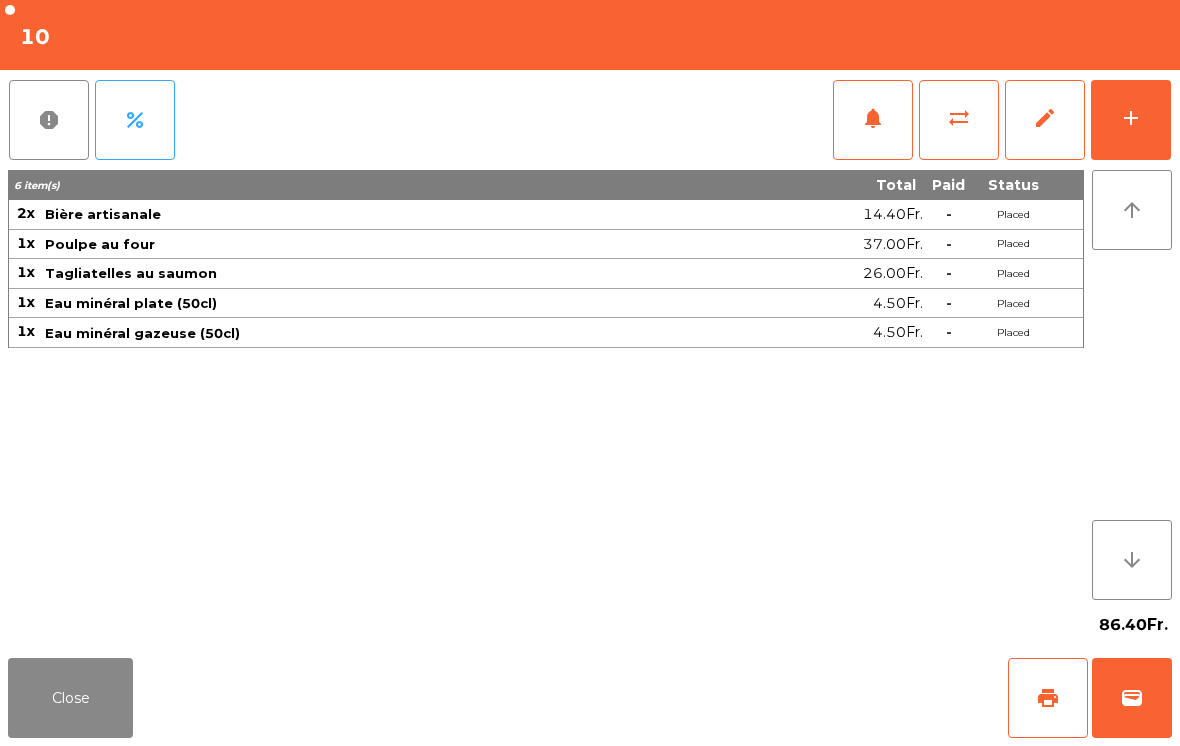 click on "wallet" 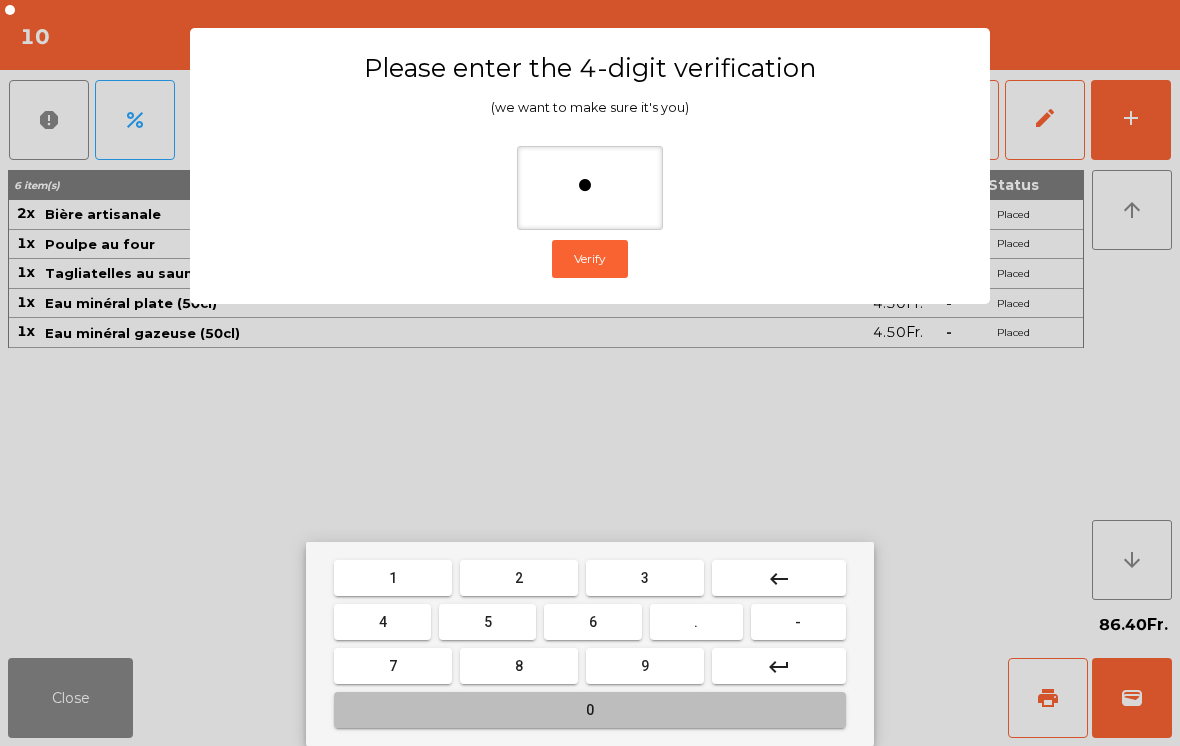type on "**" 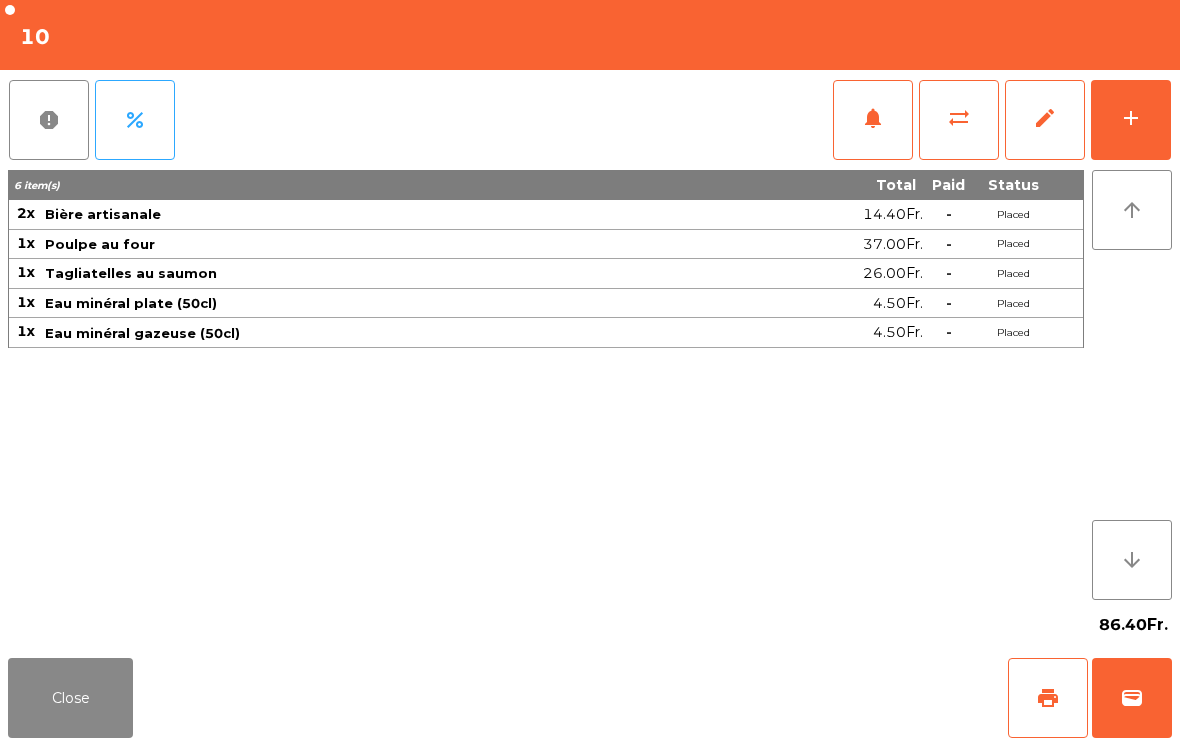 click on "Close   print   wallet" 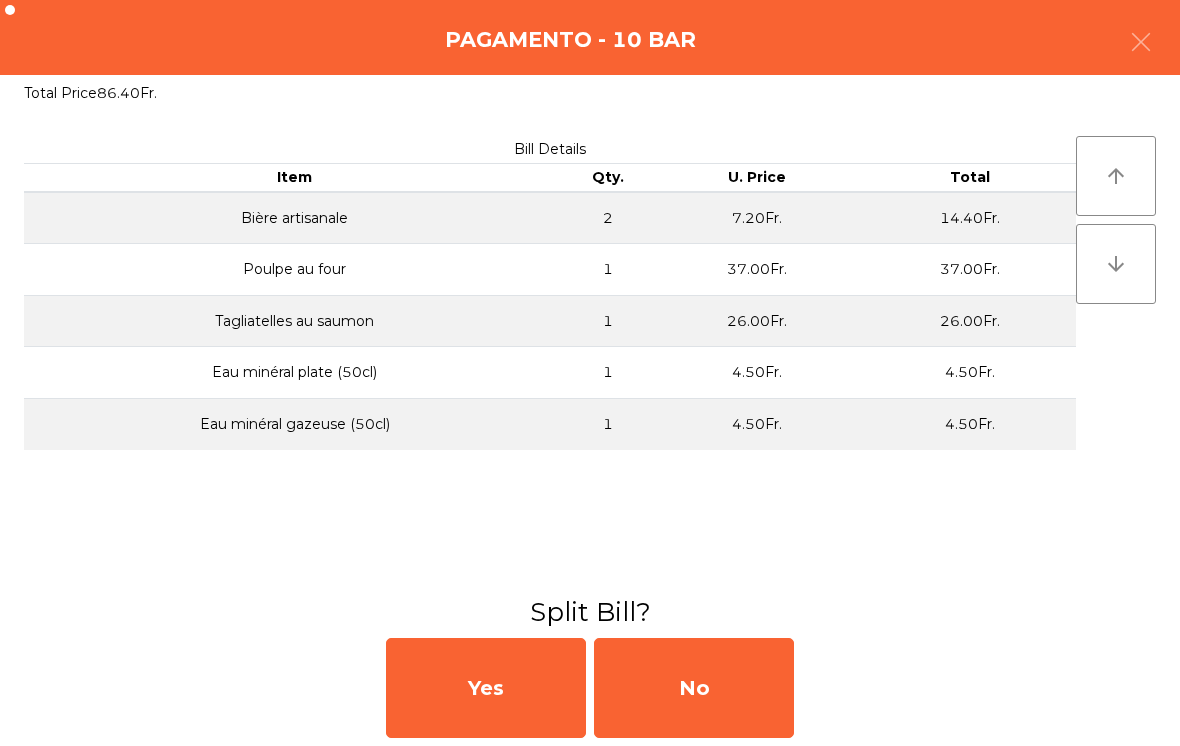 click on "No" 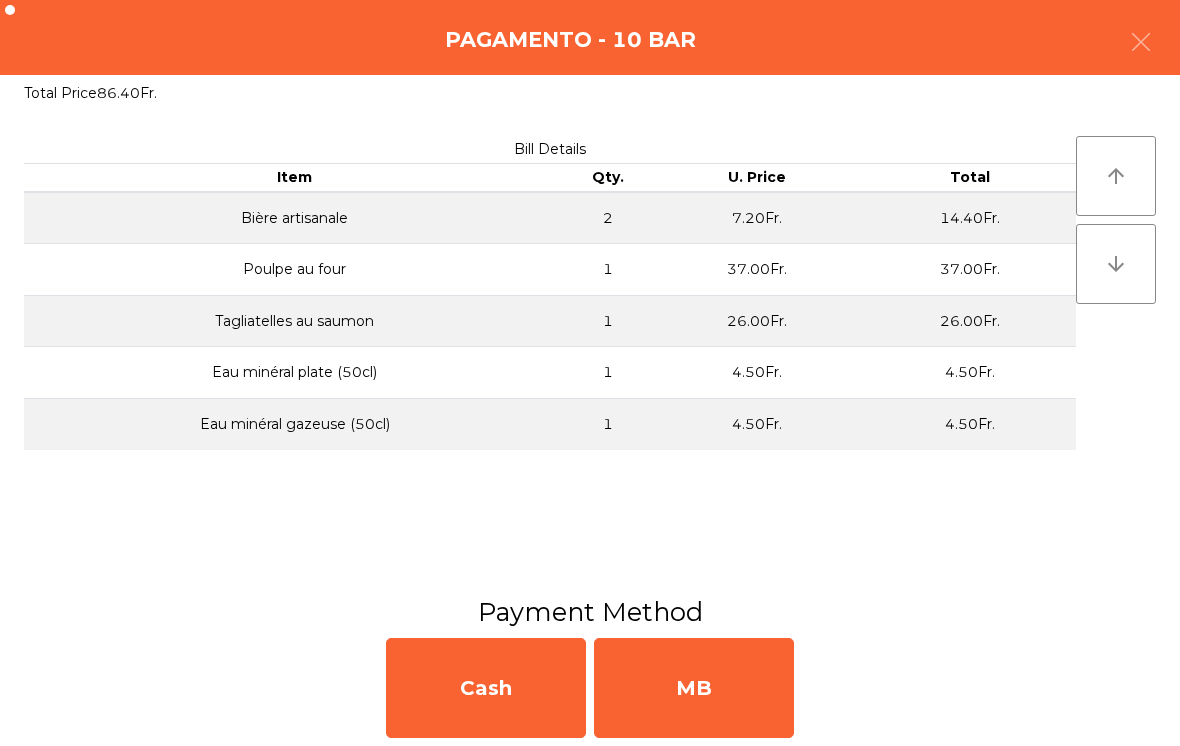 click on "MB" 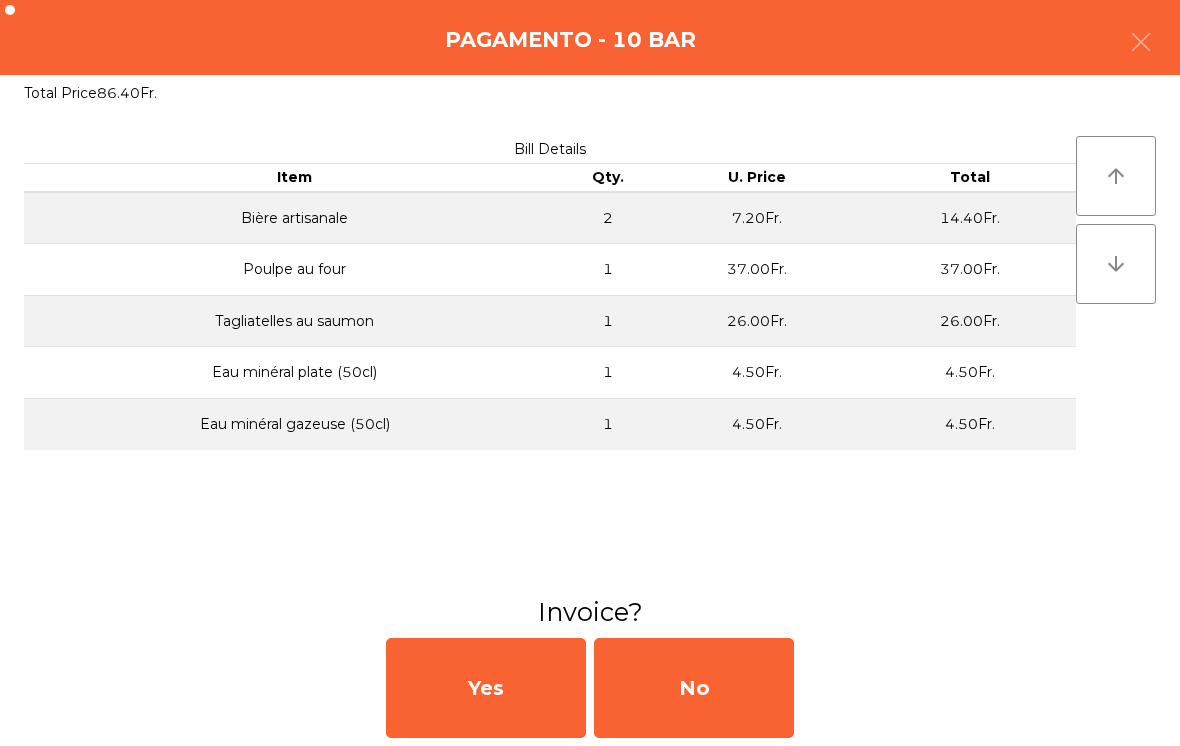 click on "No" 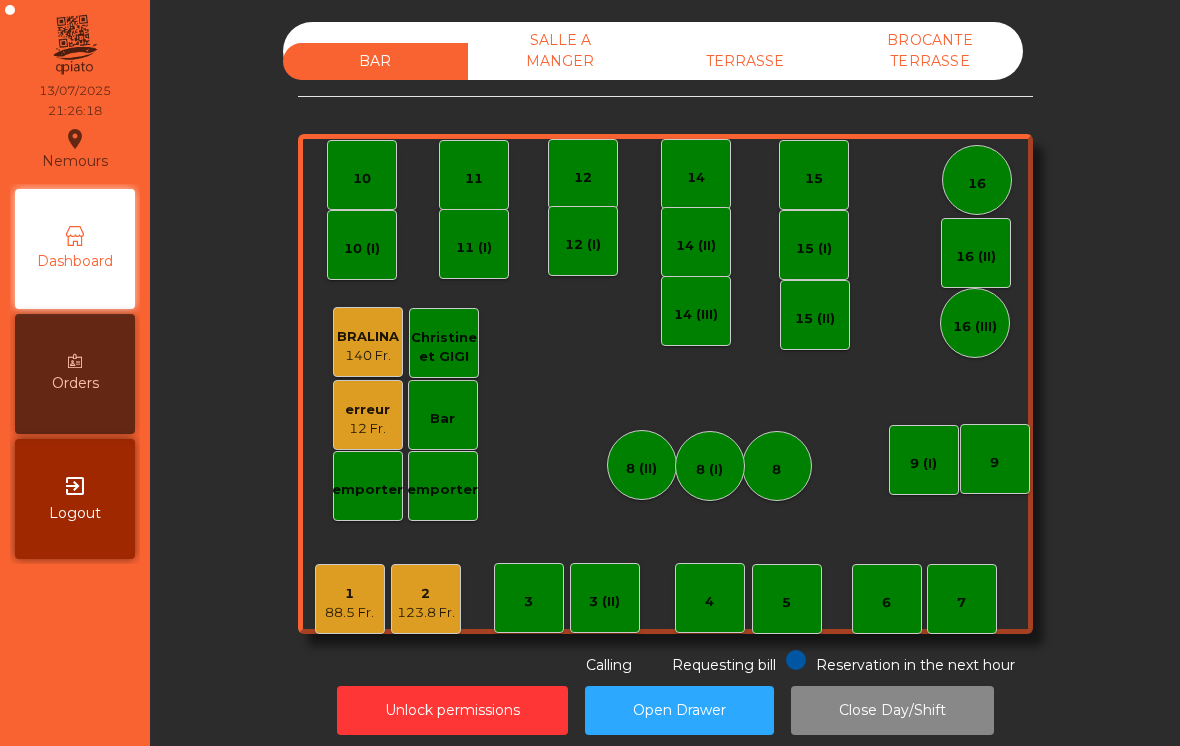 scroll, scrollTop: 0, scrollLeft: 0, axis: both 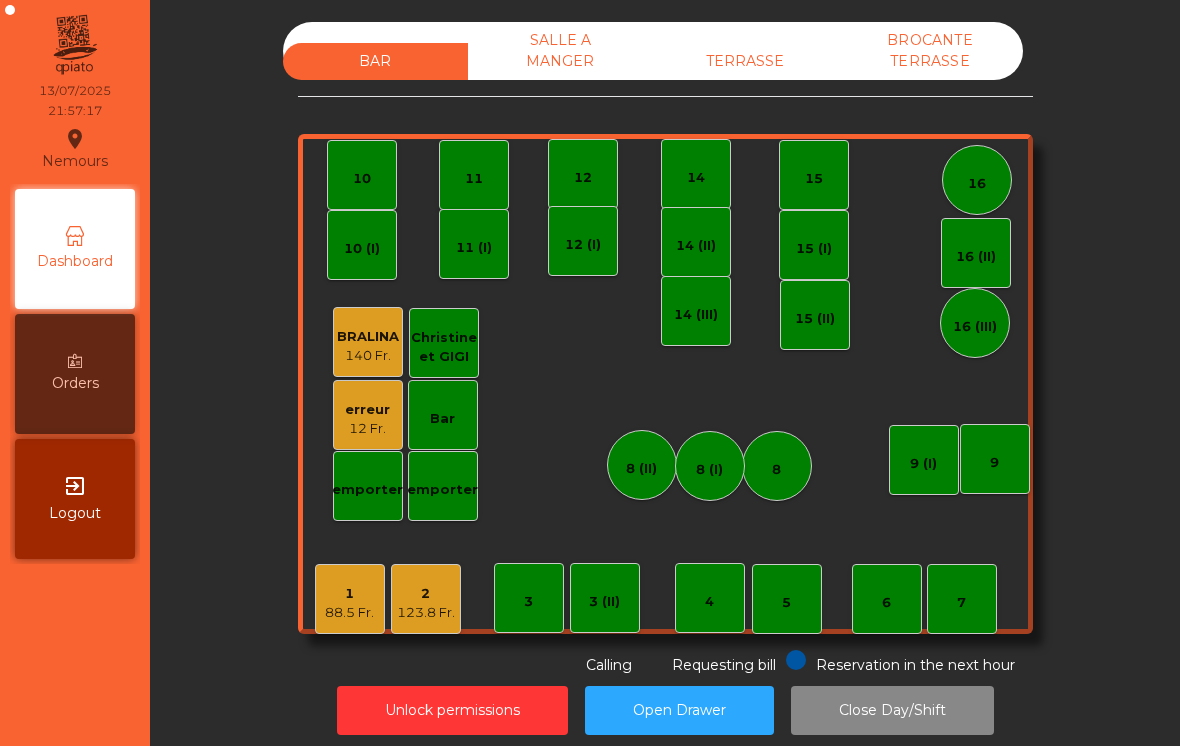 click on "1" 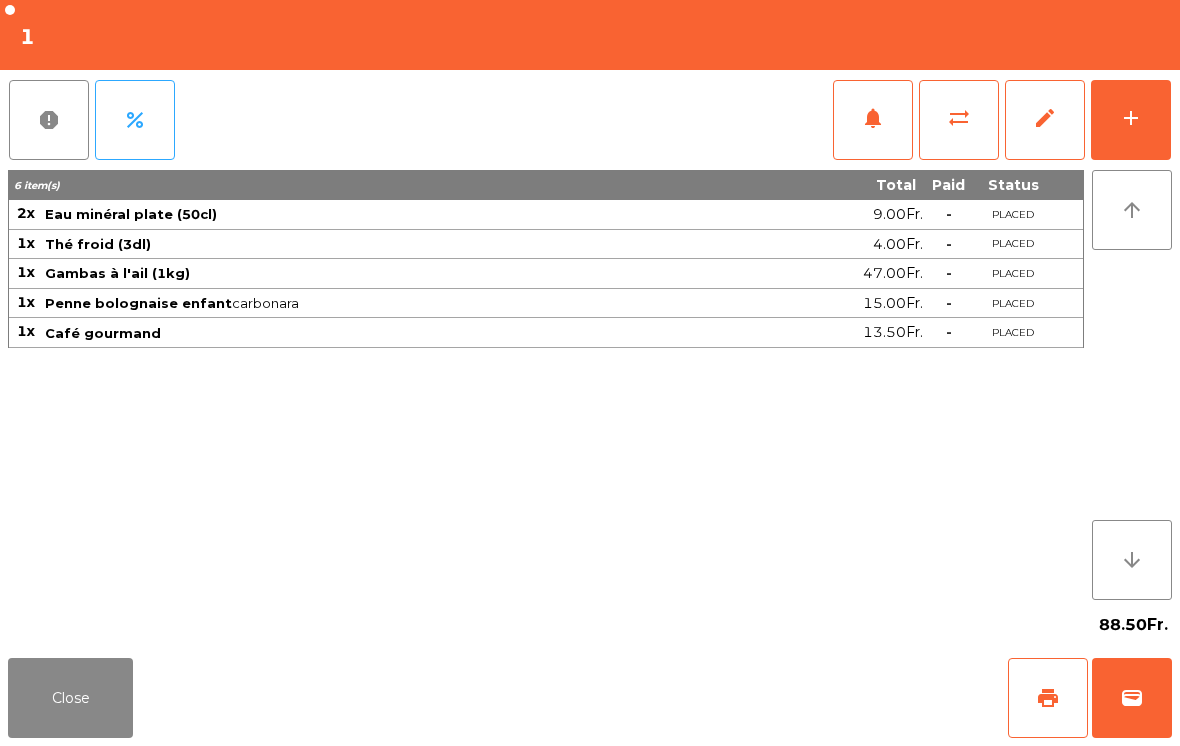 click on "sync_alt" 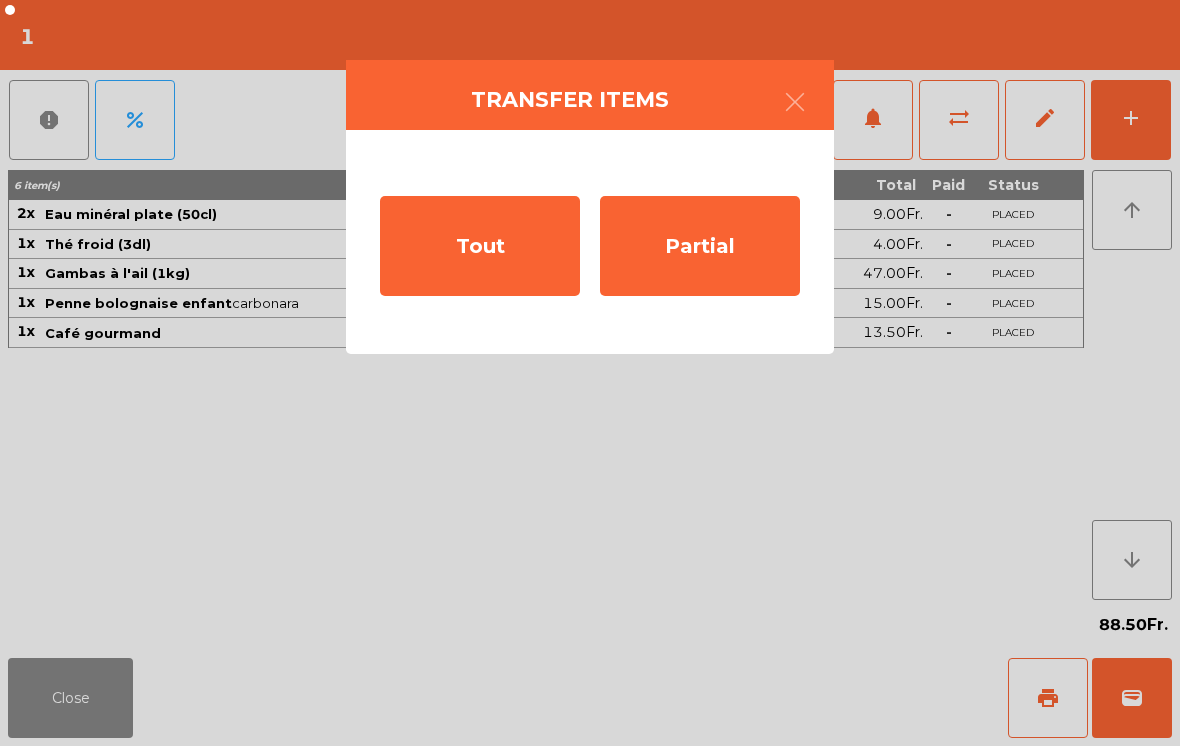 click on "Tout" 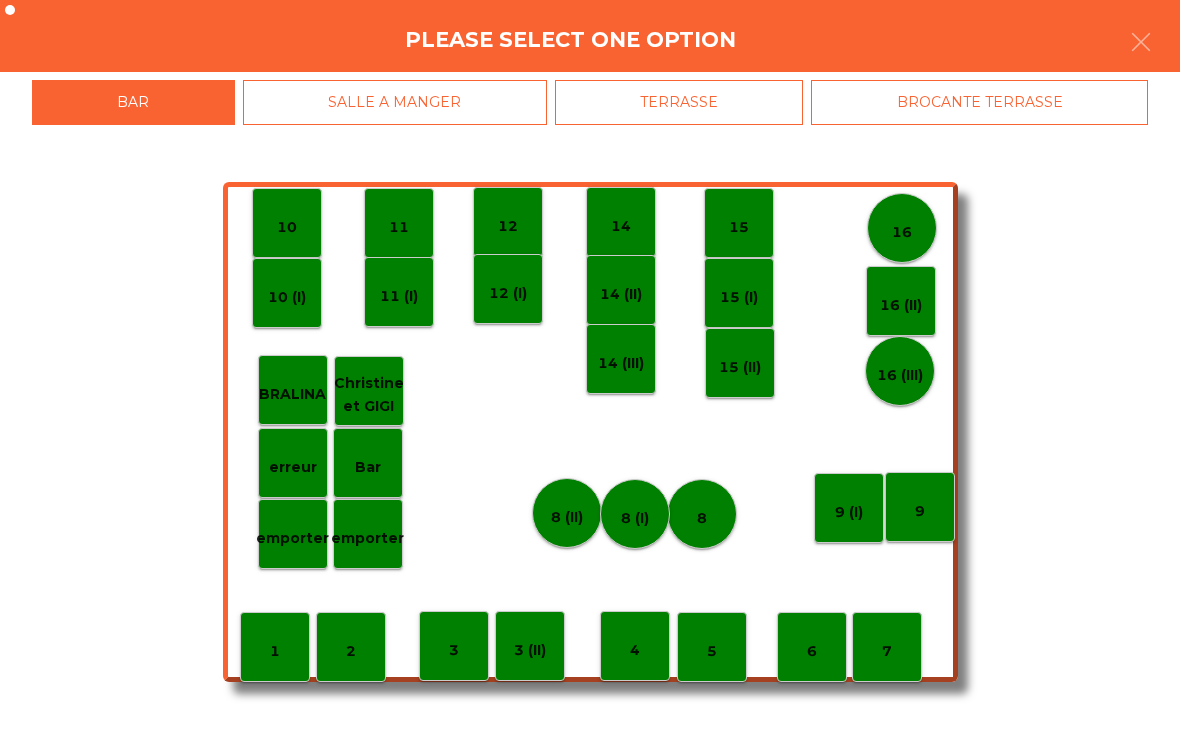 click on "2" 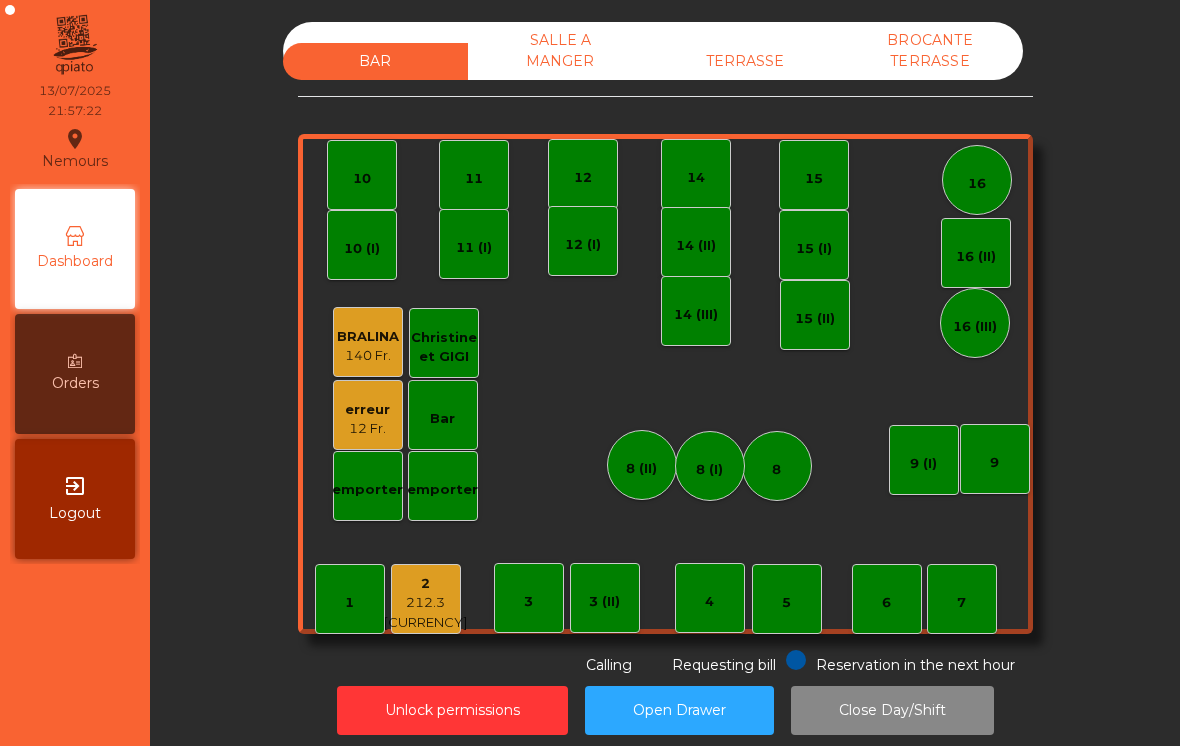 click on "TERRASSE" 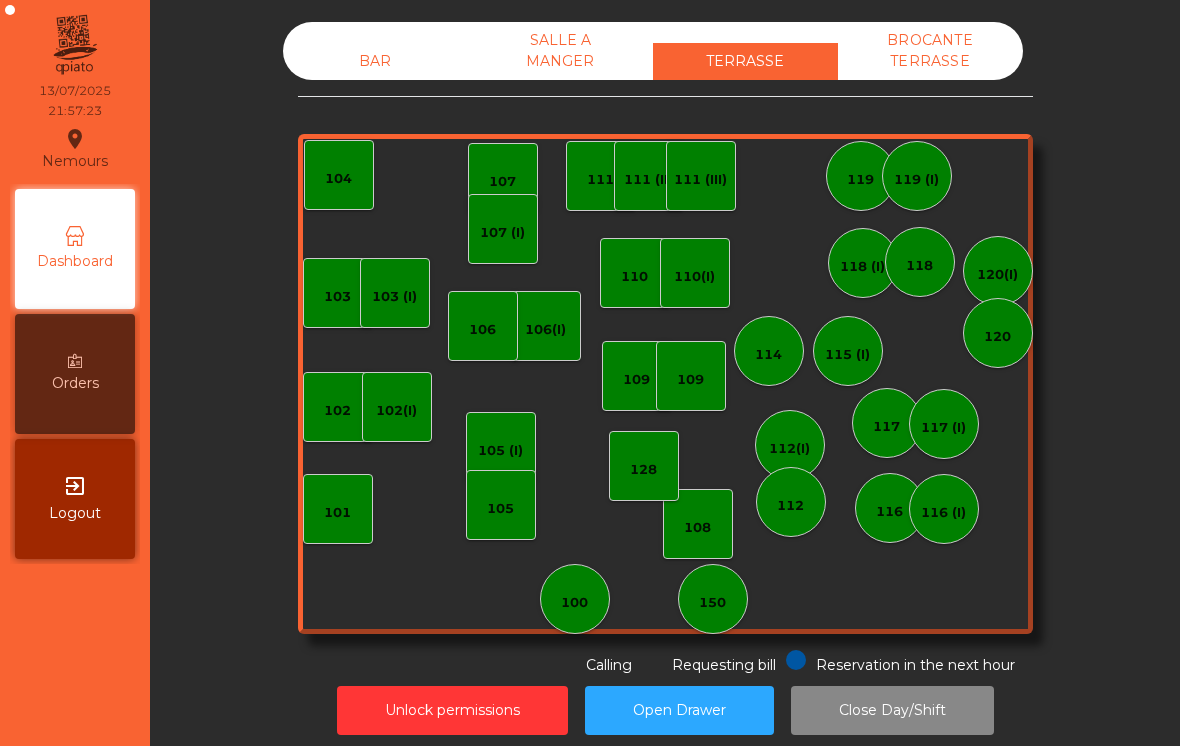 click on "Requesting bill" 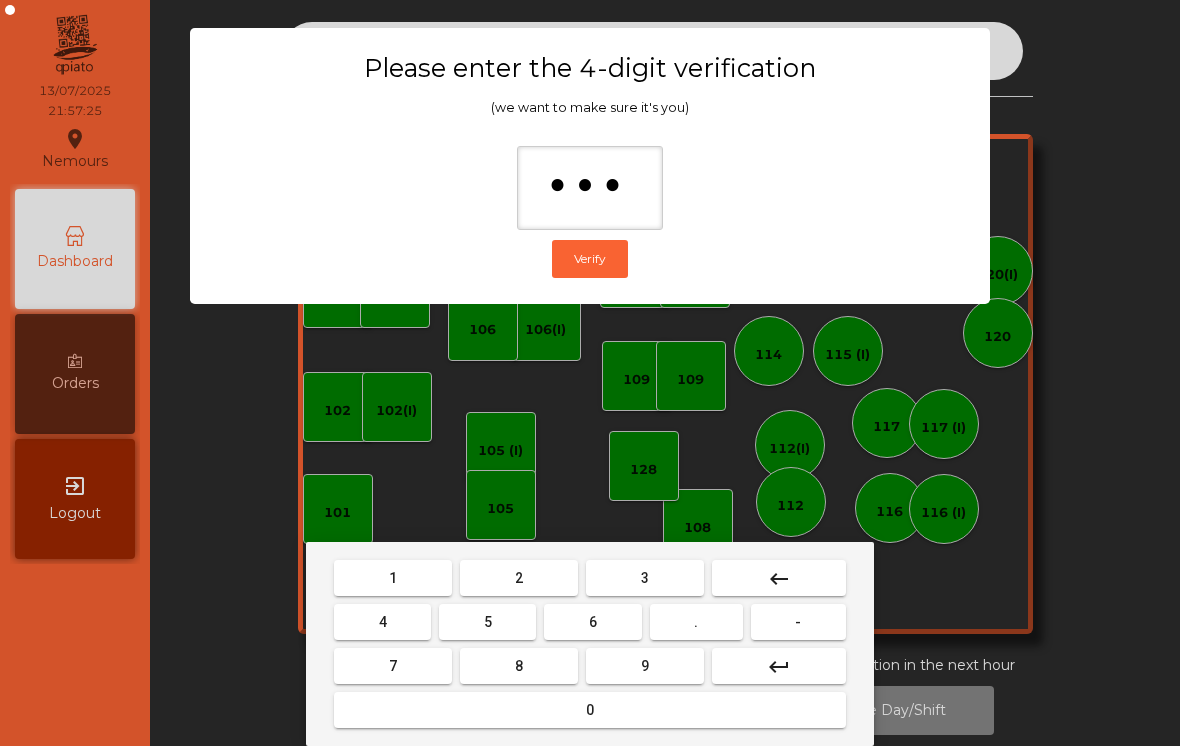 type on "****" 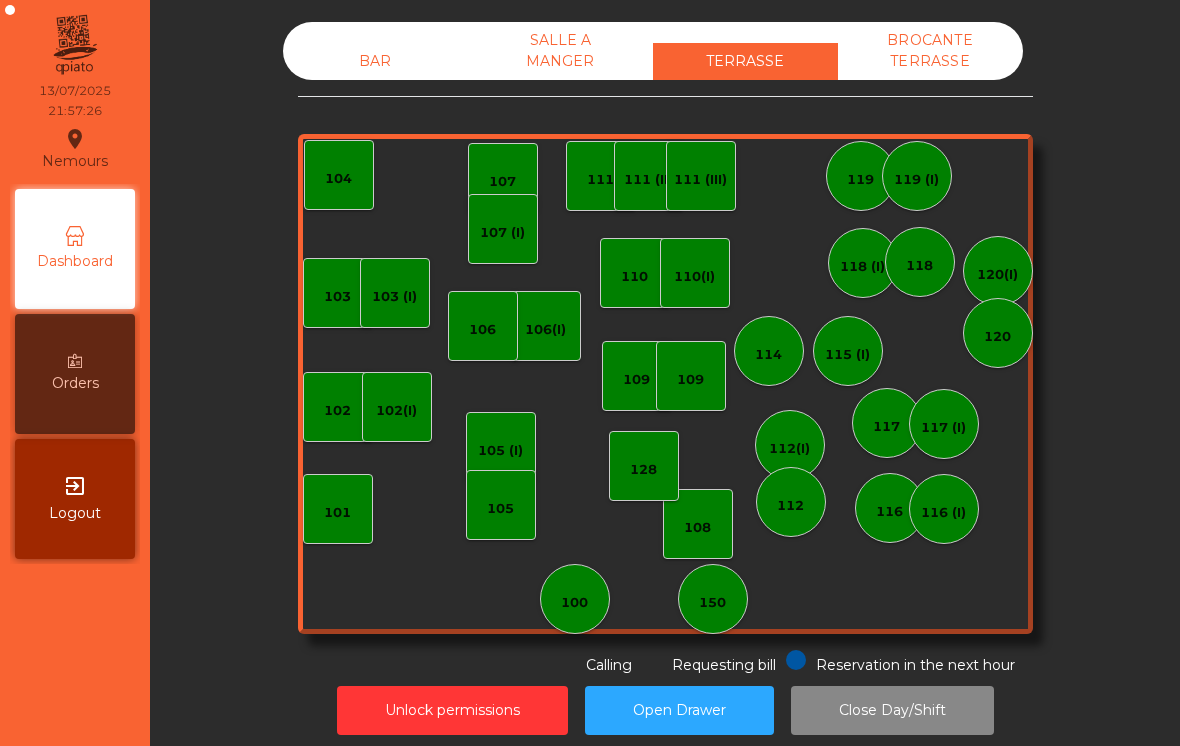 click on "BAR" 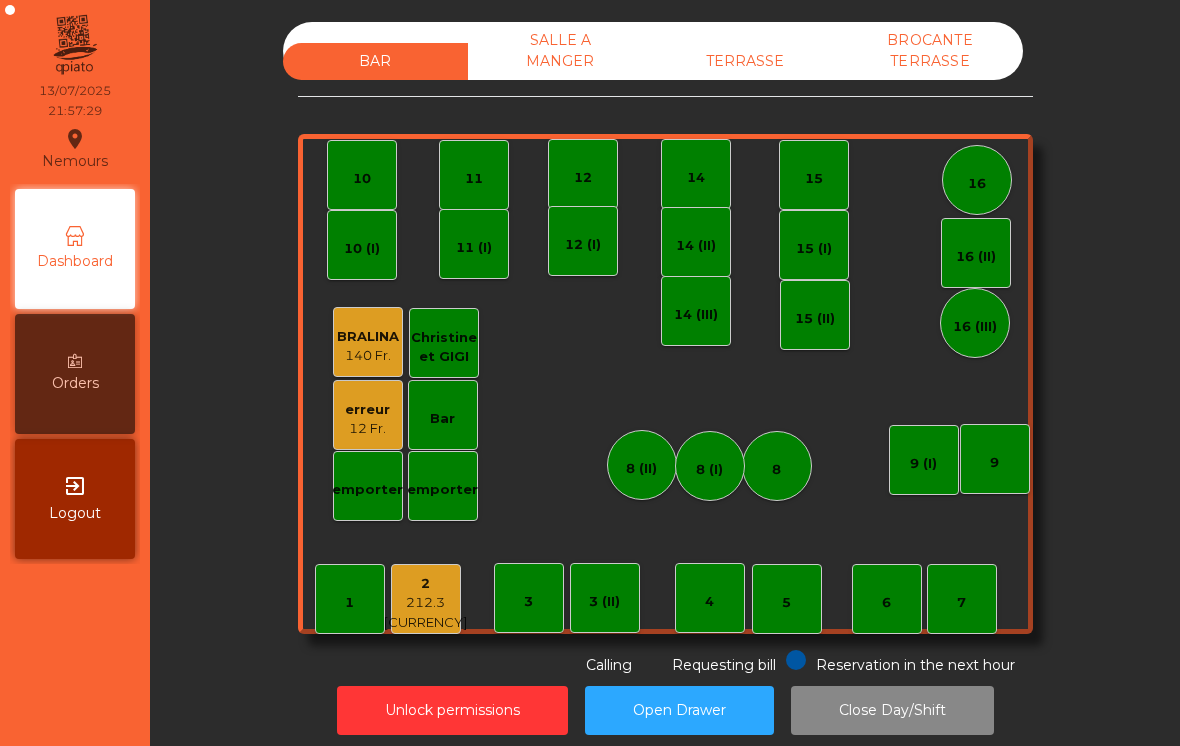 click on "12 Fr." 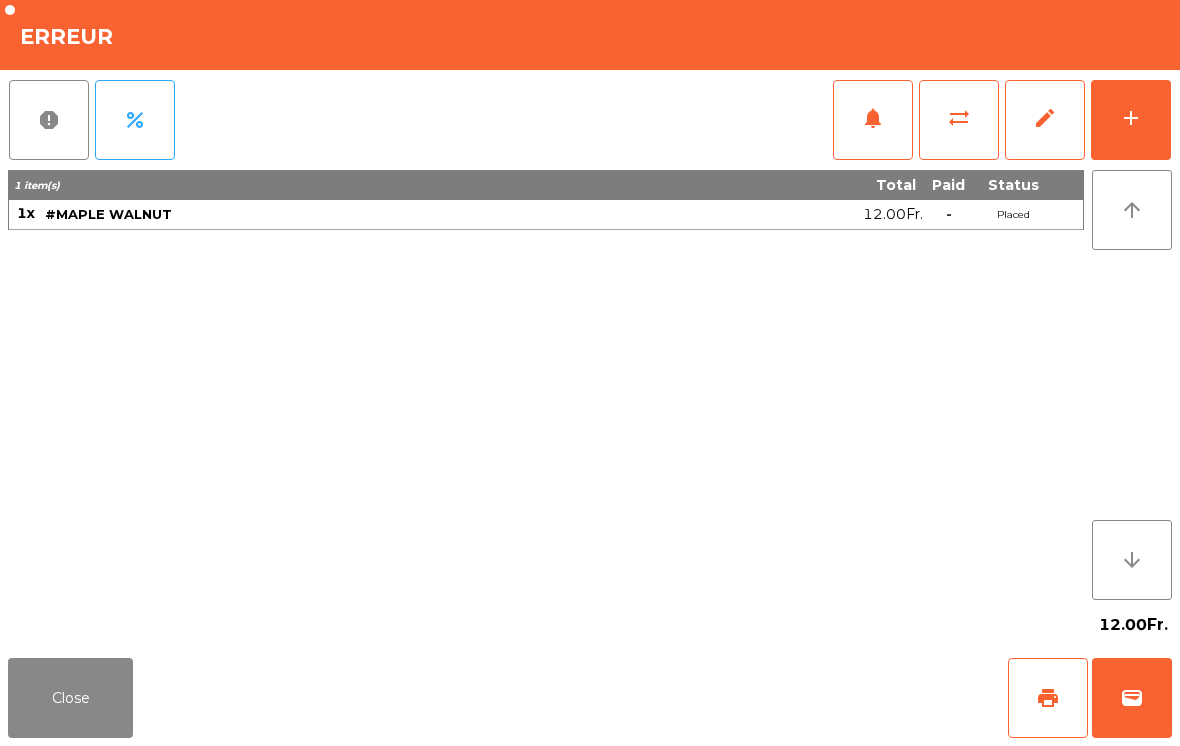 click on "Close" 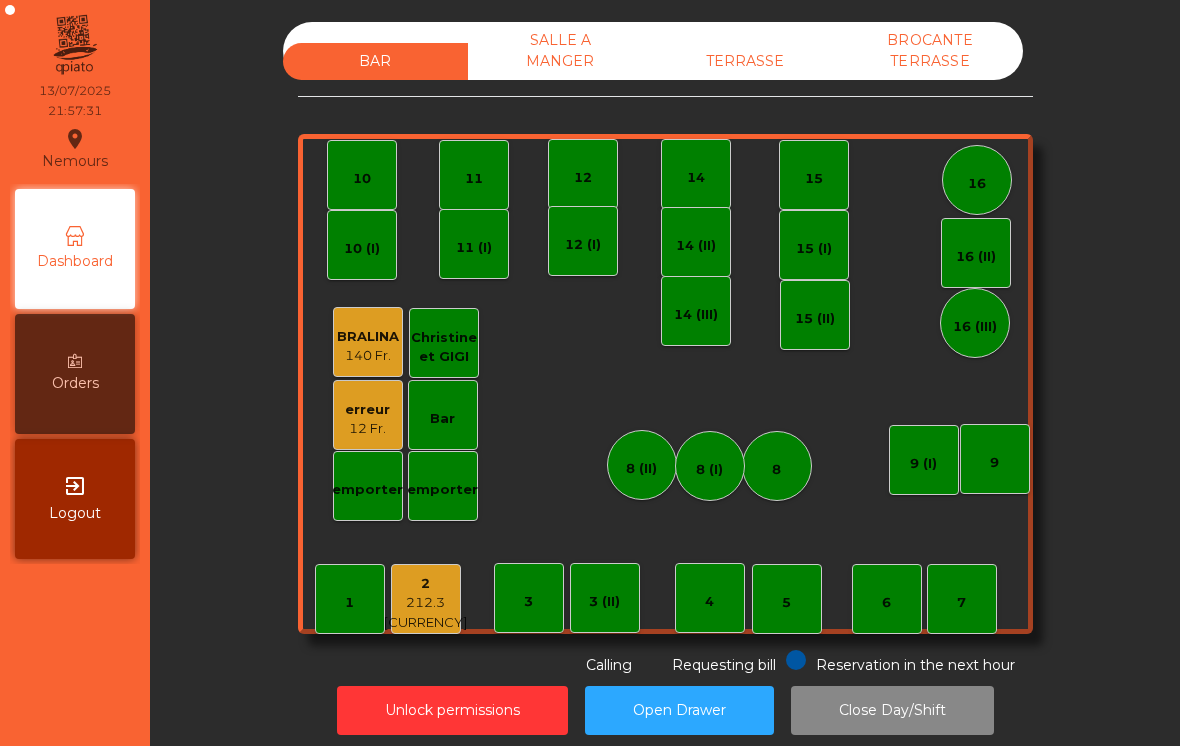 click on "Close Day/Shift" 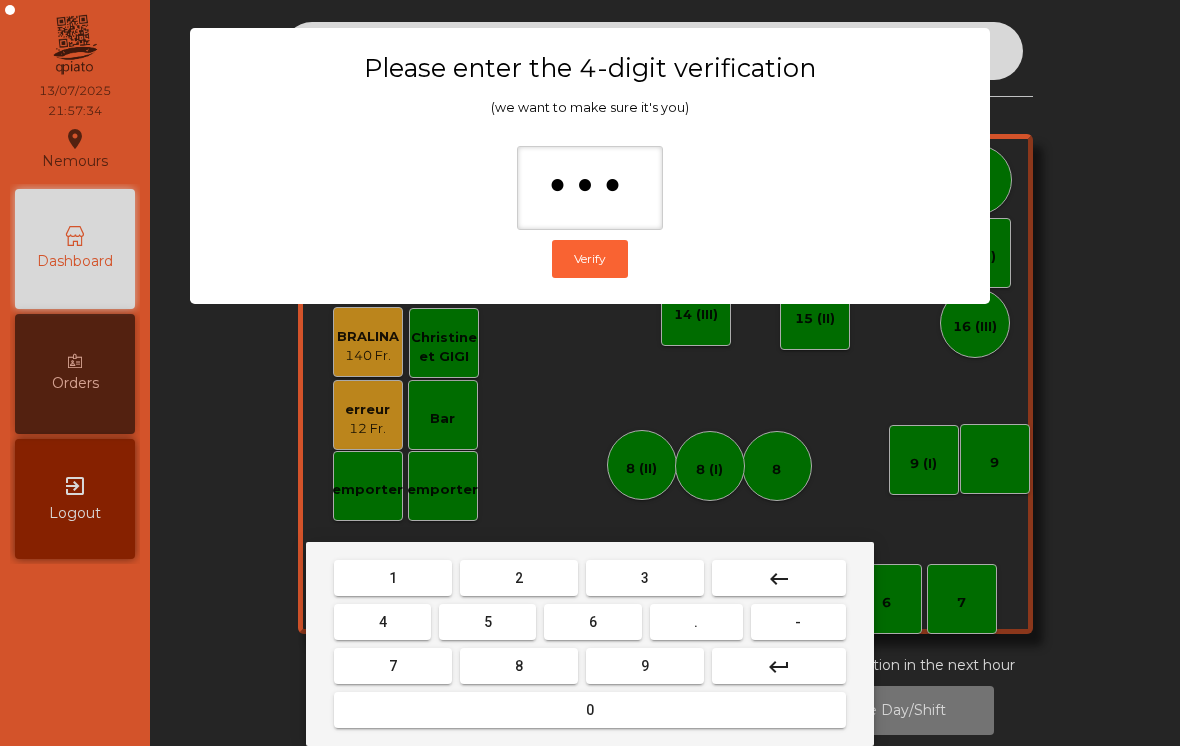 type on "****" 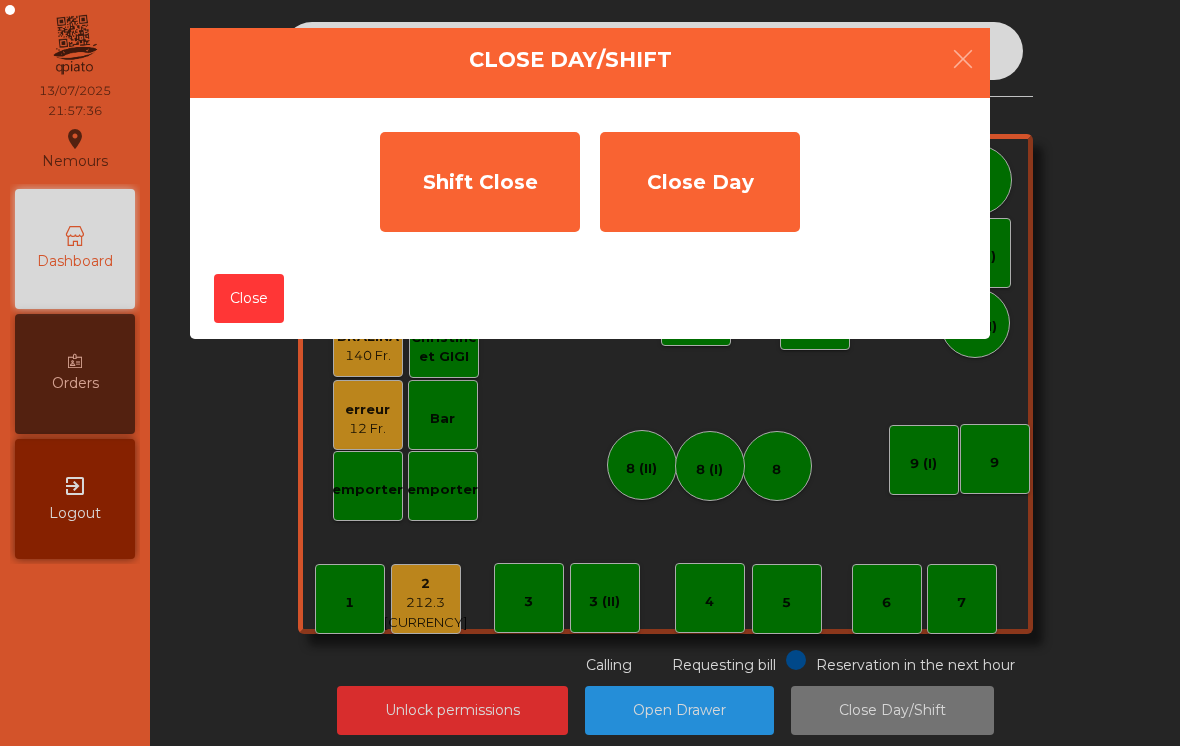 click on "Shift Close" 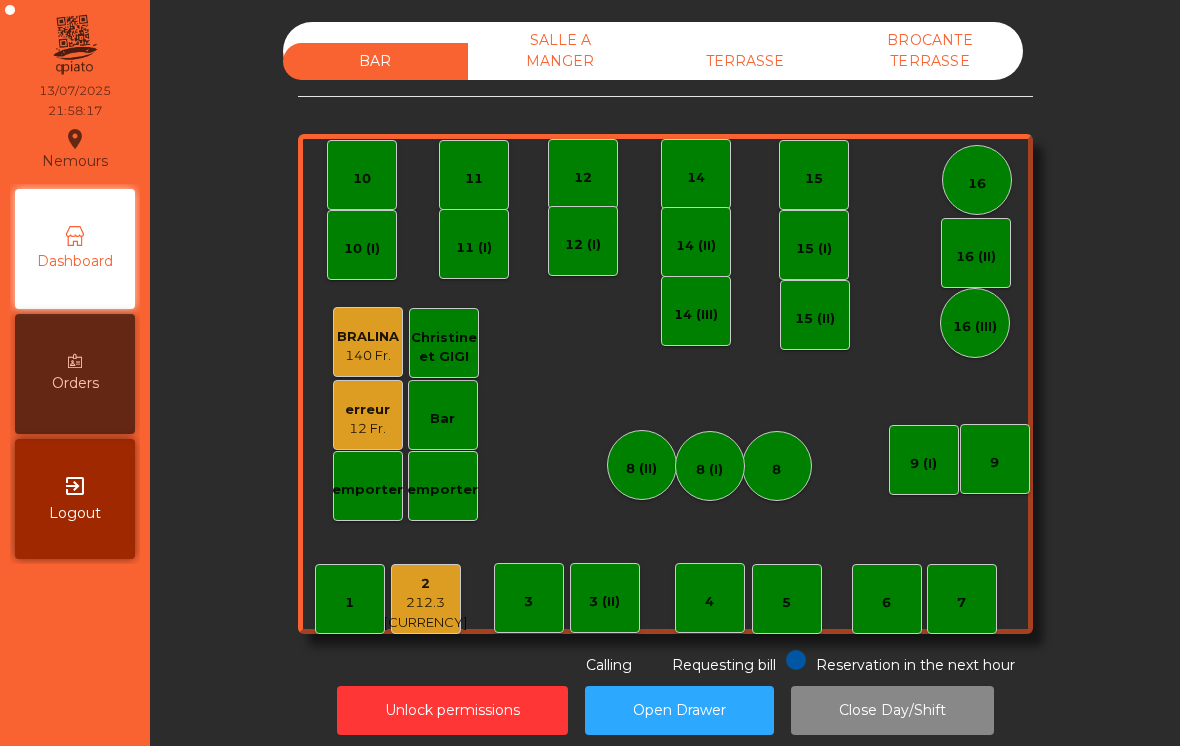 click on "12 Fr." 